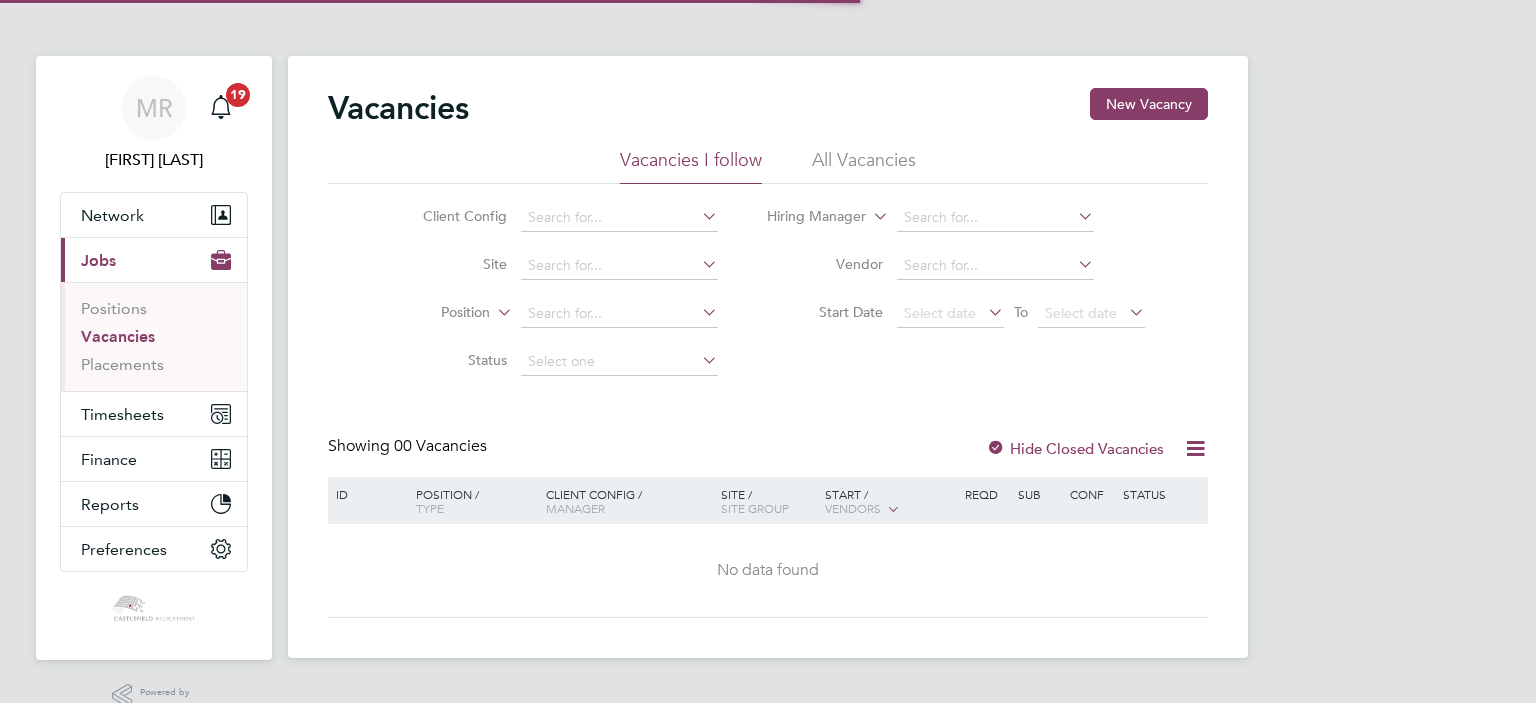 scroll, scrollTop: 0, scrollLeft: 0, axis: both 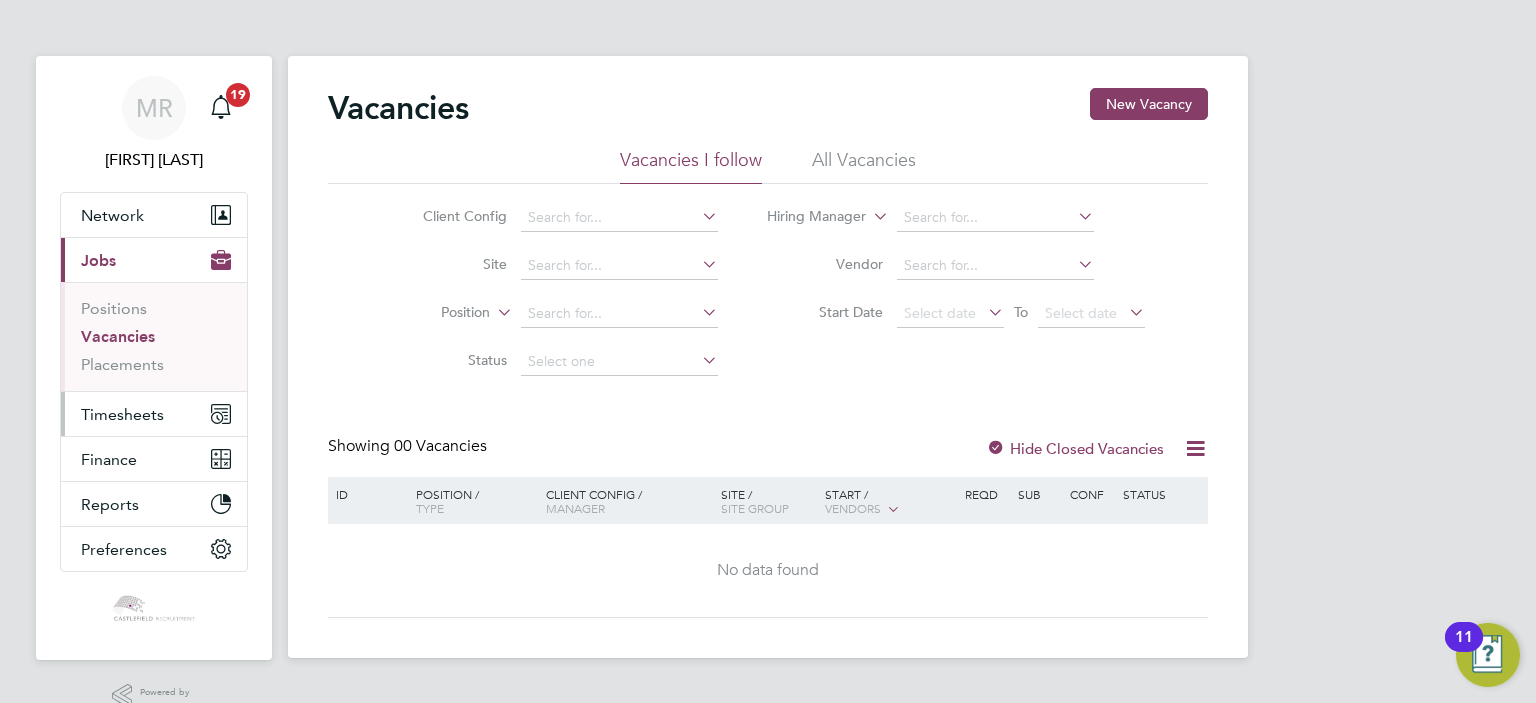 click on "Timesheets" at bounding box center [154, 414] 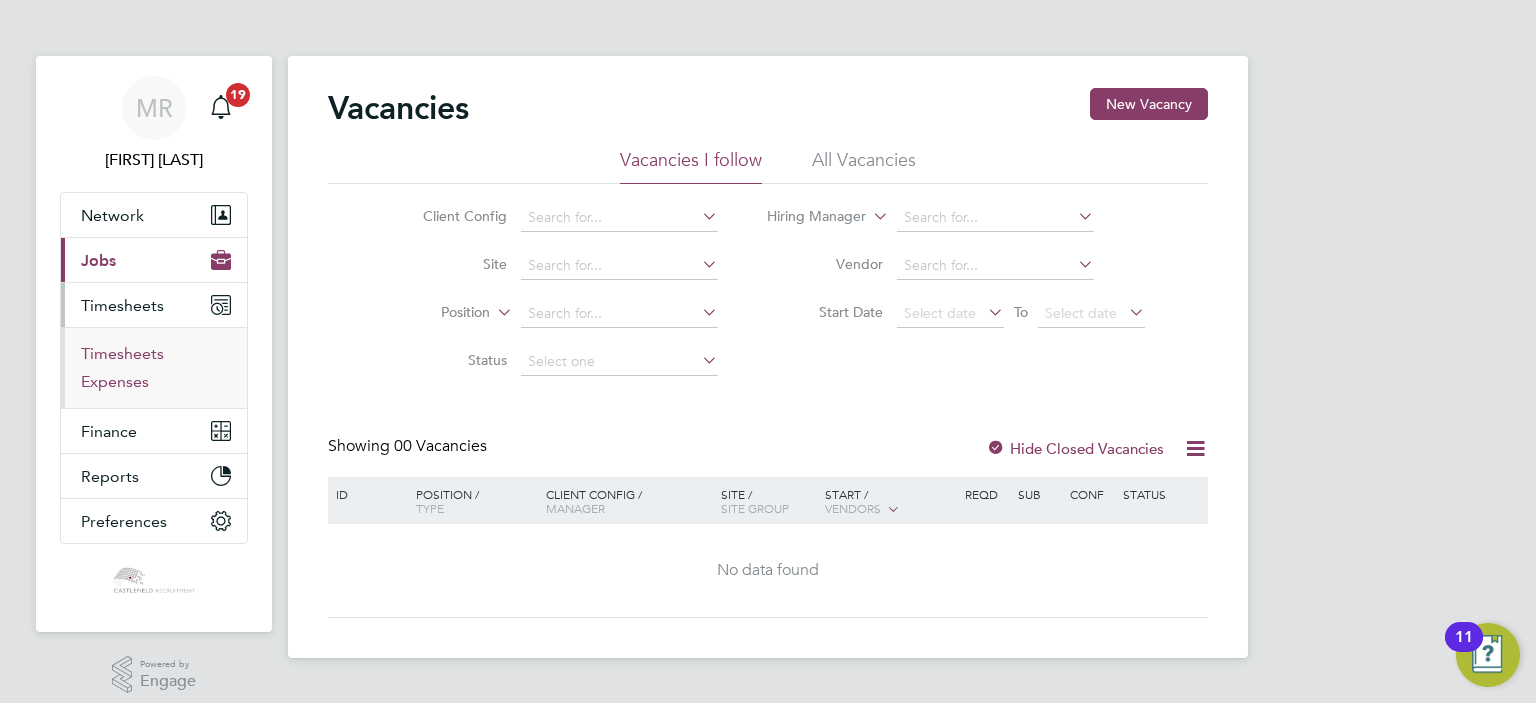 drag, startPoint x: 114, startPoint y: 374, endPoint x: 118, endPoint y: 359, distance: 15.524175 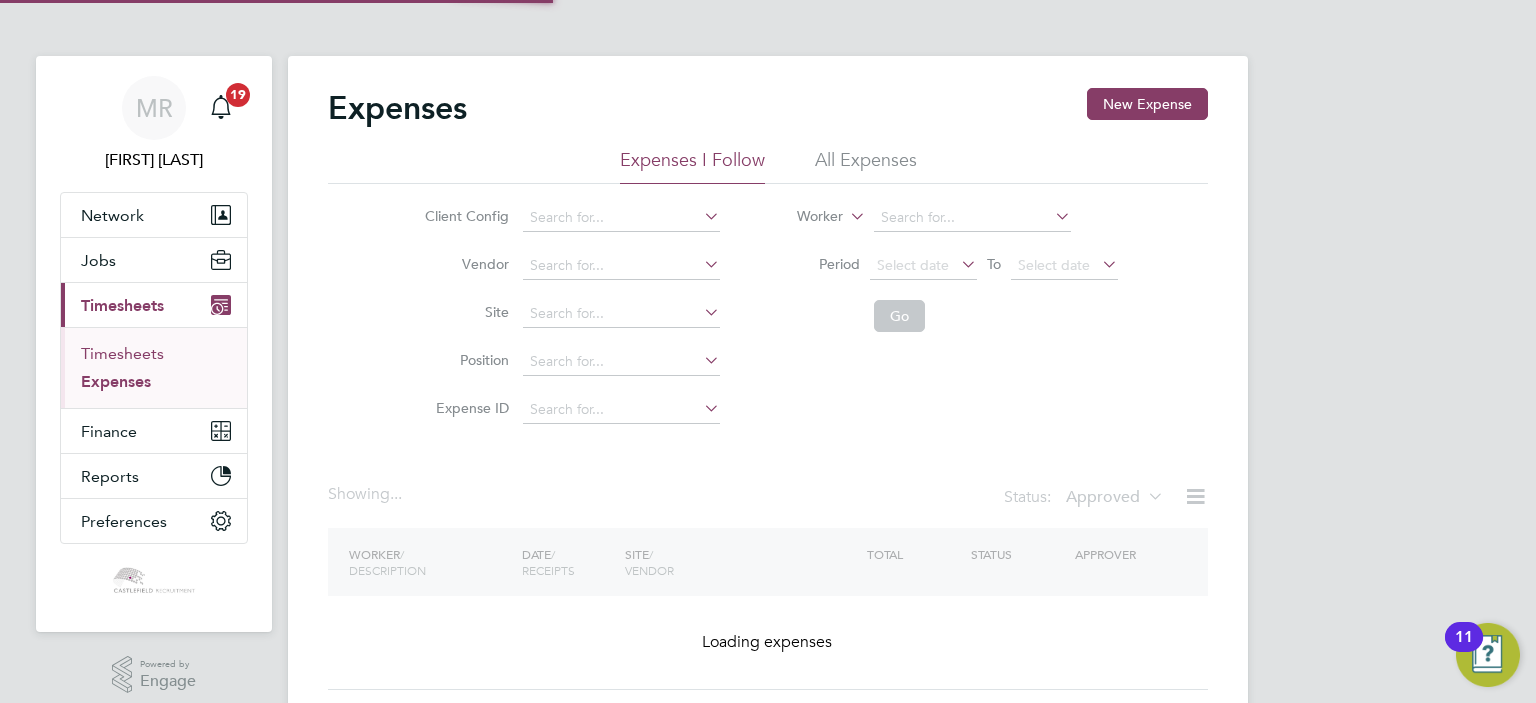 click on "Timesheets" at bounding box center (122, 353) 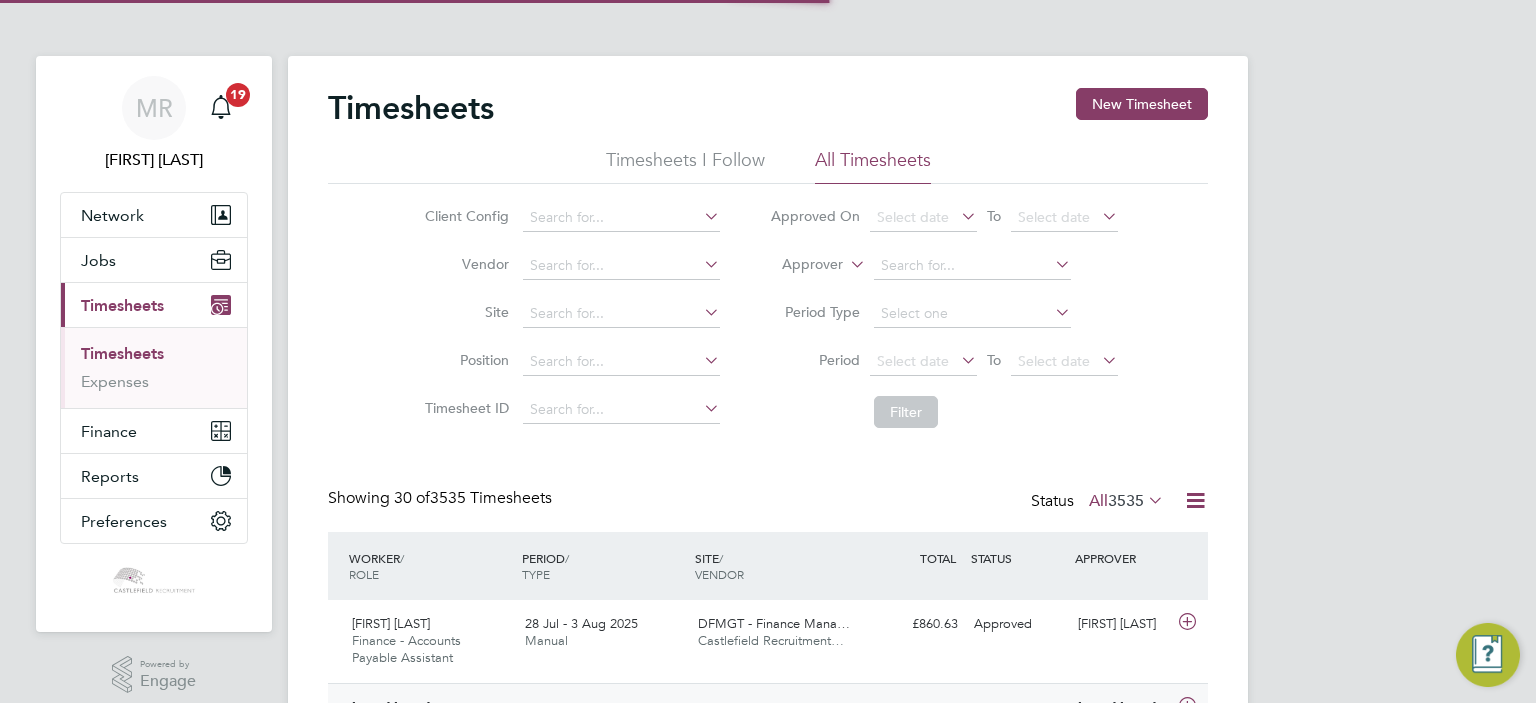 scroll, scrollTop: 300, scrollLeft: 0, axis: vertical 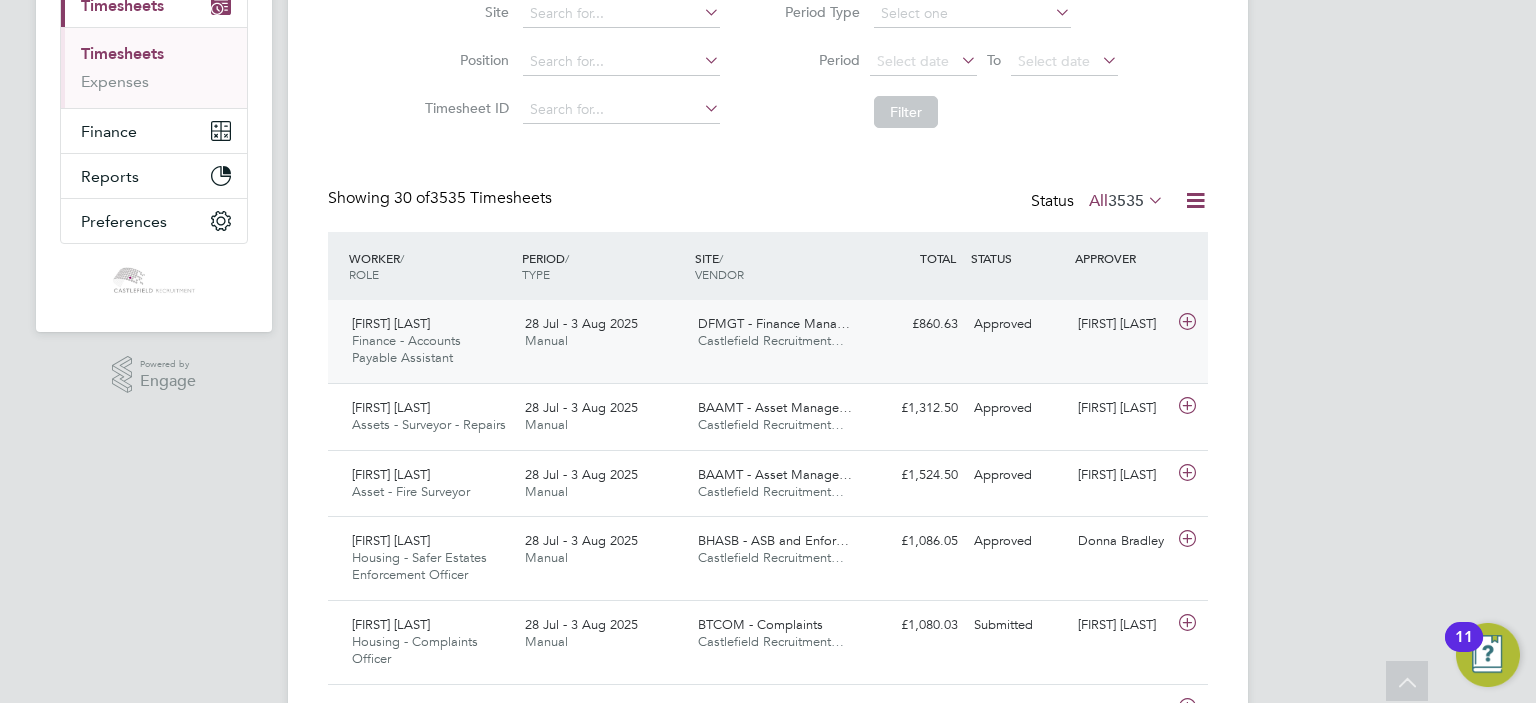 click on "DFMGT - Finance Mana…" 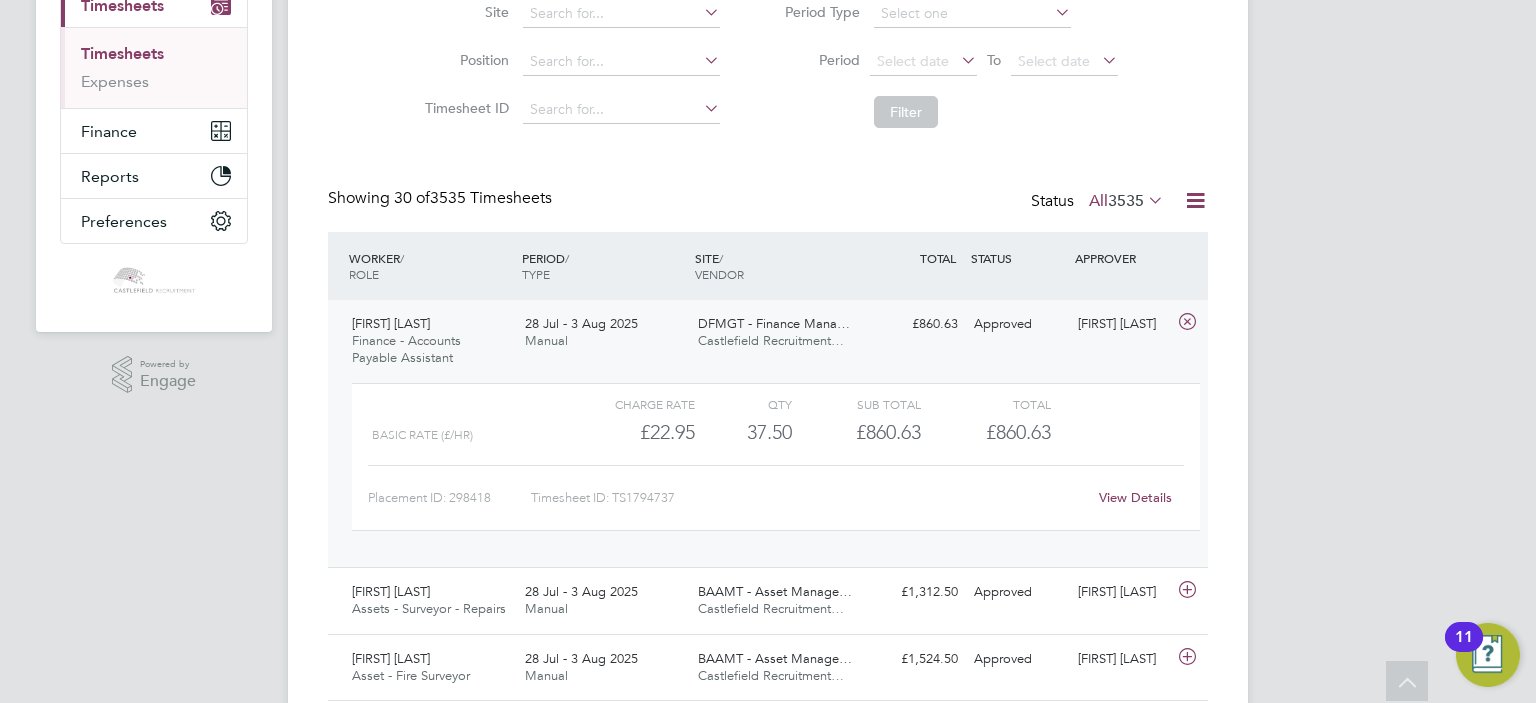 click on "3535" 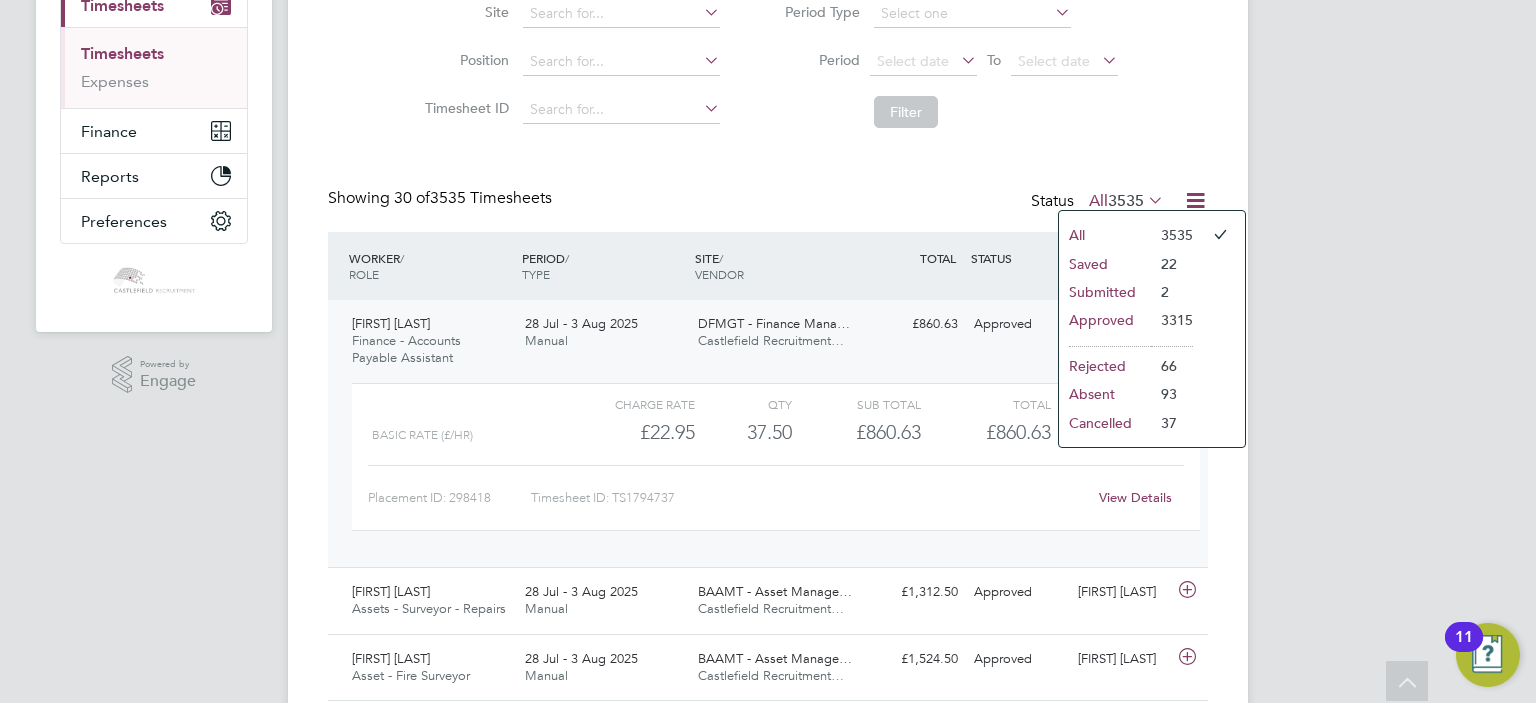 click on "Submitted" 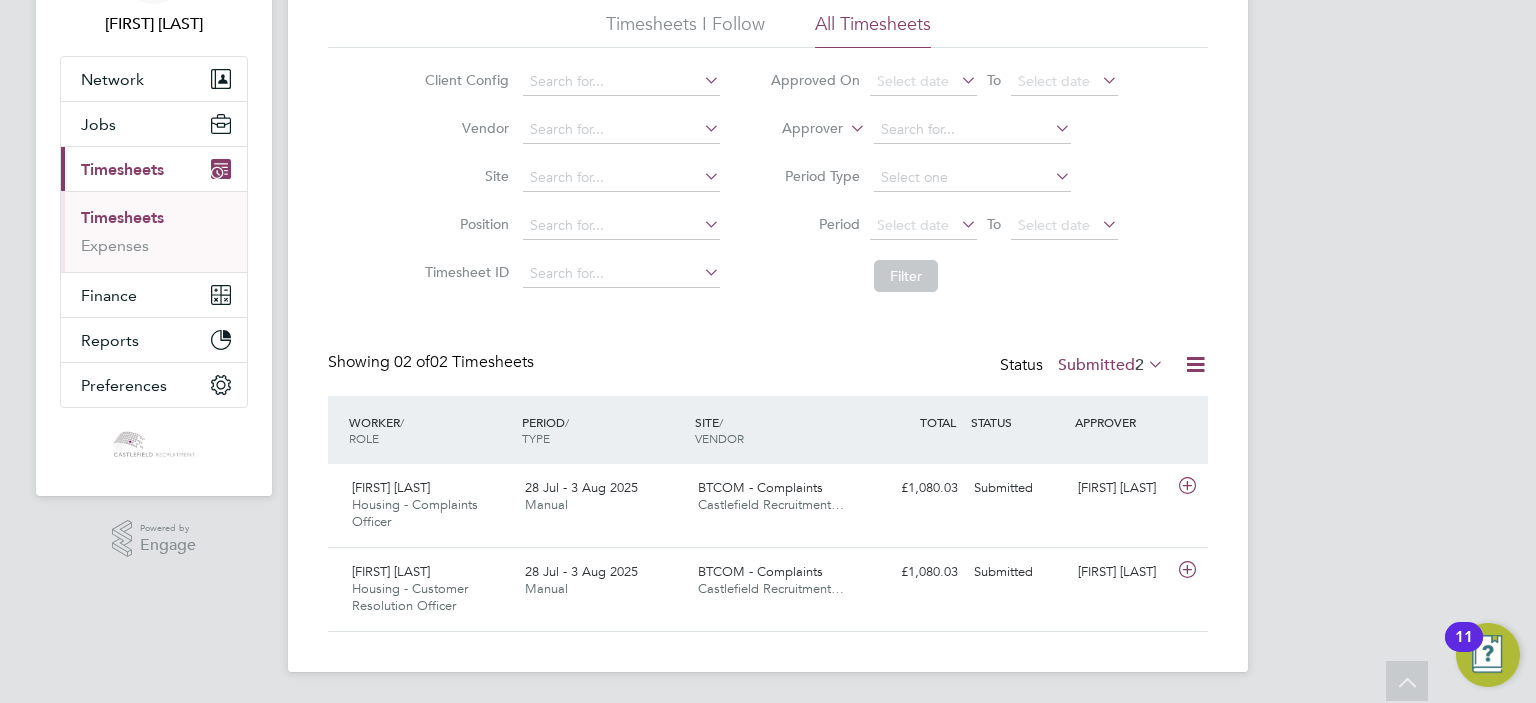 click on "Submitted  2" 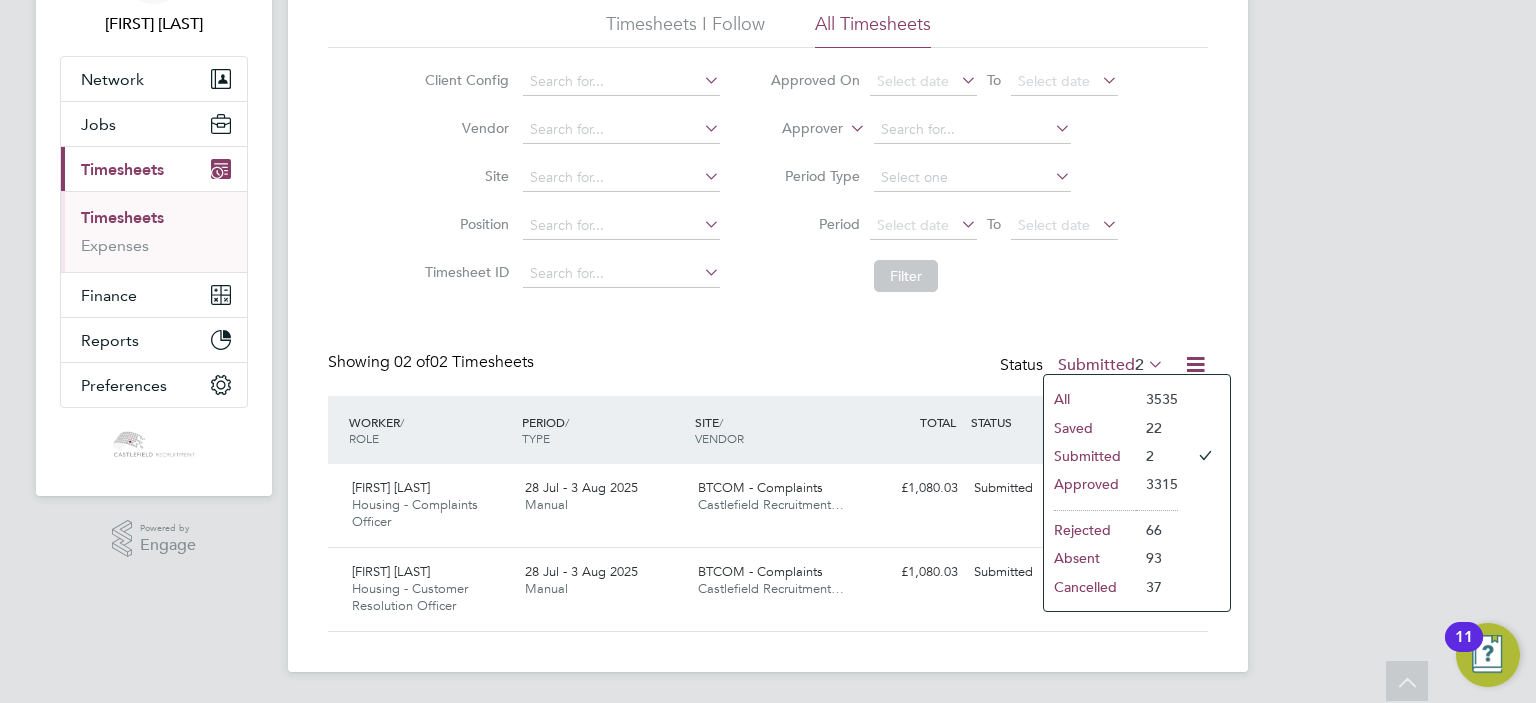 click on "Approved" 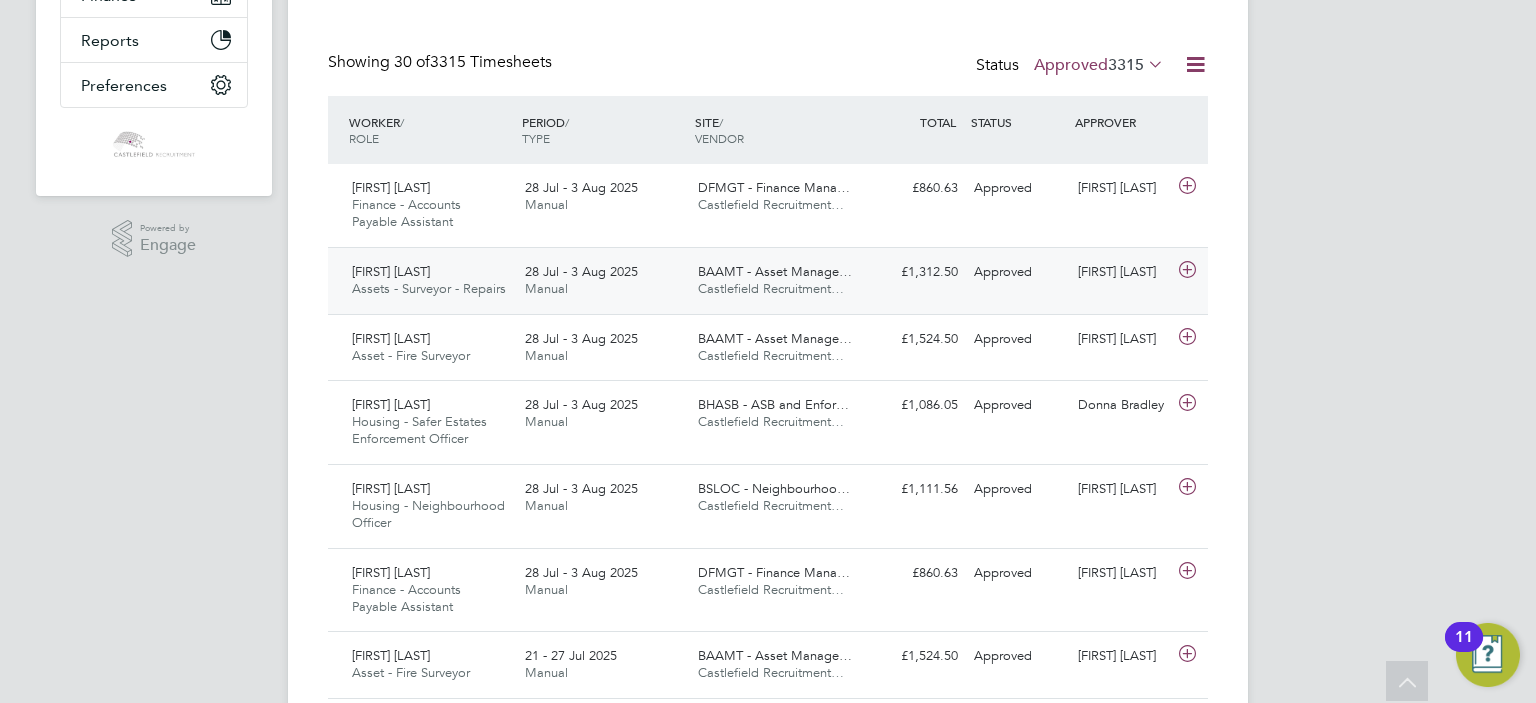 click on "[FIRST] [LAST] Assets - Surveyor - Repairs   [DATE] - [DATE] Manual BAAMT - Asset Manage… Castlefield Recruitment… £1,312.50 Approved Approved [FIRST] [LAST]" 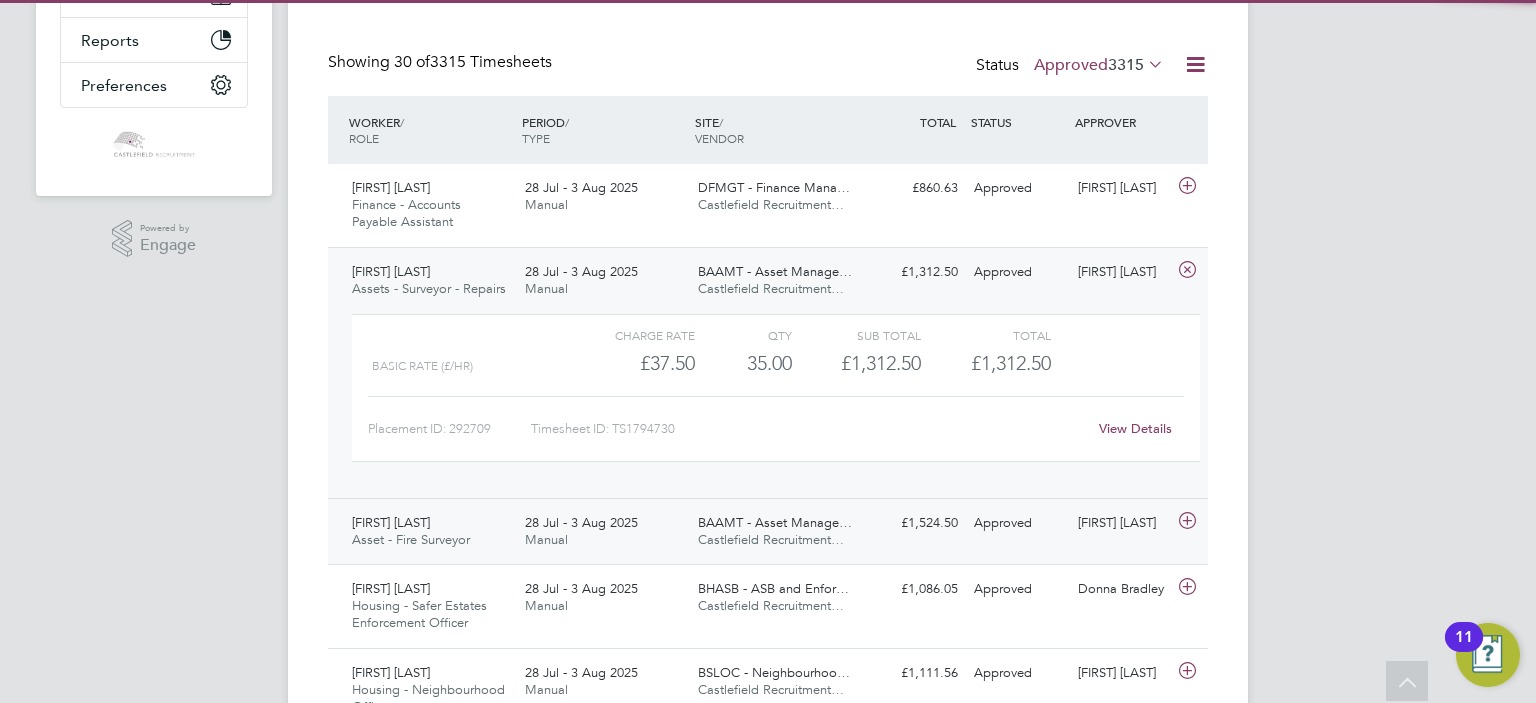 click on "28 Jul - 3 Aug 2025 Manual" 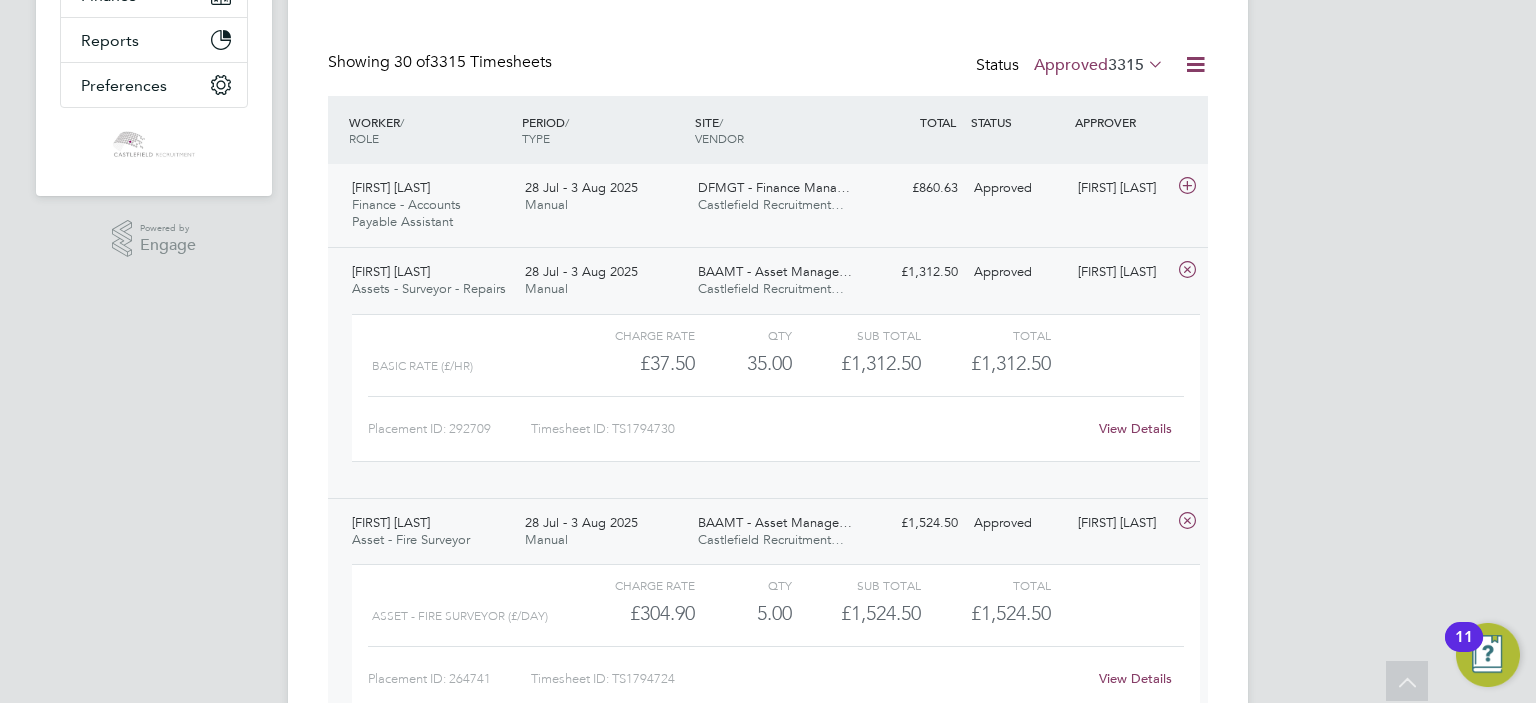 click on "28 Jul - 3 Aug 2025" 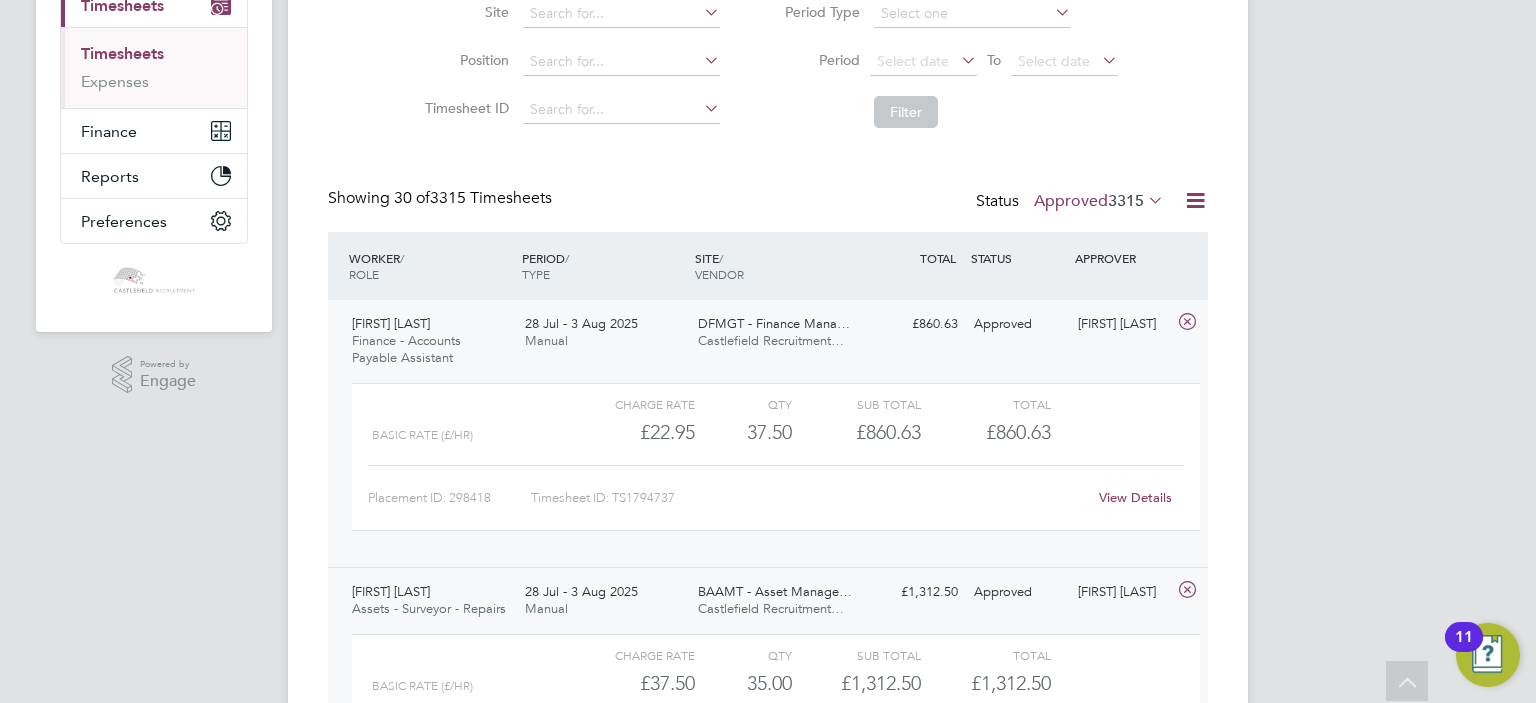 scroll, scrollTop: 282, scrollLeft: 0, axis: vertical 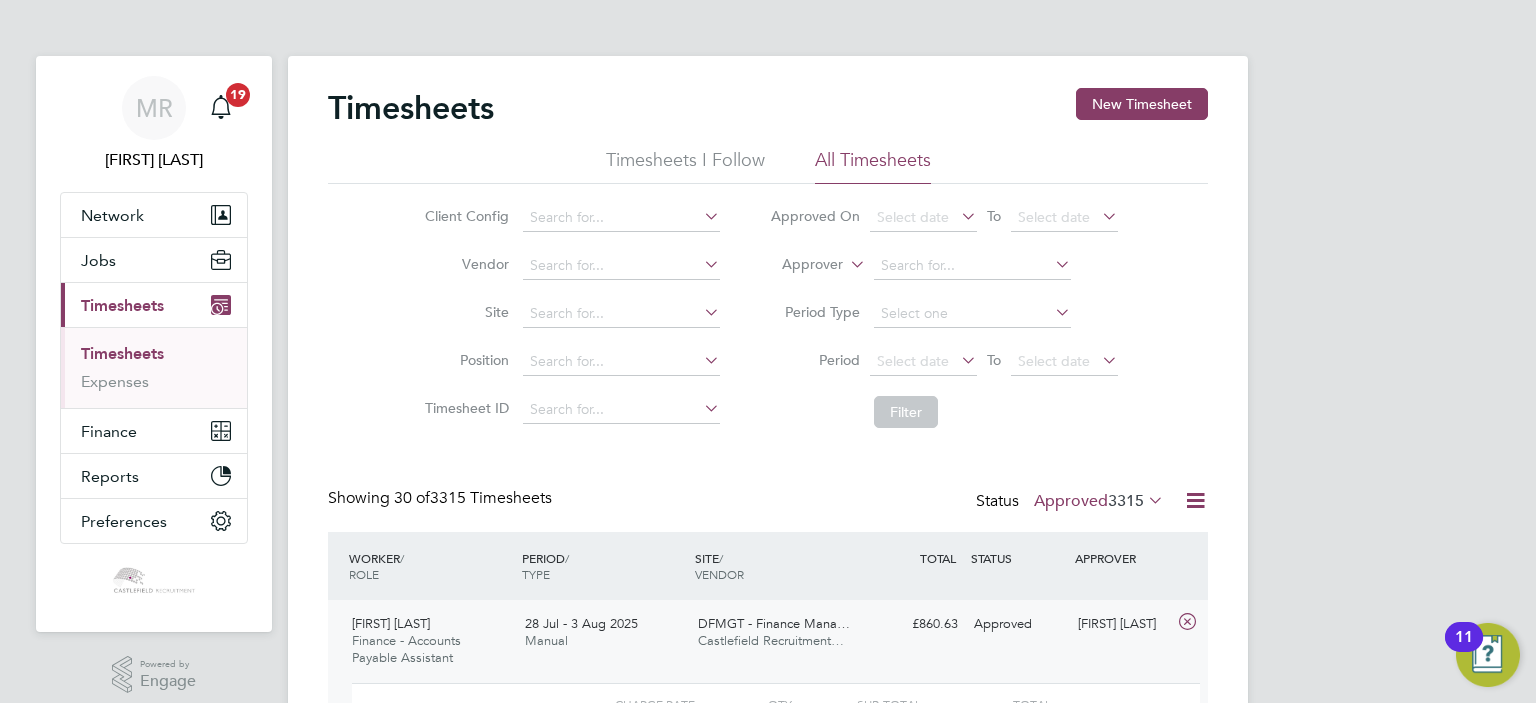 click on "Timesheets New Timesheet Timesheets I Follow All Timesheets Client Config   Vendor   Site   Position   Timesheet ID   Approved On
Select date
To
Select date
Approver     Period Type   Period
Select date
To
Select date
Filter Showing   30 of  3315 Timesheets Status  Approved  3315  WORKER  / ROLE WORKER  / PERIOD PERIOD  / TYPE SITE  / VENDOR TOTAL   TOTAL  / STATUS STATUS APPROVER [FIRST] [LAST] Finance - Accounts Payable Assistant   [DATE] - [DATE] [DATE] - [DATE] Manual DFMGT - Finance Mana… Castlefield Recruitment… £860.63 Approved Approved [FIRST] [LAST]   Charge rate QTY Sub Total Total Basic rate (£/HR)     £22.95 37.5 37.50 38 £860.63 £860.63 Placement ID: 298418 Timesheet ID: TS1794737 View Details [FIRST] [LAST] Assets - Surveyor - Repairs   [DATE] - [DATE] [DATE] - [DATE] Manual BAAMT - Asset Manage… Castlefield Recruitment… £1,312.50 Approved Approved [FIRST] [LAST]   Charge rate QTY Sub Total Total Basic Rate (£/HR)     35" 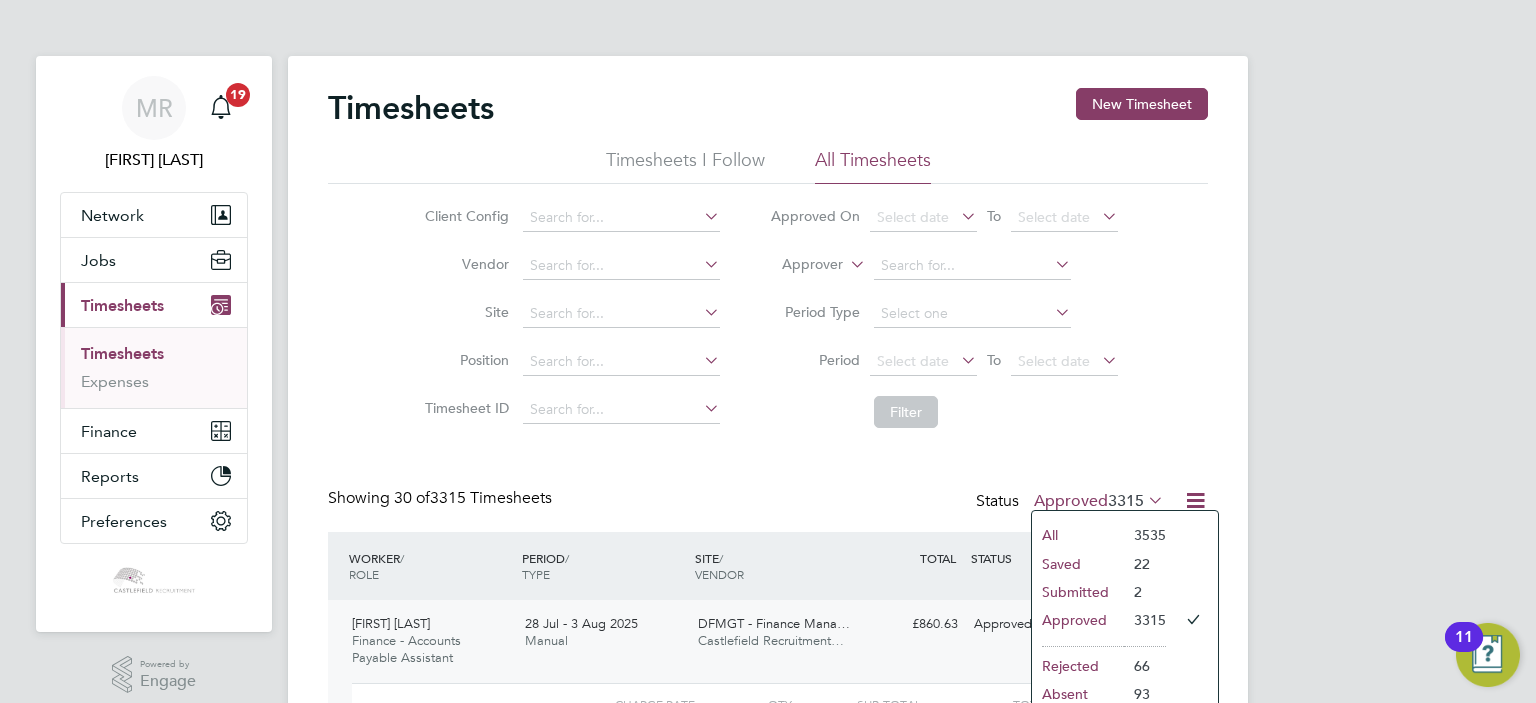 click on "Submitted" 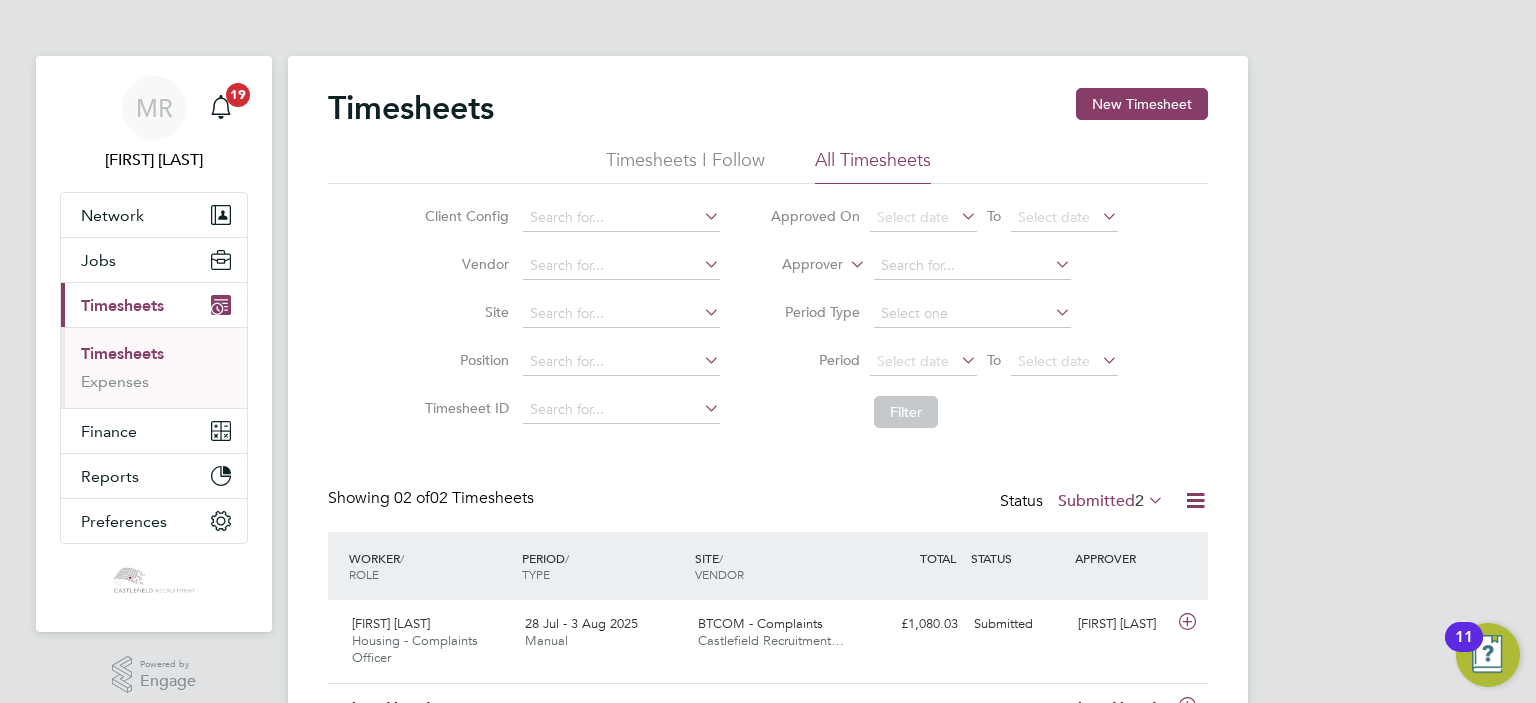 scroll, scrollTop: 10, scrollLeft: 10, axis: both 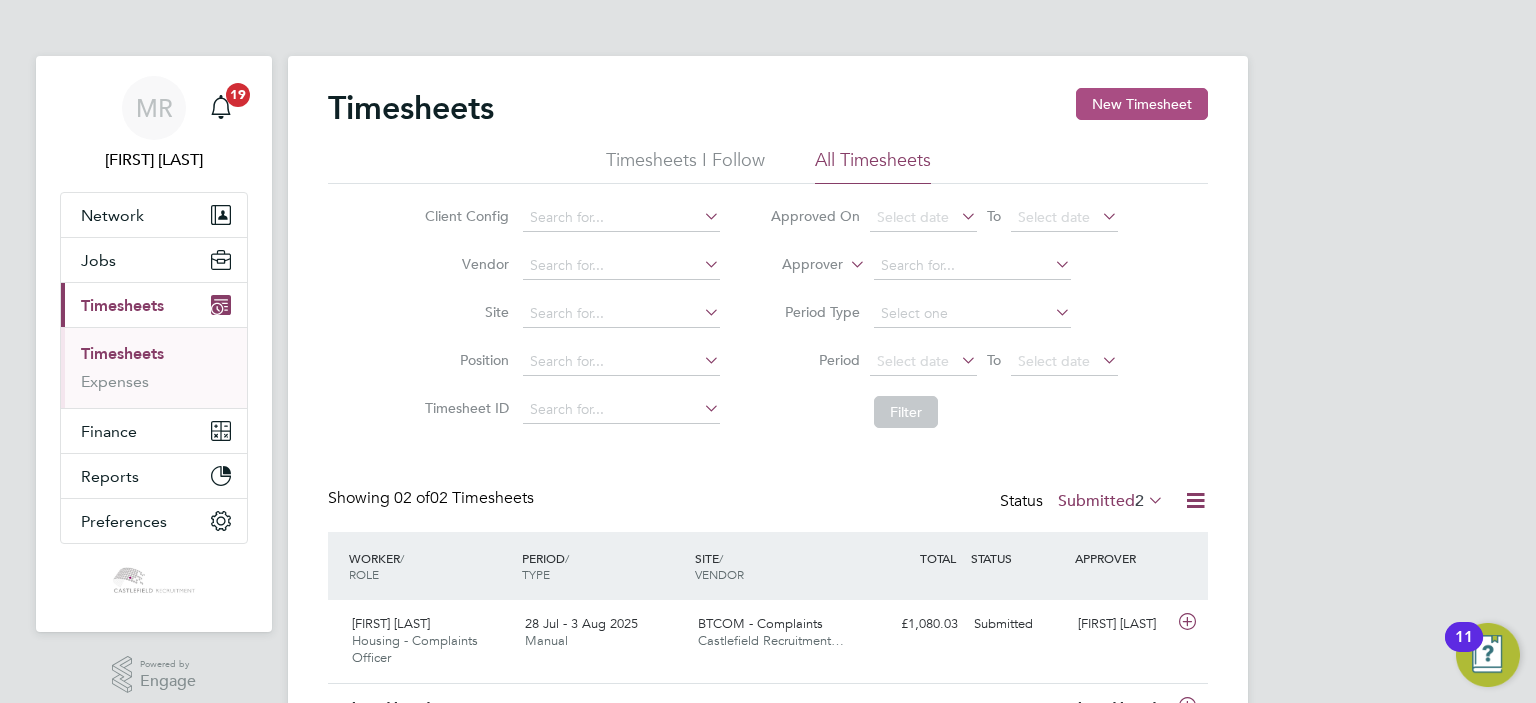 drag, startPoint x: 1140, startPoint y: 79, endPoint x: 1143, endPoint y: 97, distance: 18.248287 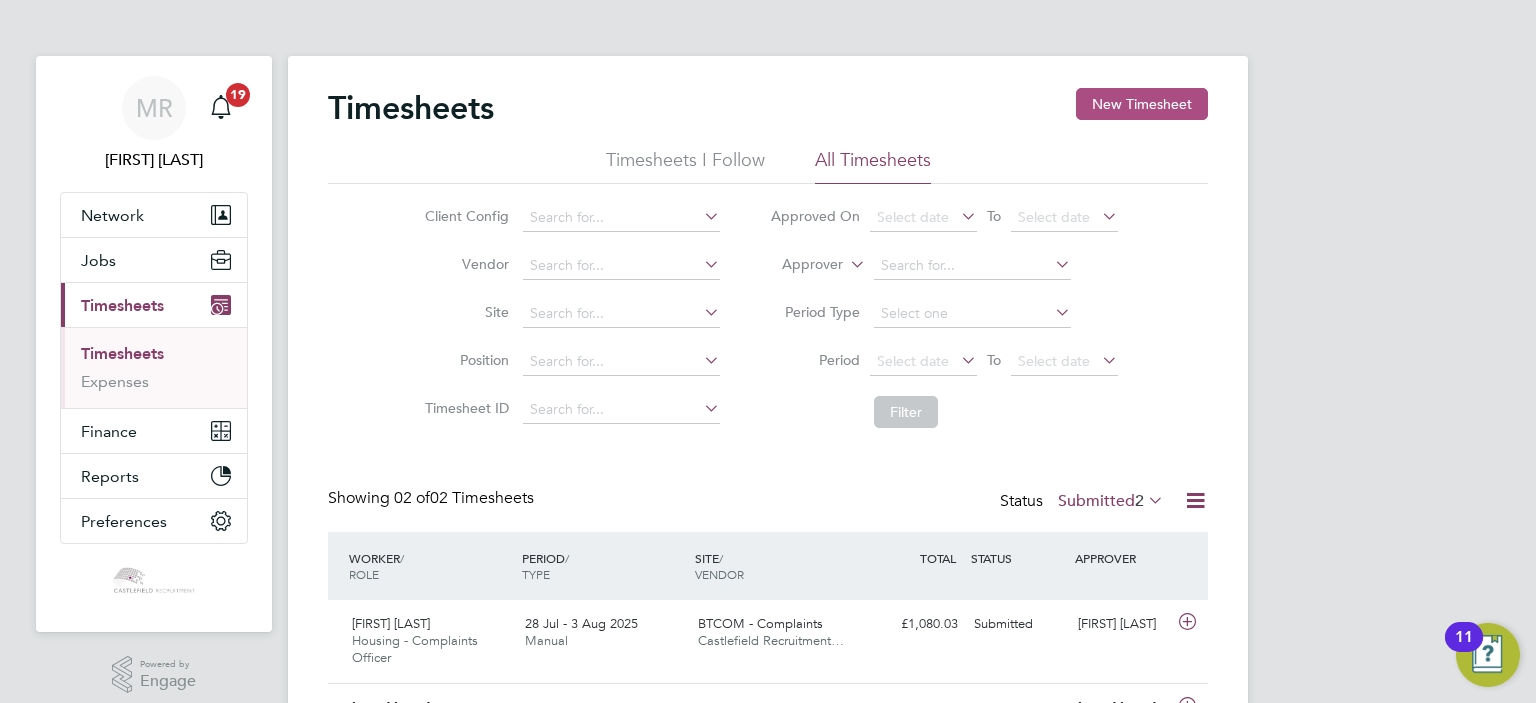click on "New Timesheet" 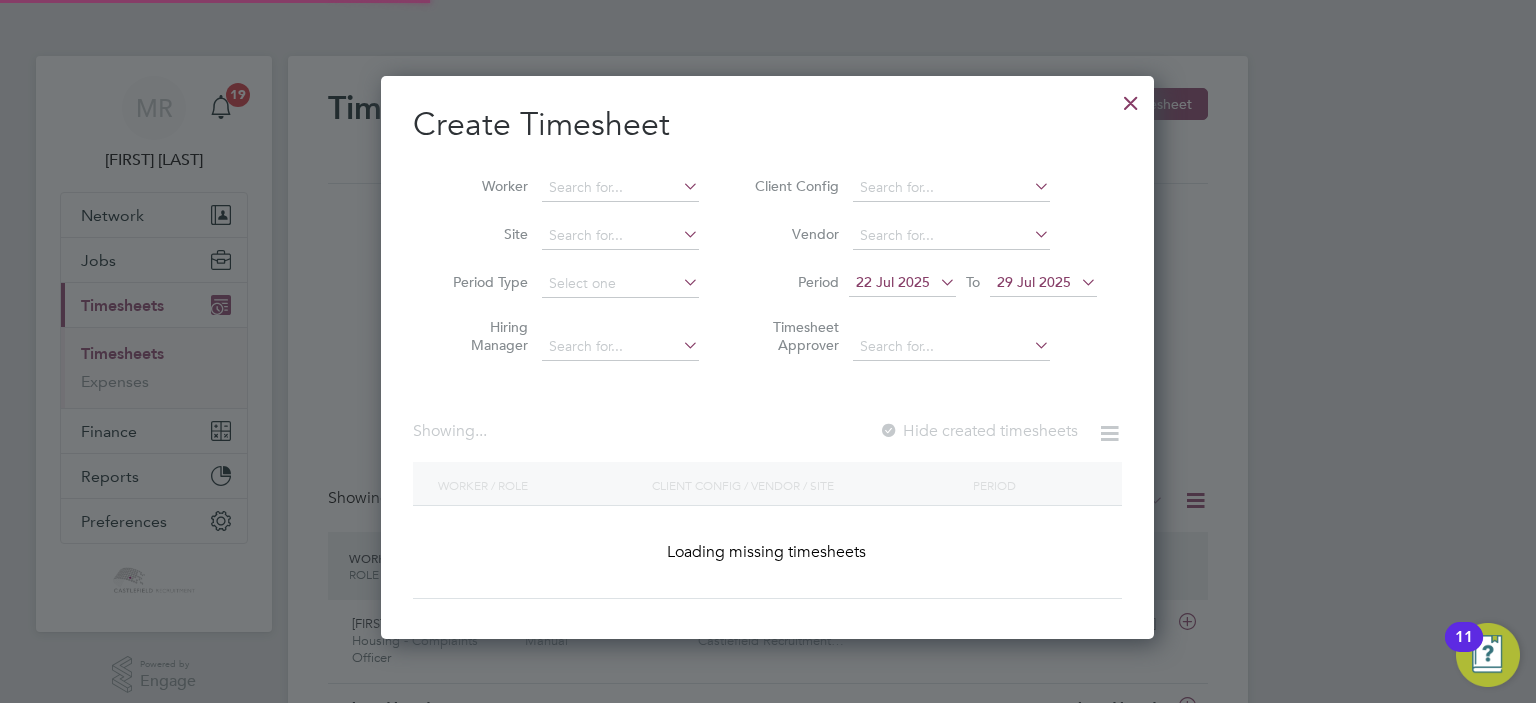 scroll, scrollTop: 10, scrollLeft: 10, axis: both 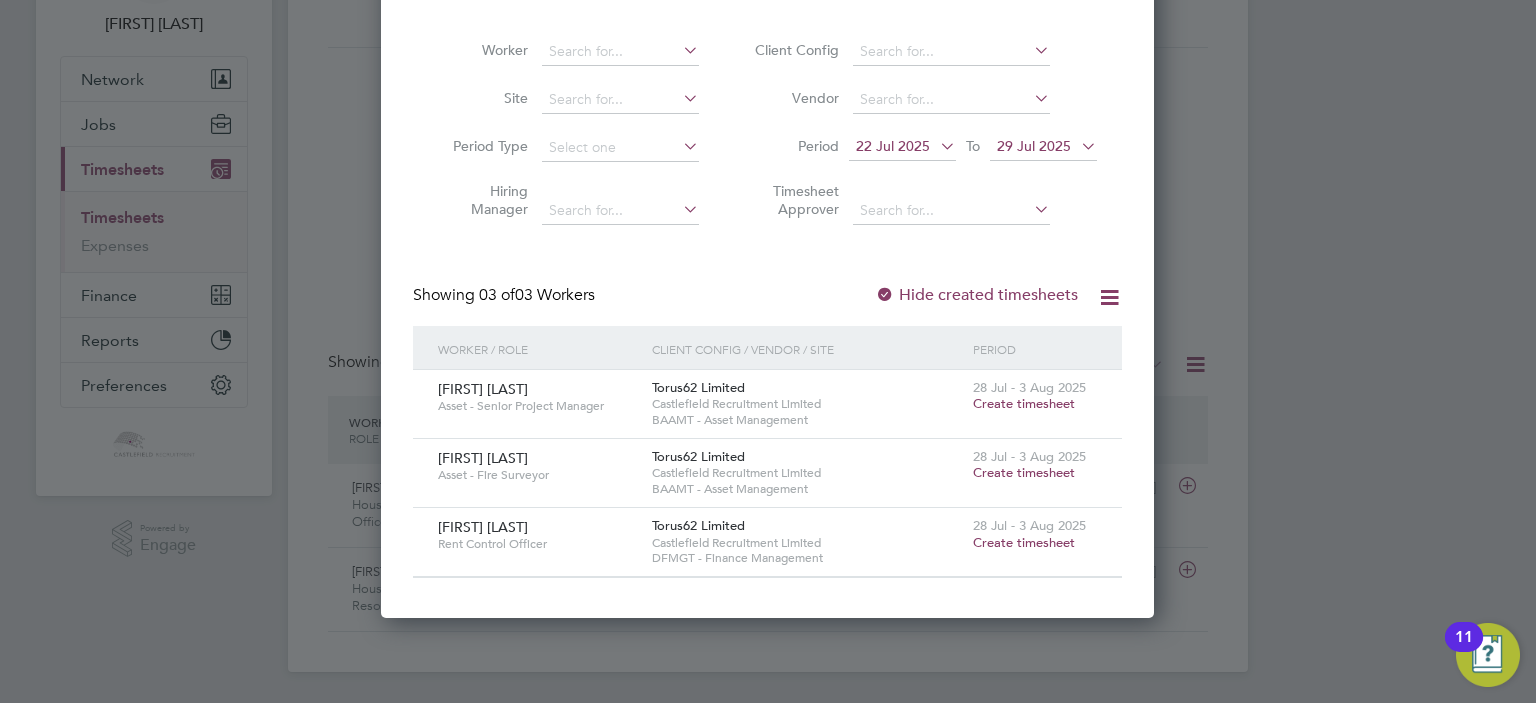 click on "Create timesheet" at bounding box center (1024, 472) 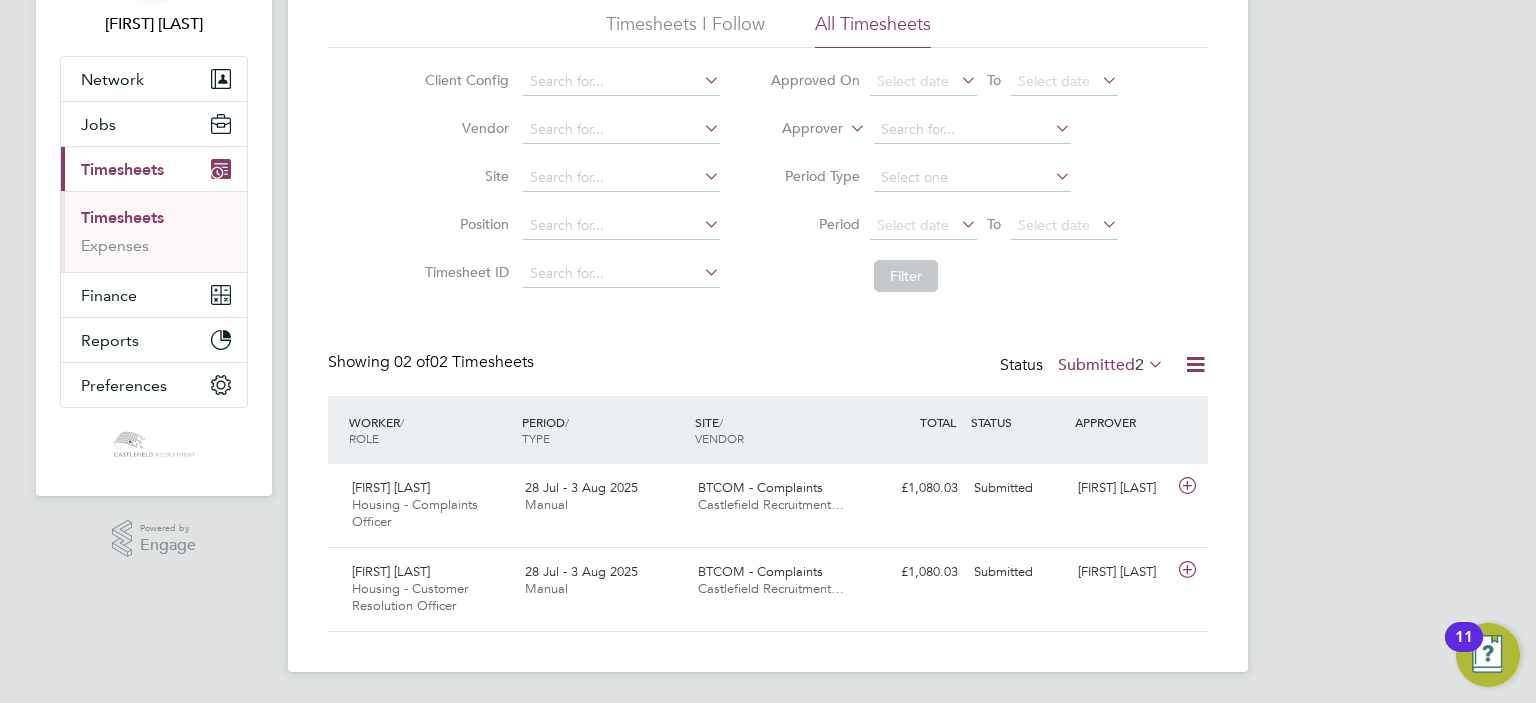 scroll, scrollTop: 115, scrollLeft: 0, axis: vertical 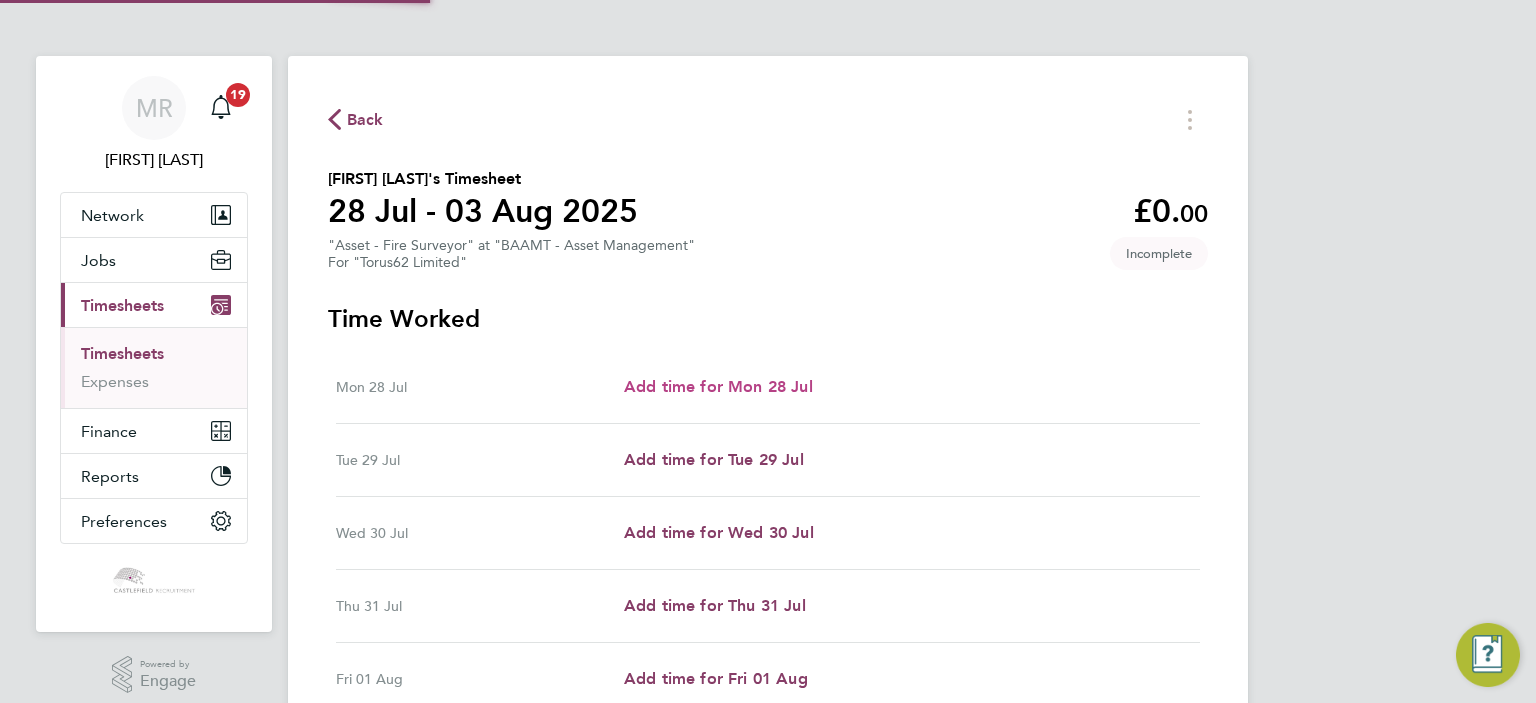 click on "Add time for Mon 28 Jul" at bounding box center (718, 386) 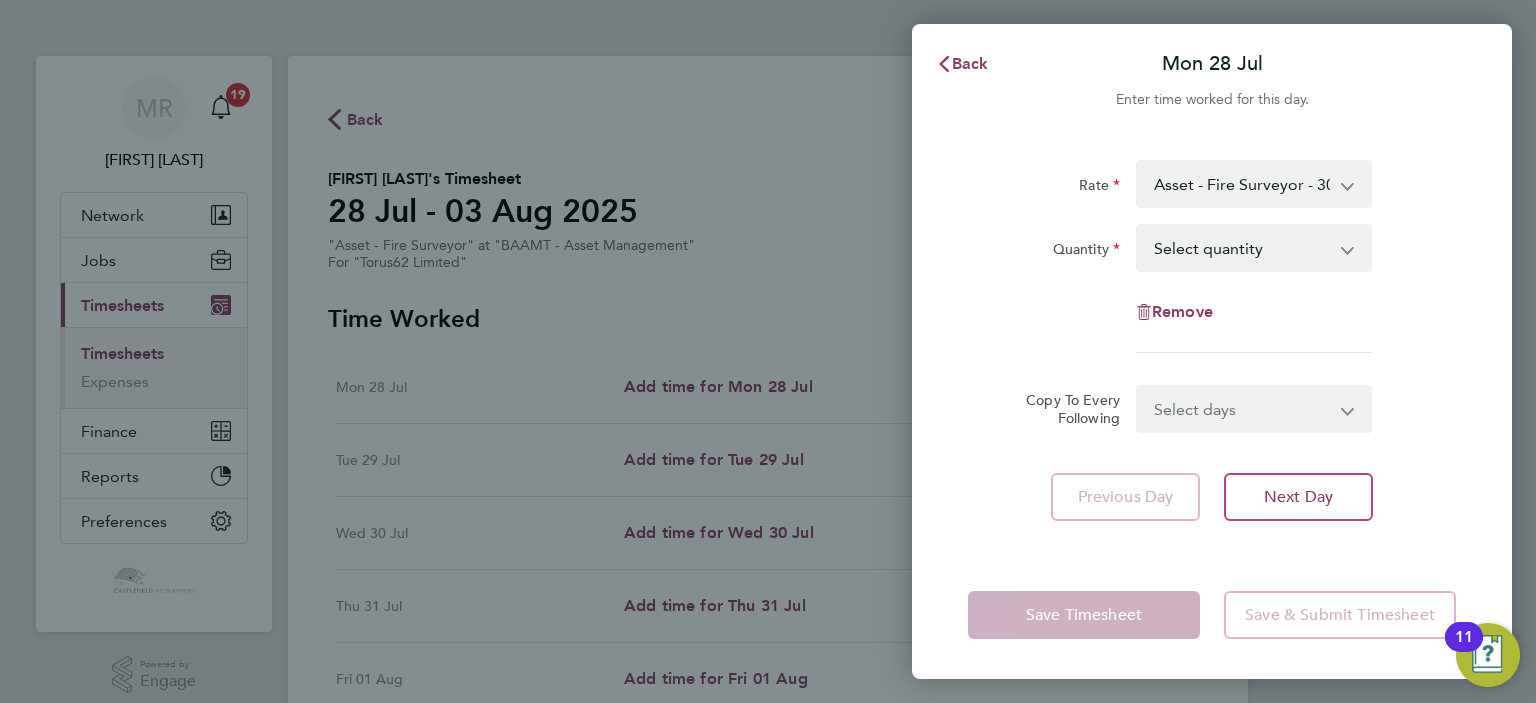 click on "Select quantity   0.5   1" at bounding box center (1242, 248) 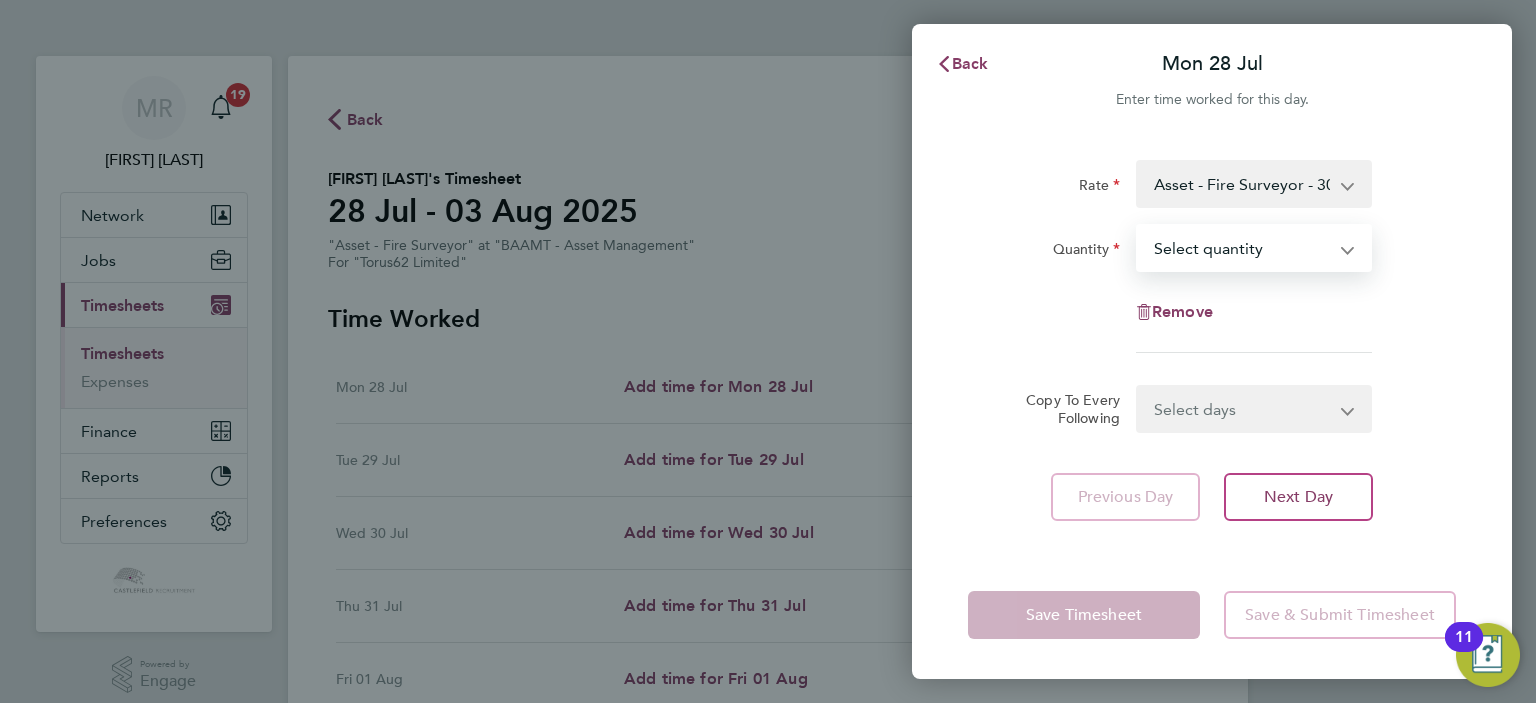 select on "1" 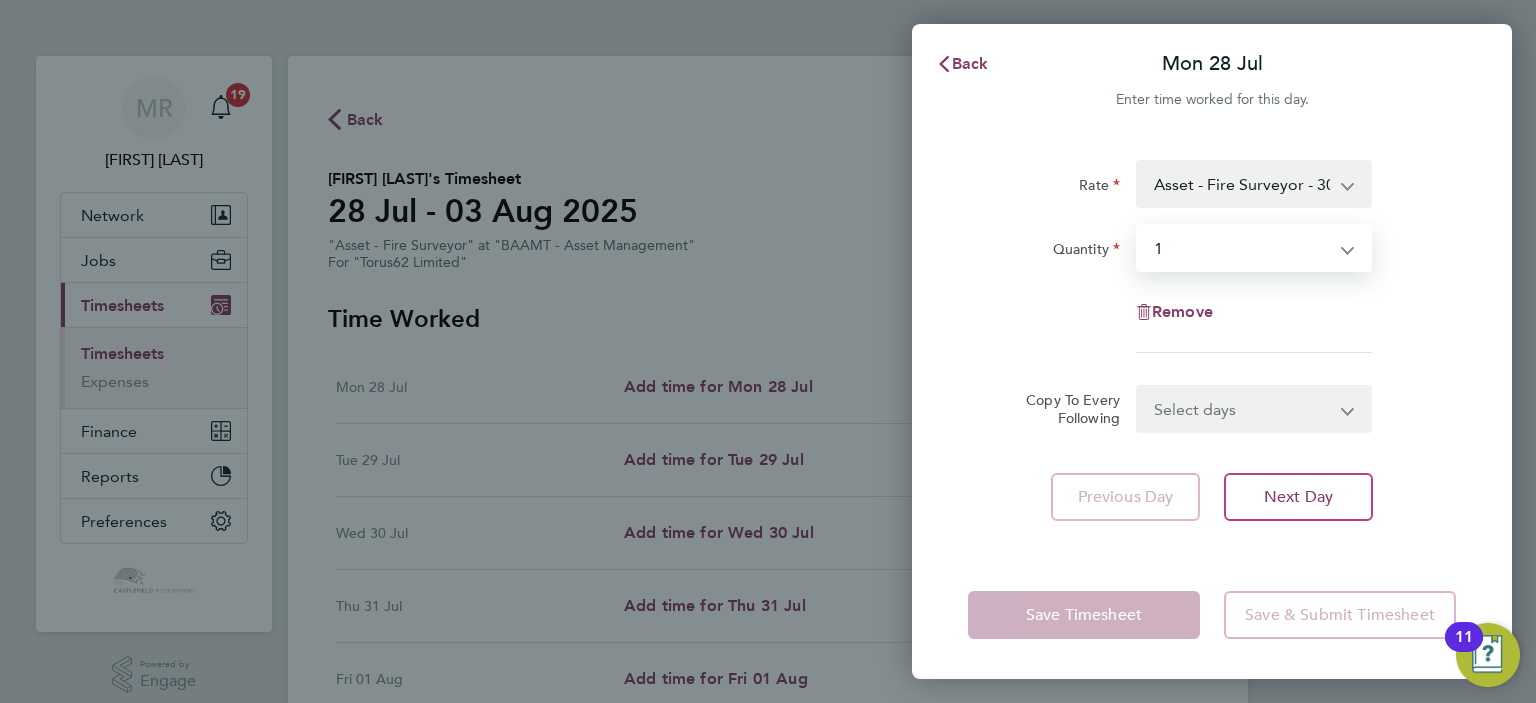 click on "Select quantity   0.5   1" at bounding box center (1242, 248) 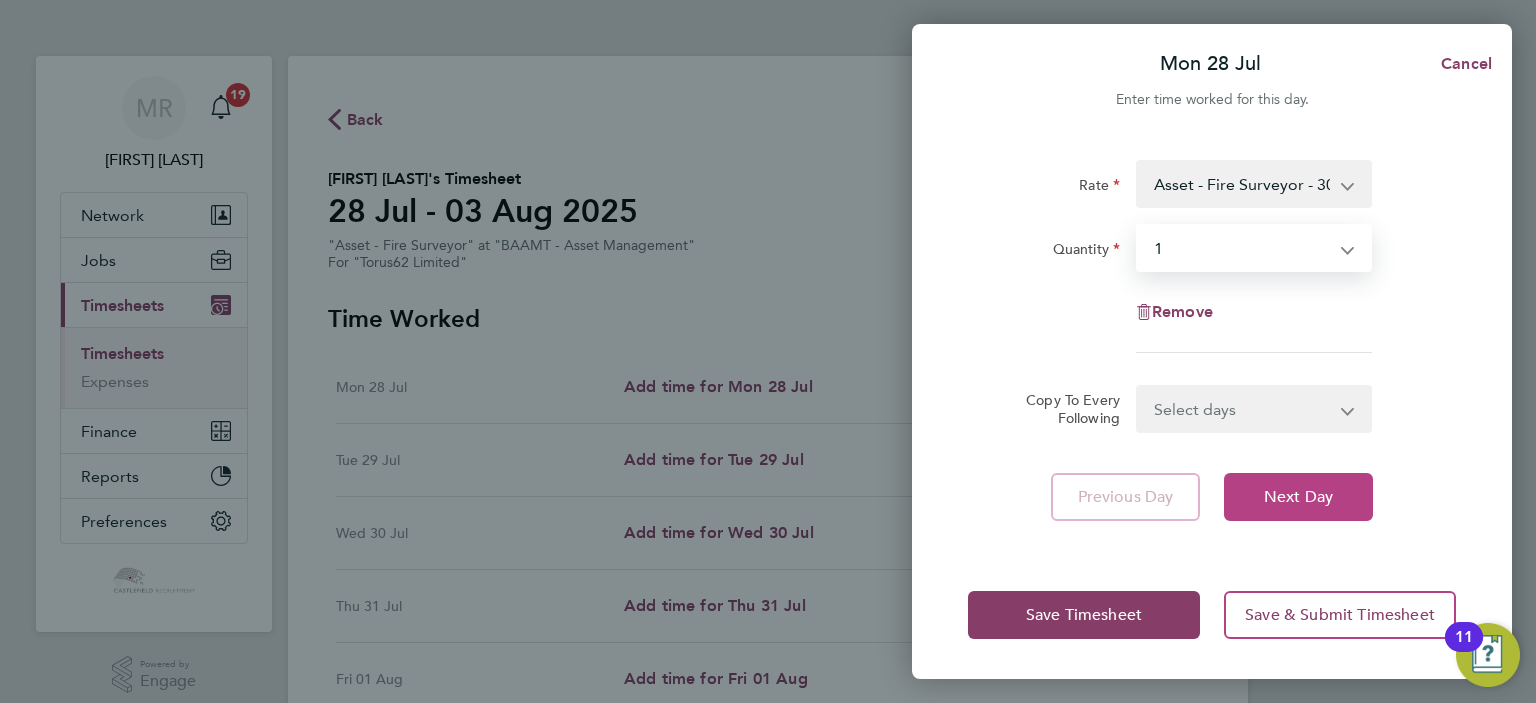 click on "Next Day" 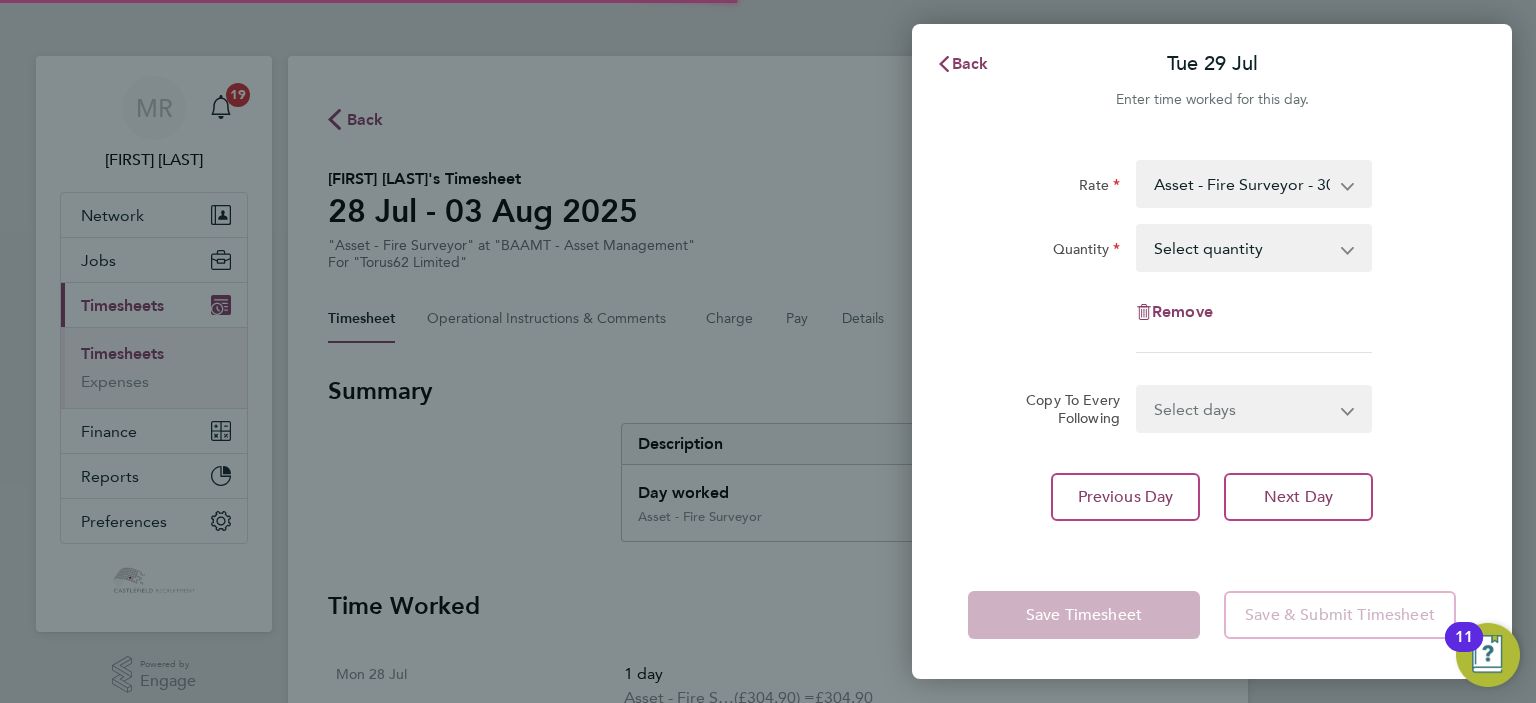click on "Select quantity   0.5   1" at bounding box center (1242, 248) 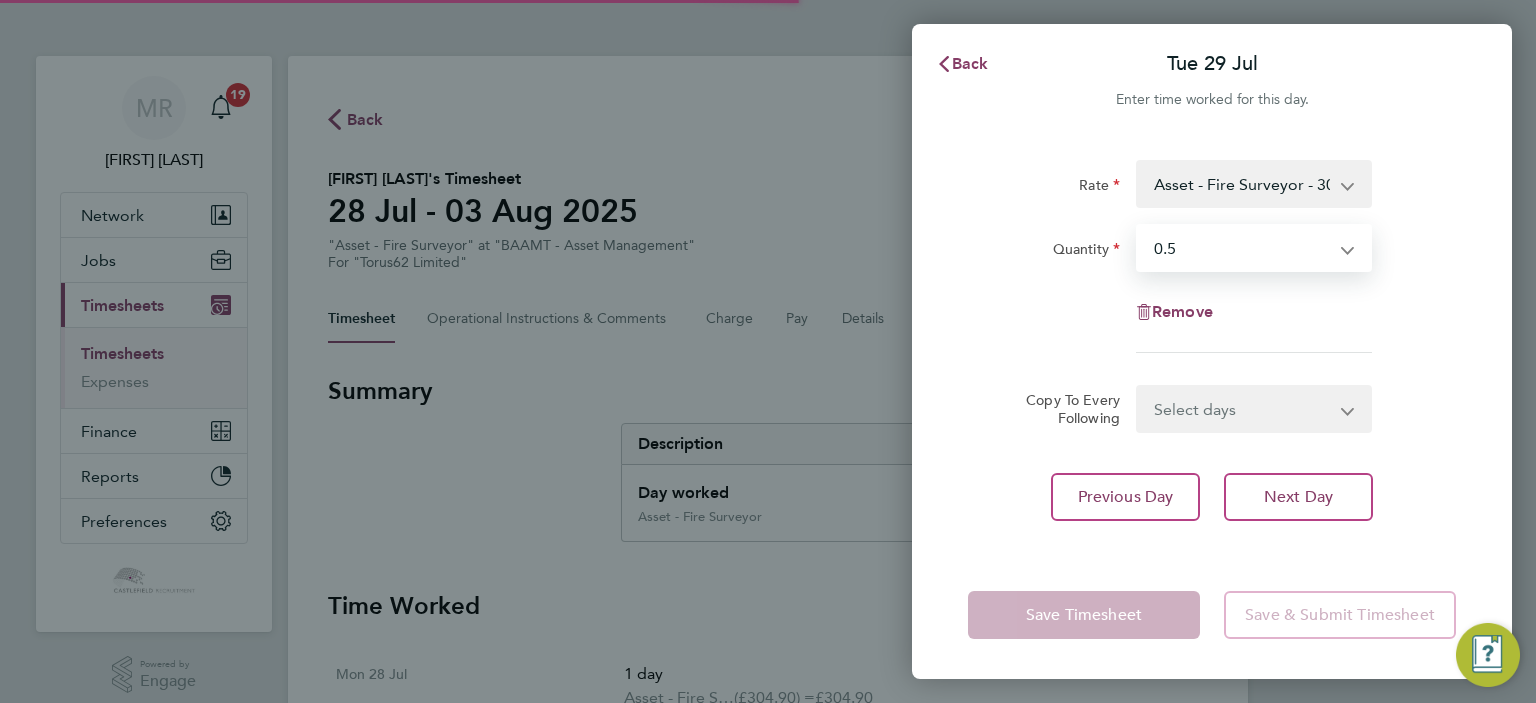 click on "Select quantity   0.5   1" at bounding box center (1242, 248) 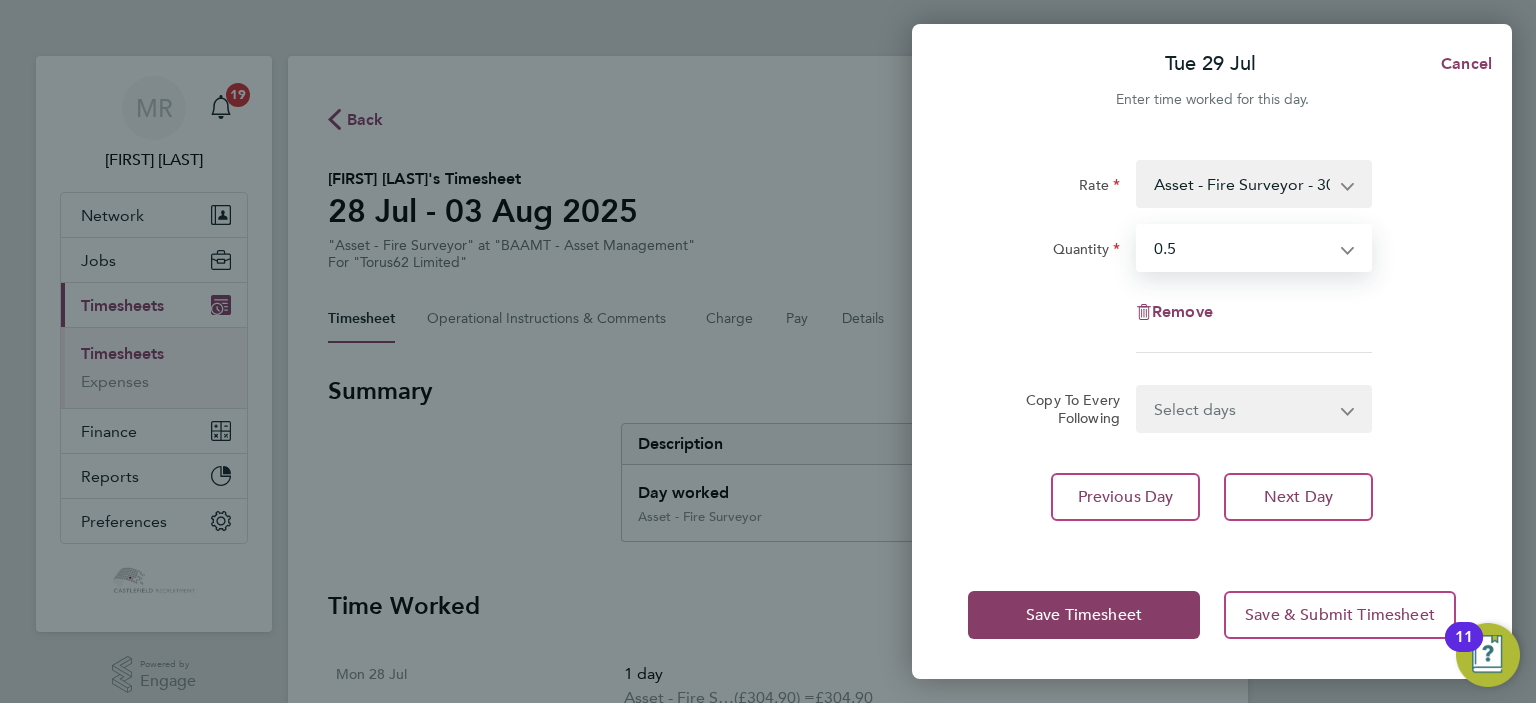 click on "Select quantity   0.5   1" at bounding box center [1242, 248] 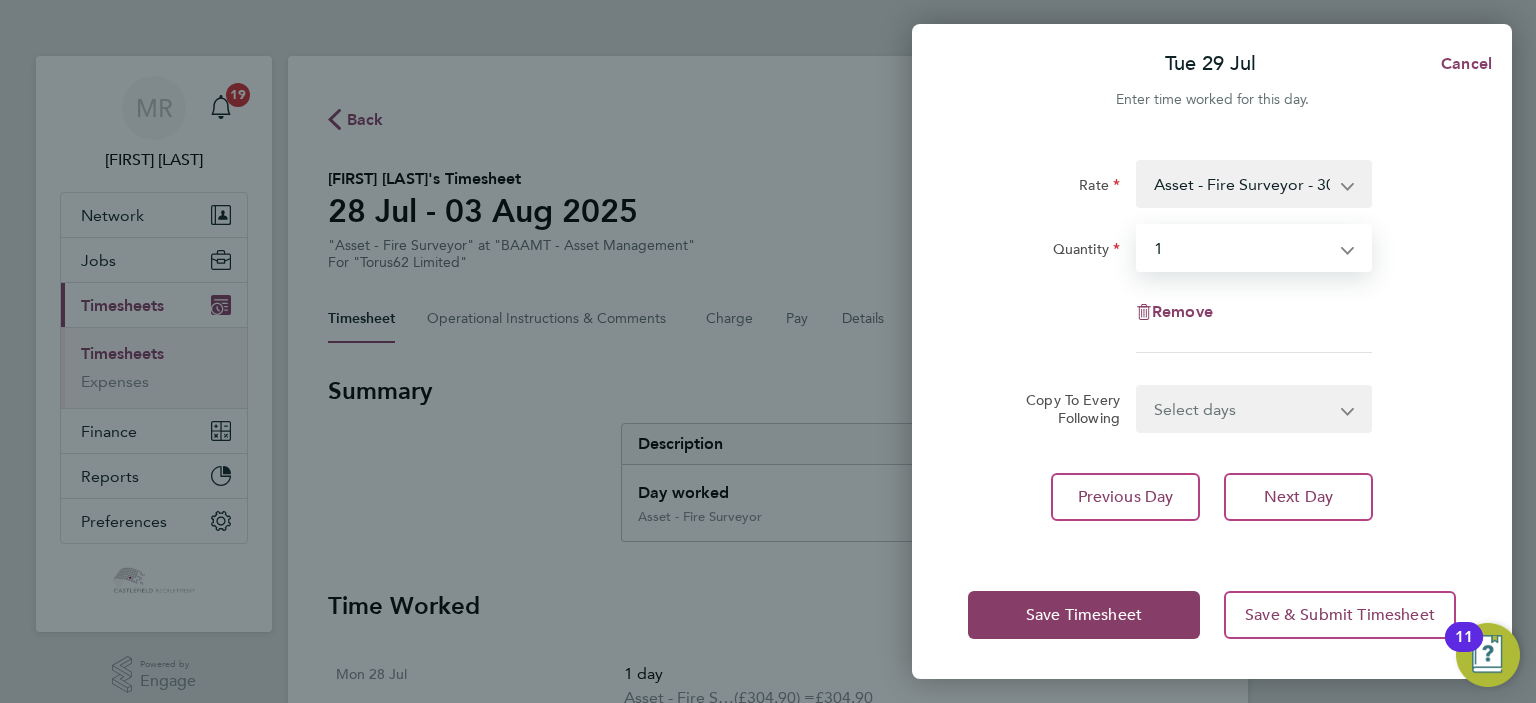 click on "Select quantity   0.5   1" at bounding box center (1242, 248) 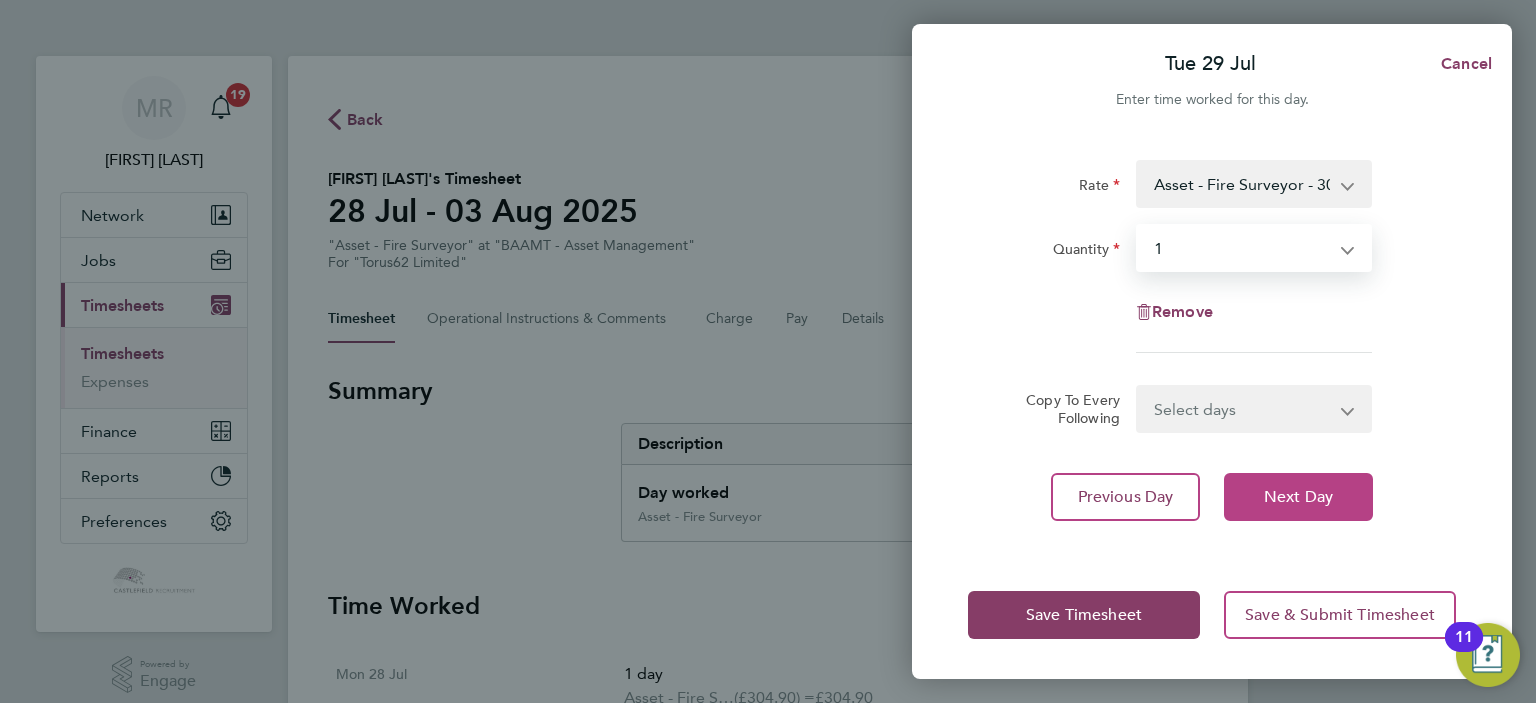 click on "Next Day" 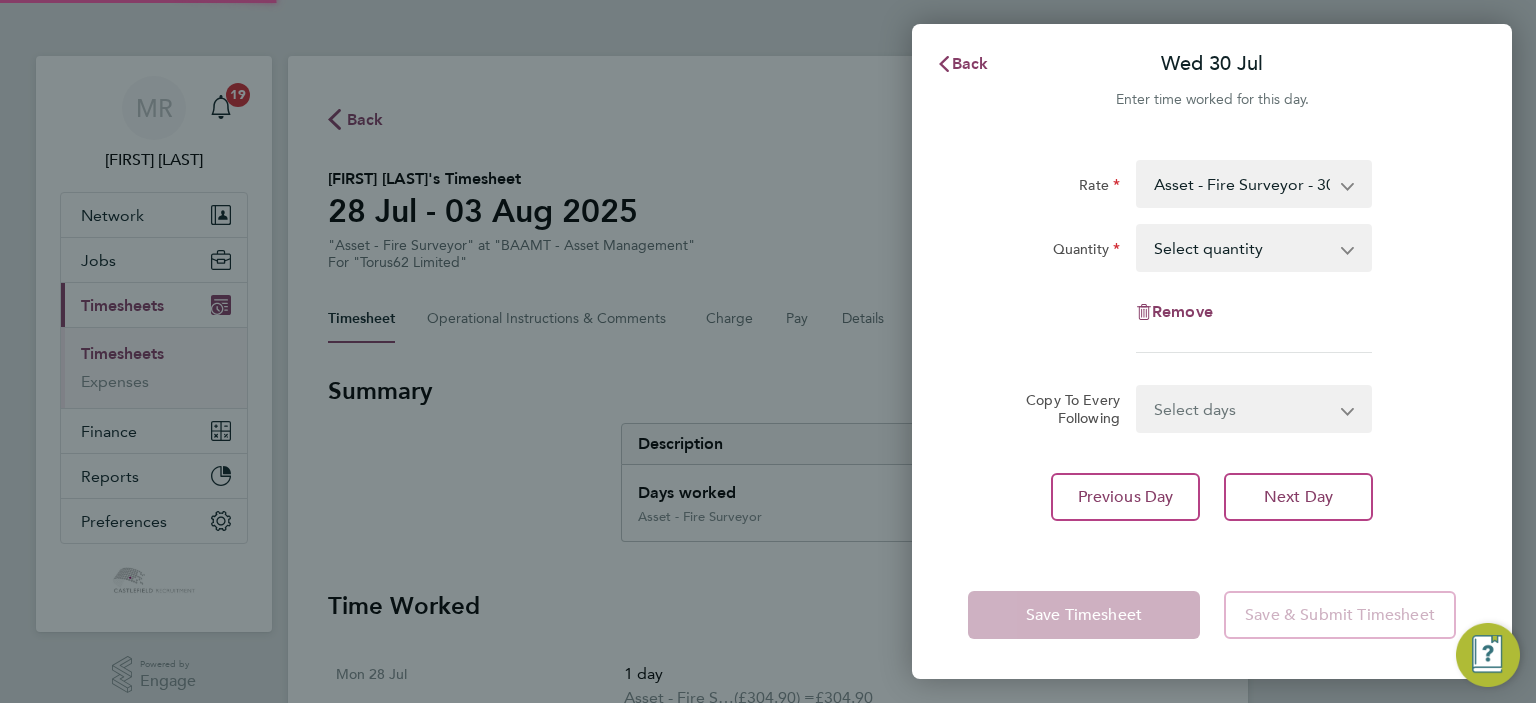 click on "Asset - Fire Surveyor - 304.90" at bounding box center [1242, 184] 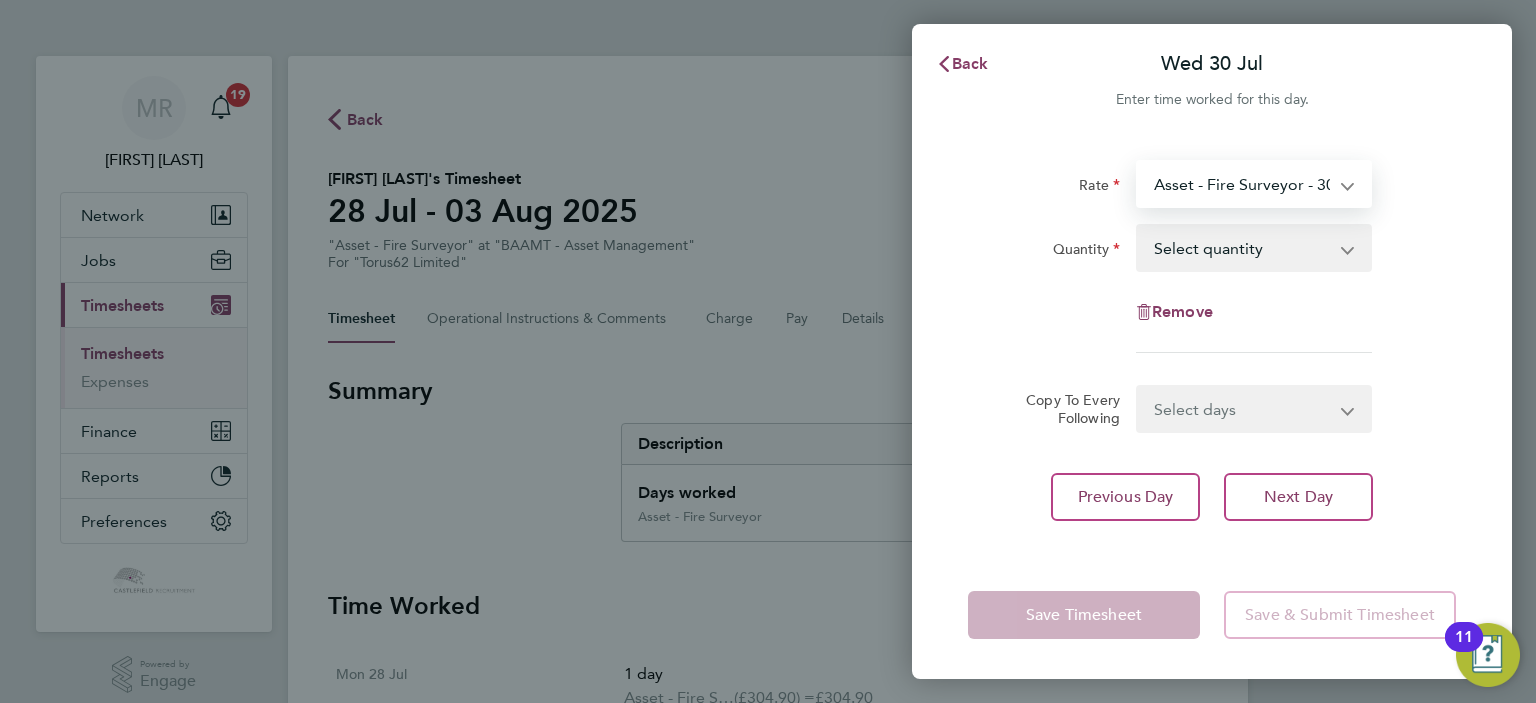 click on "Select quantity   0.5   1" at bounding box center [1242, 248] 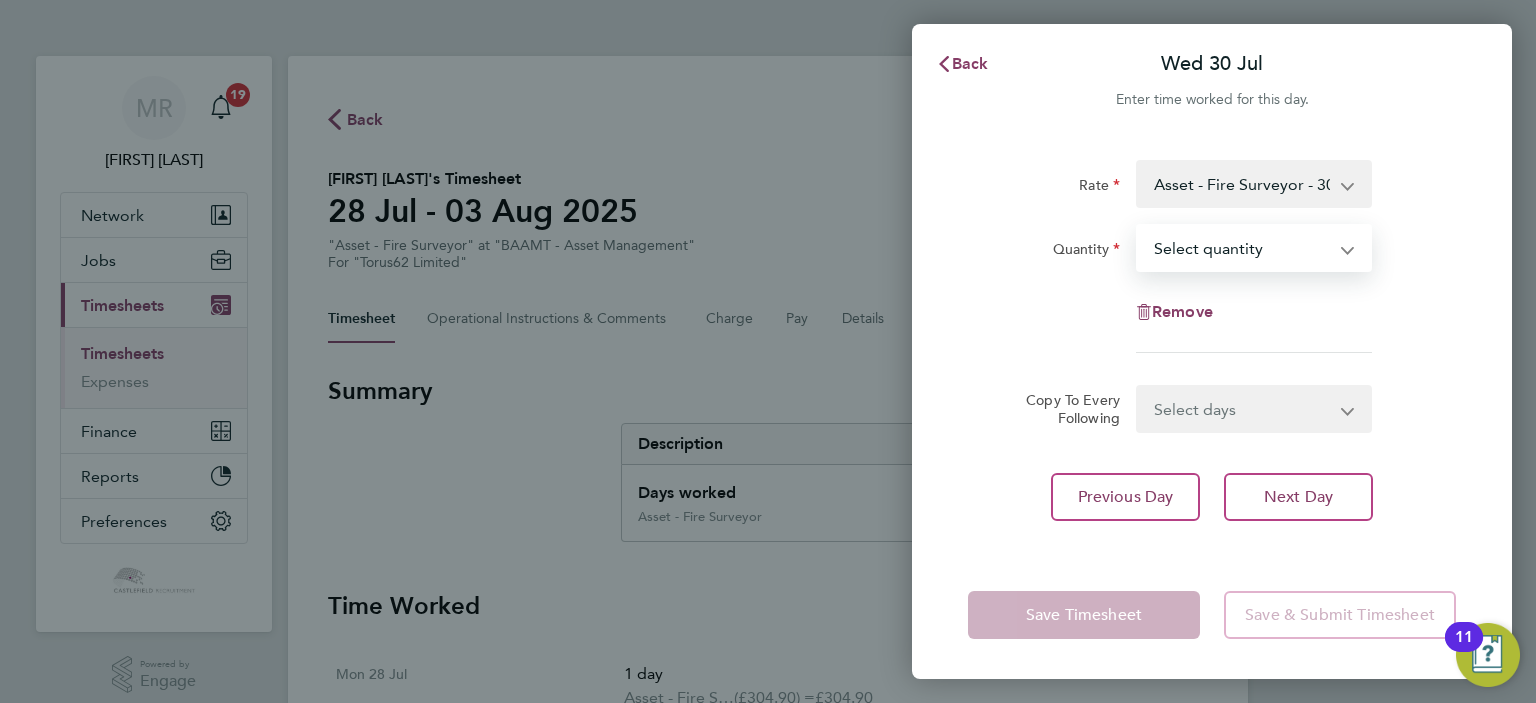 select on "1" 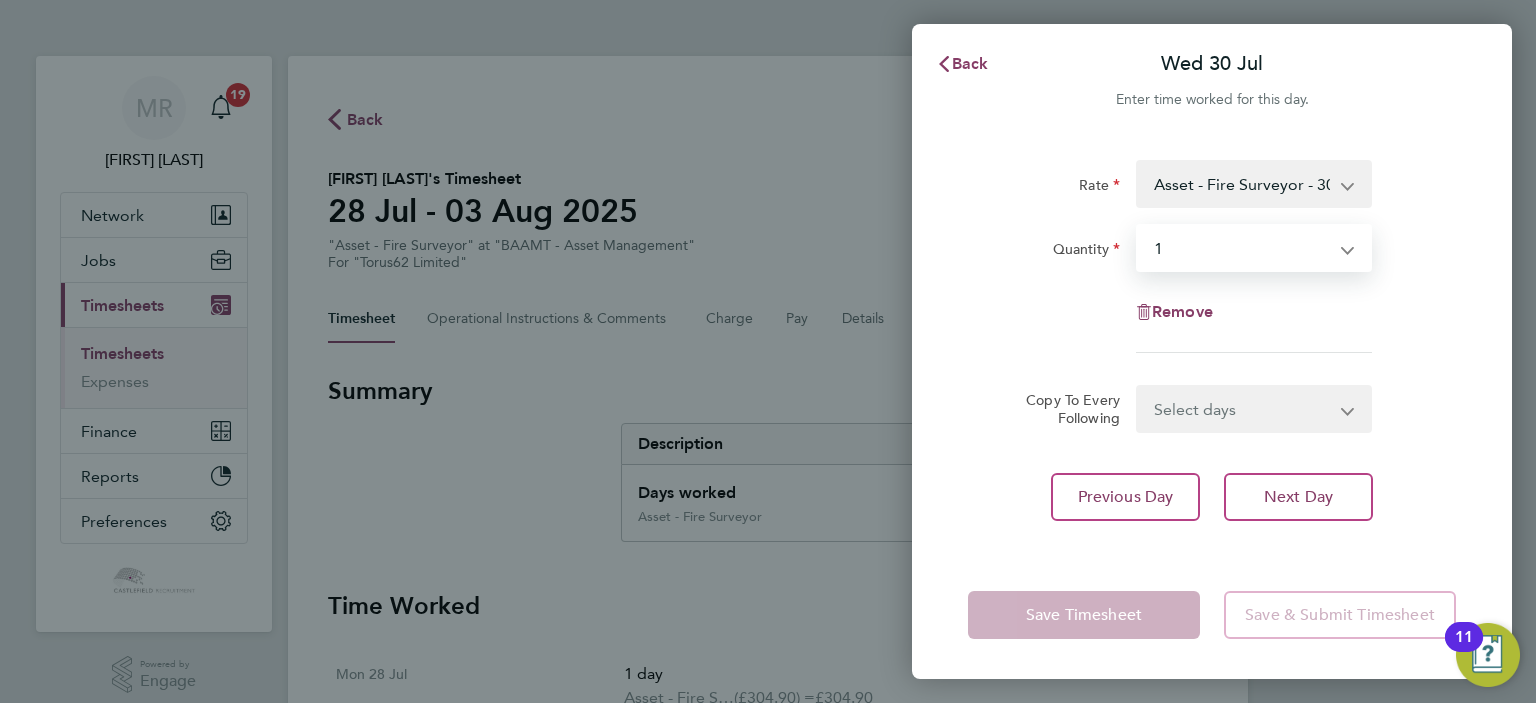 click on "Select quantity   0.5   1" at bounding box center (1242, 248) 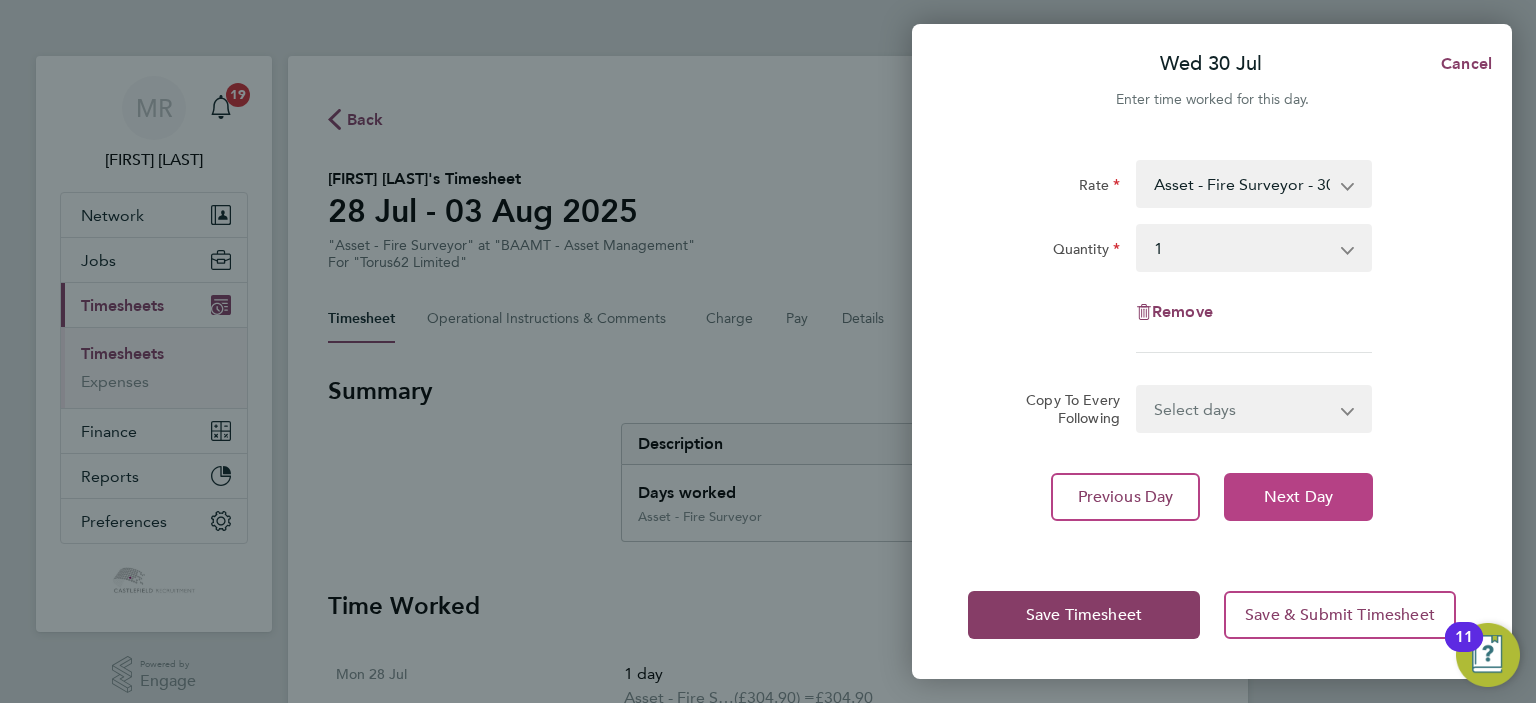 click on "Next Day" 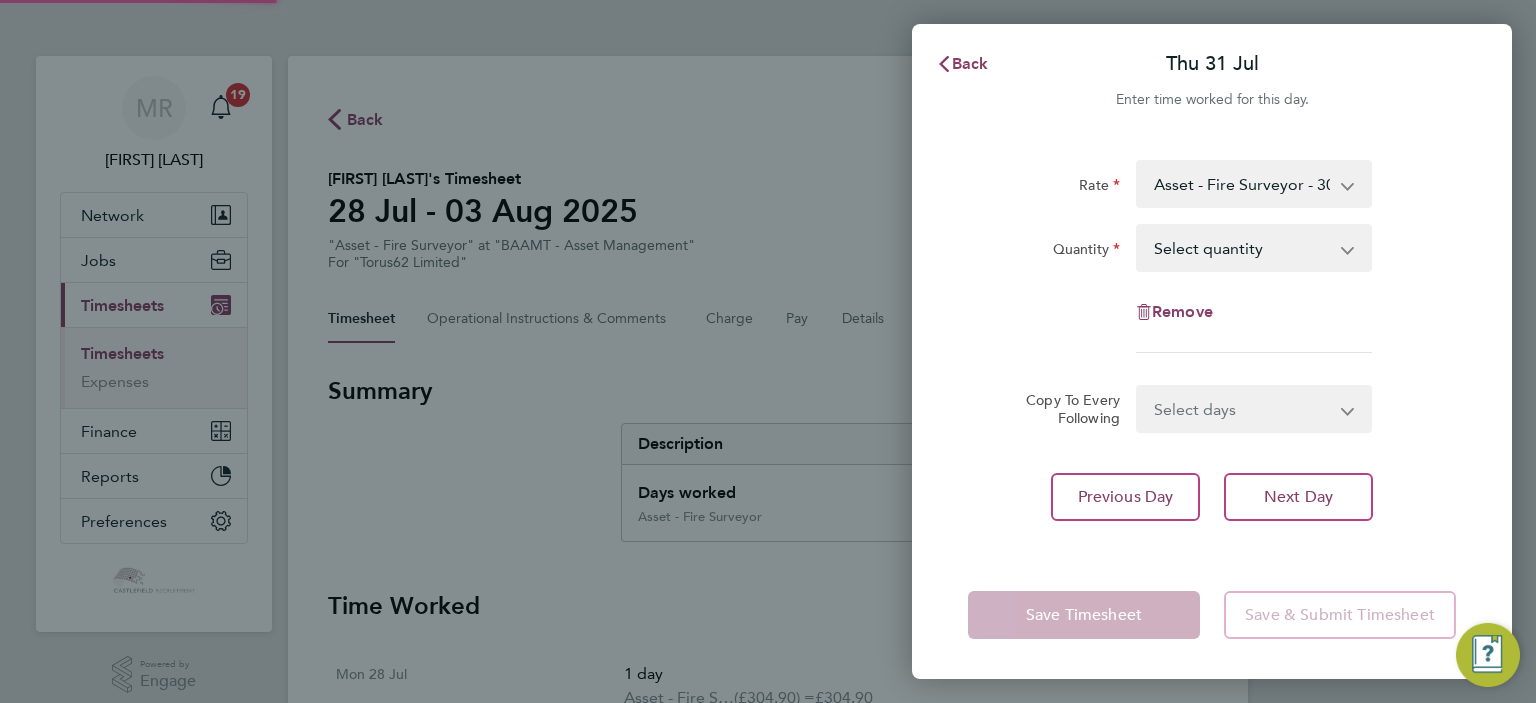 click on "Select quantity   0.5   1" at bounding box center (1242, 248) 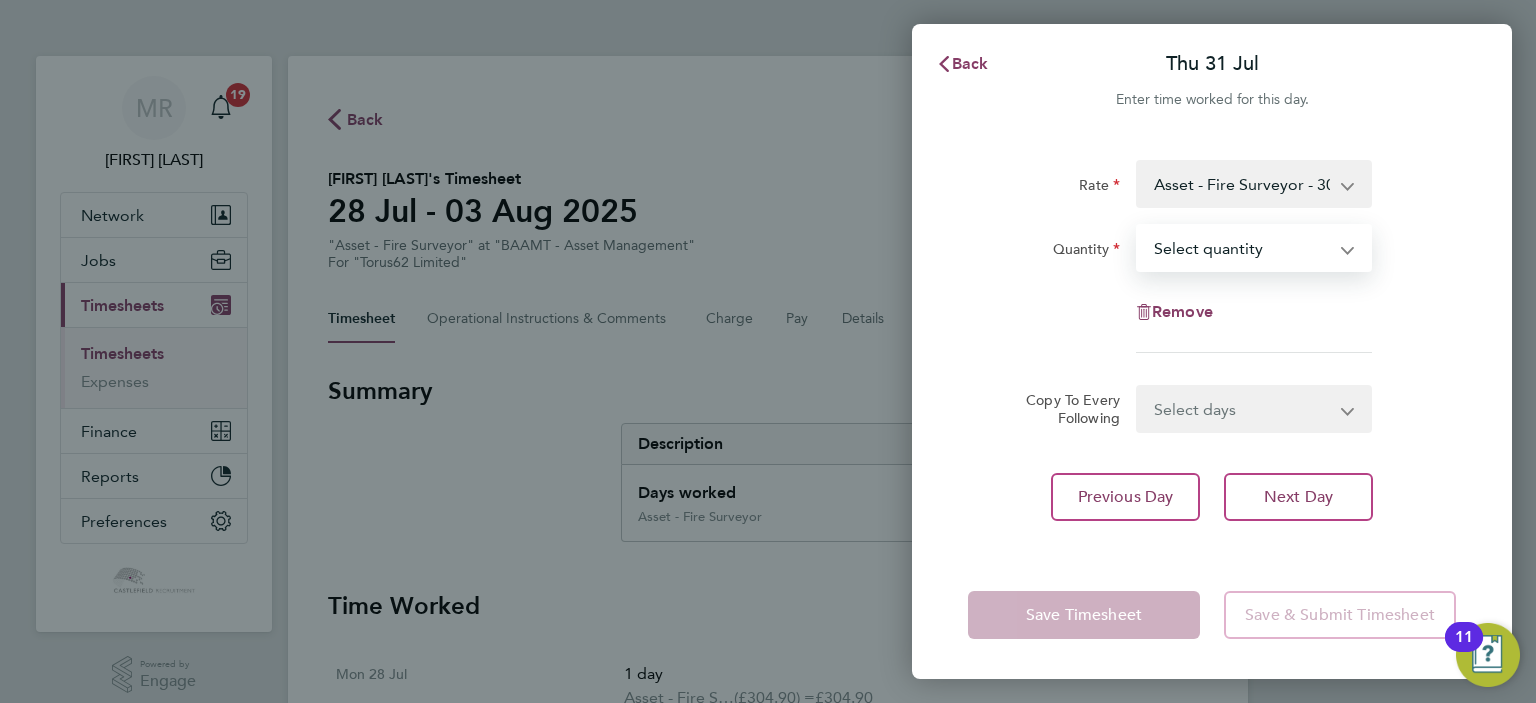 select on "1" 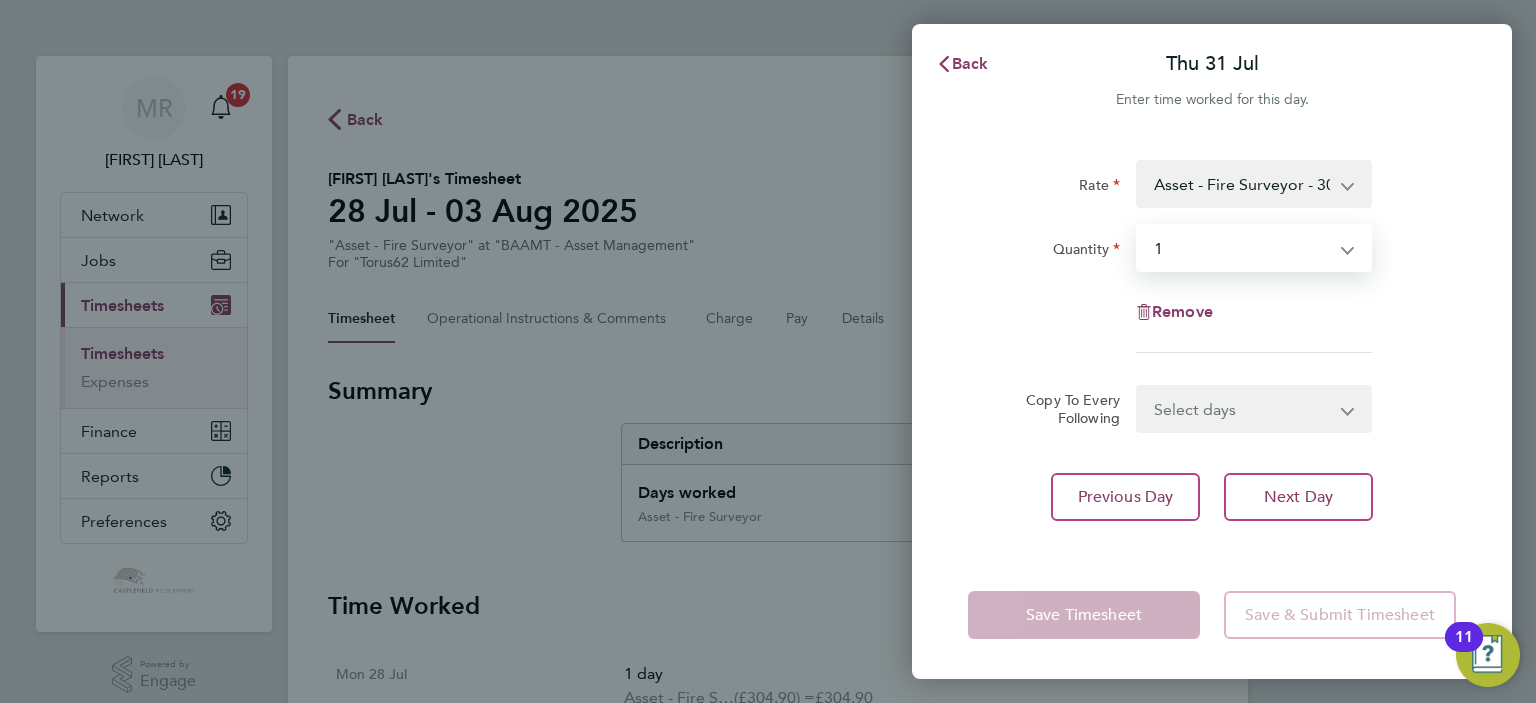 click on "Select quantity   0.5   1" at bounding box center [1242, 248] 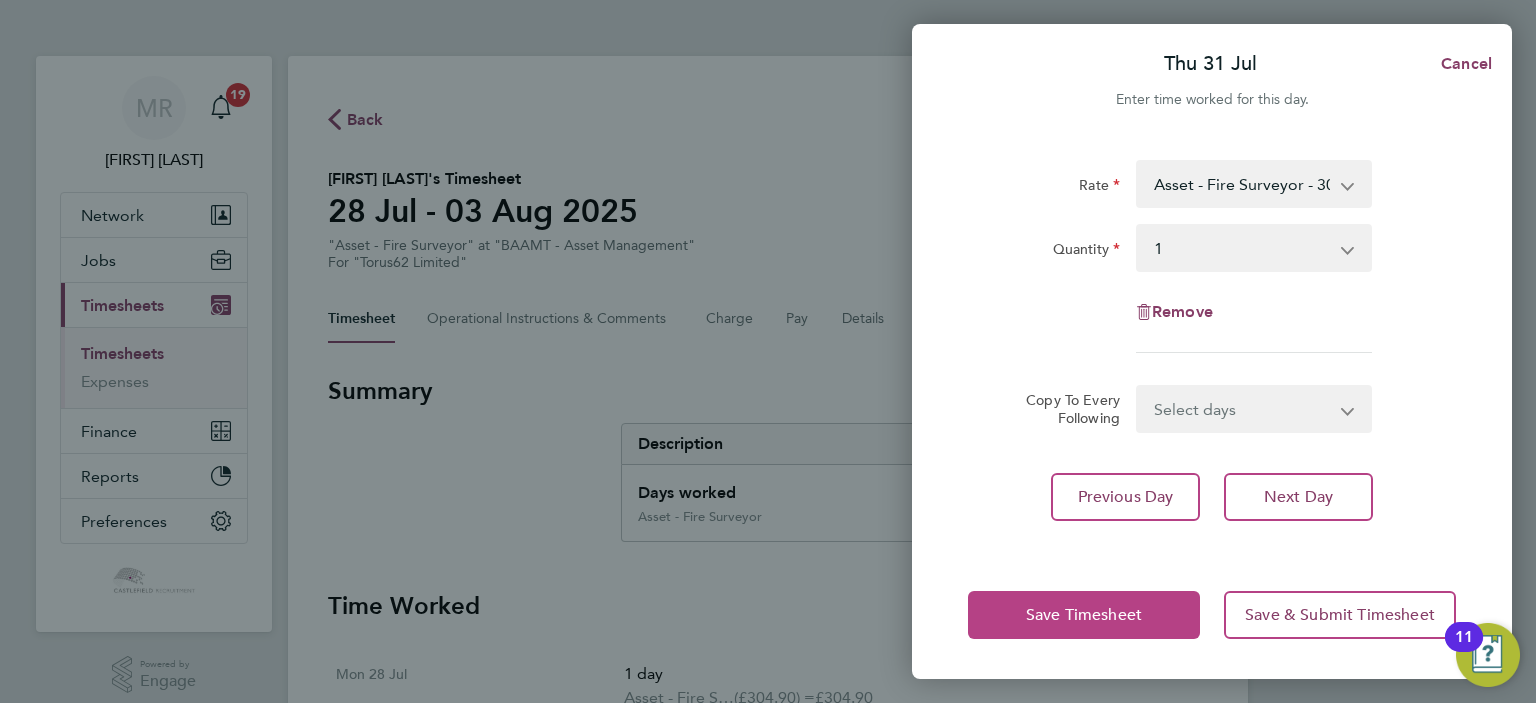 click on "Save Timesheet" 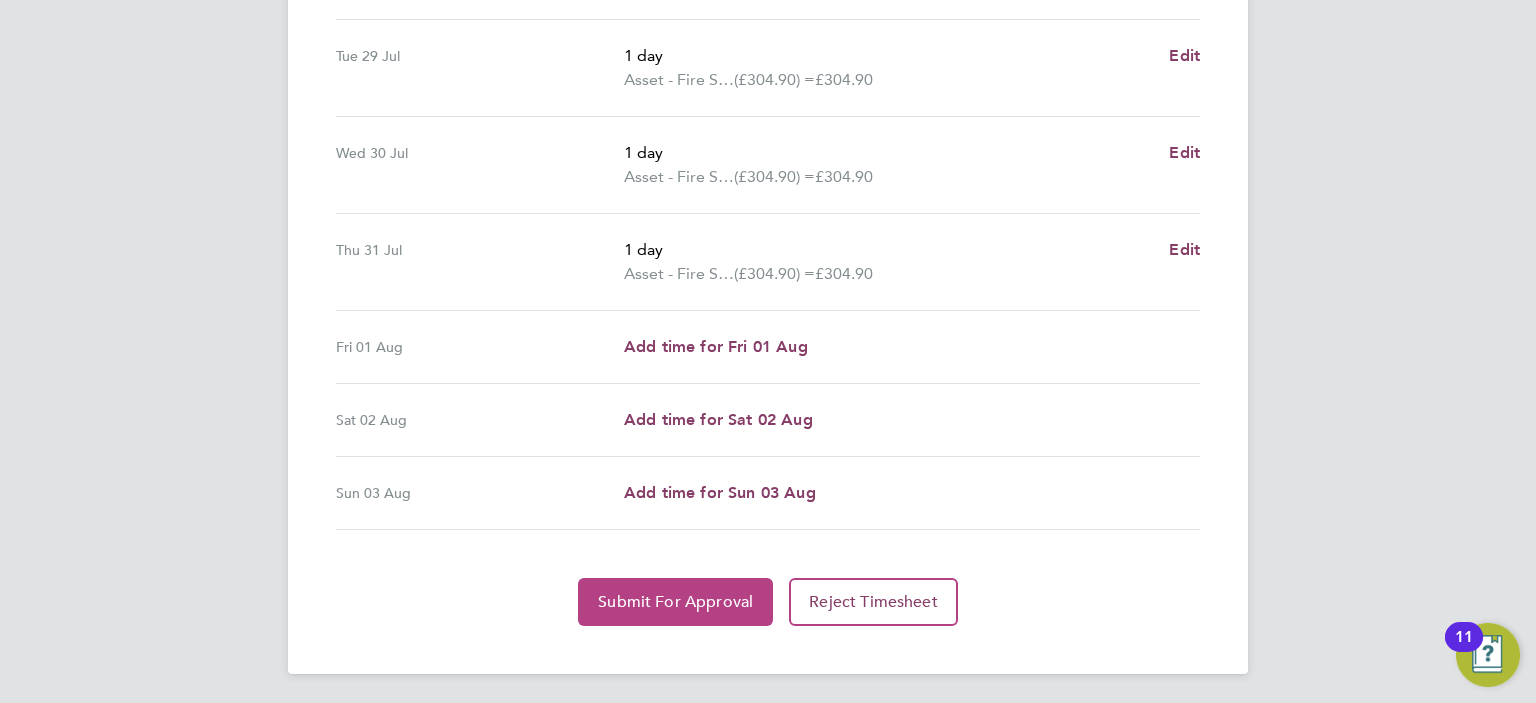 click on "Submit For Approval" 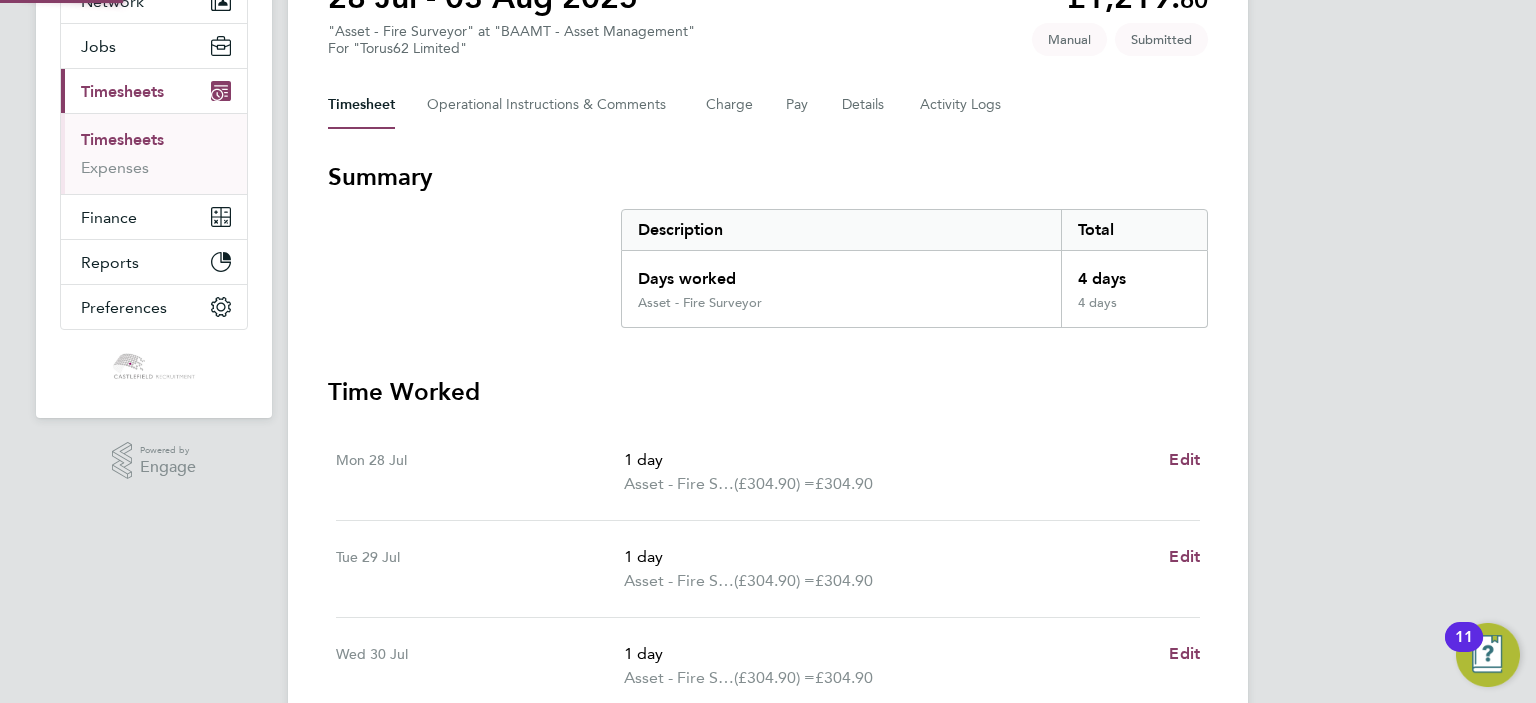 scroll, scrollTop: 0, scrollLeft: 0, axis: both 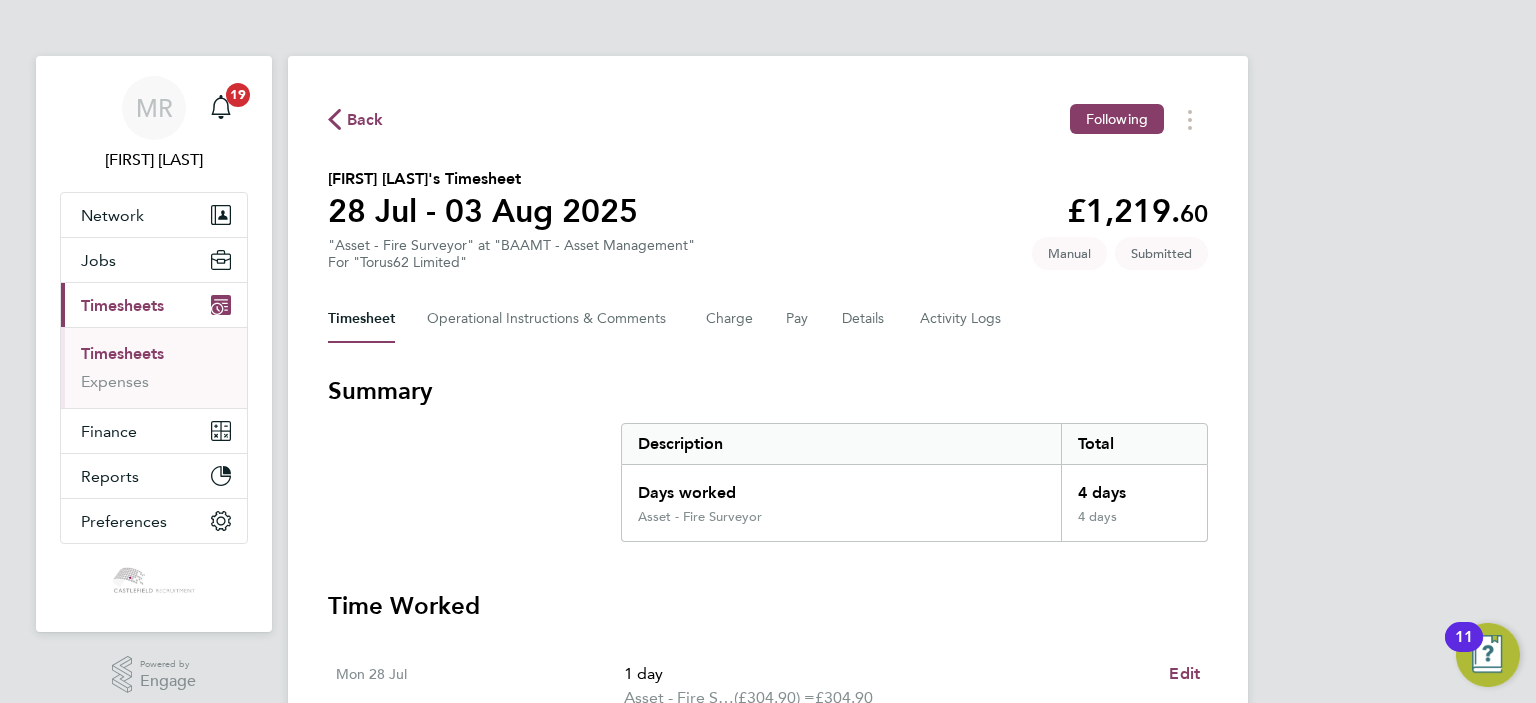 click on "Back" 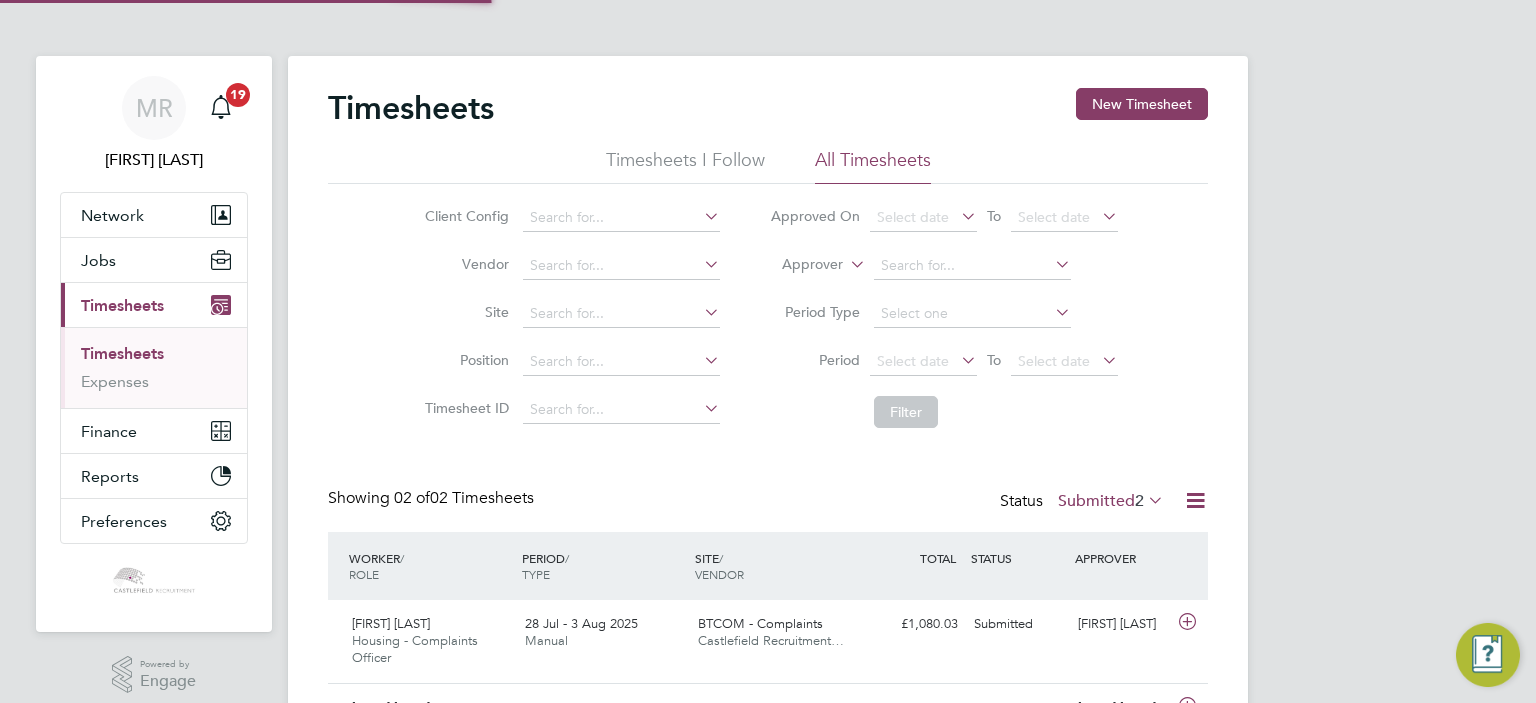 scroll, scrollTop: 10, scrollLeft: 10, axis: both 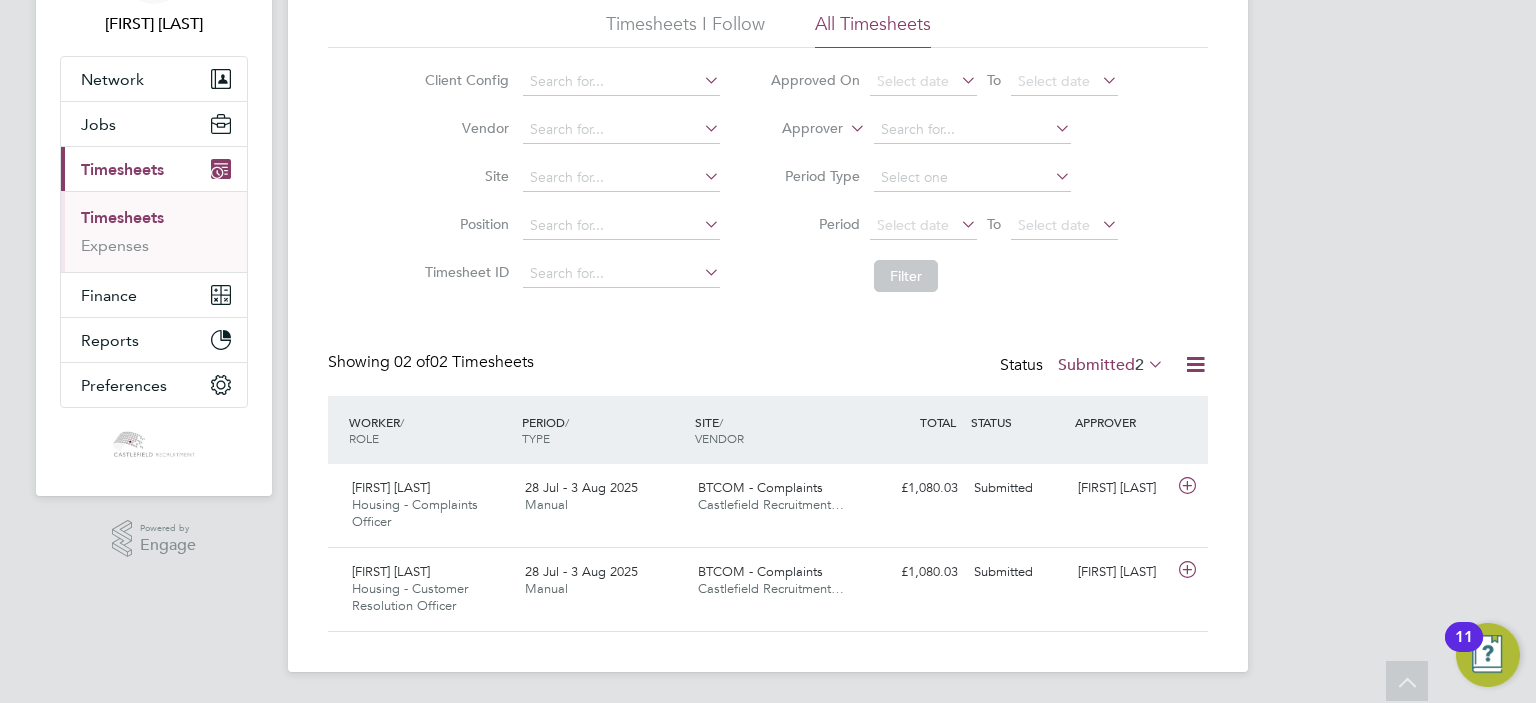 click on "Submitted  2" 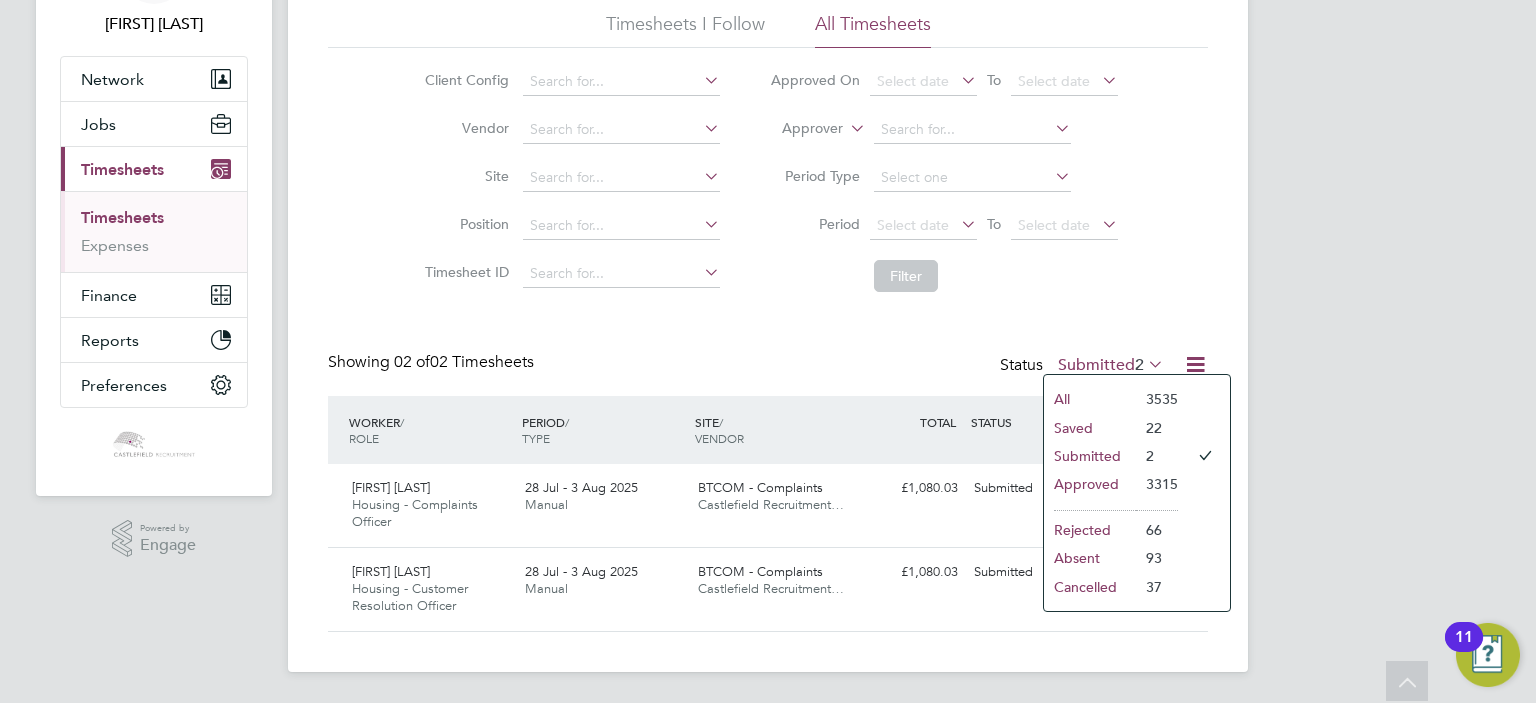click on "All Saved Submitted Approved Rejected Absent Cancelled 3535 22 2 3315 66 93 37" 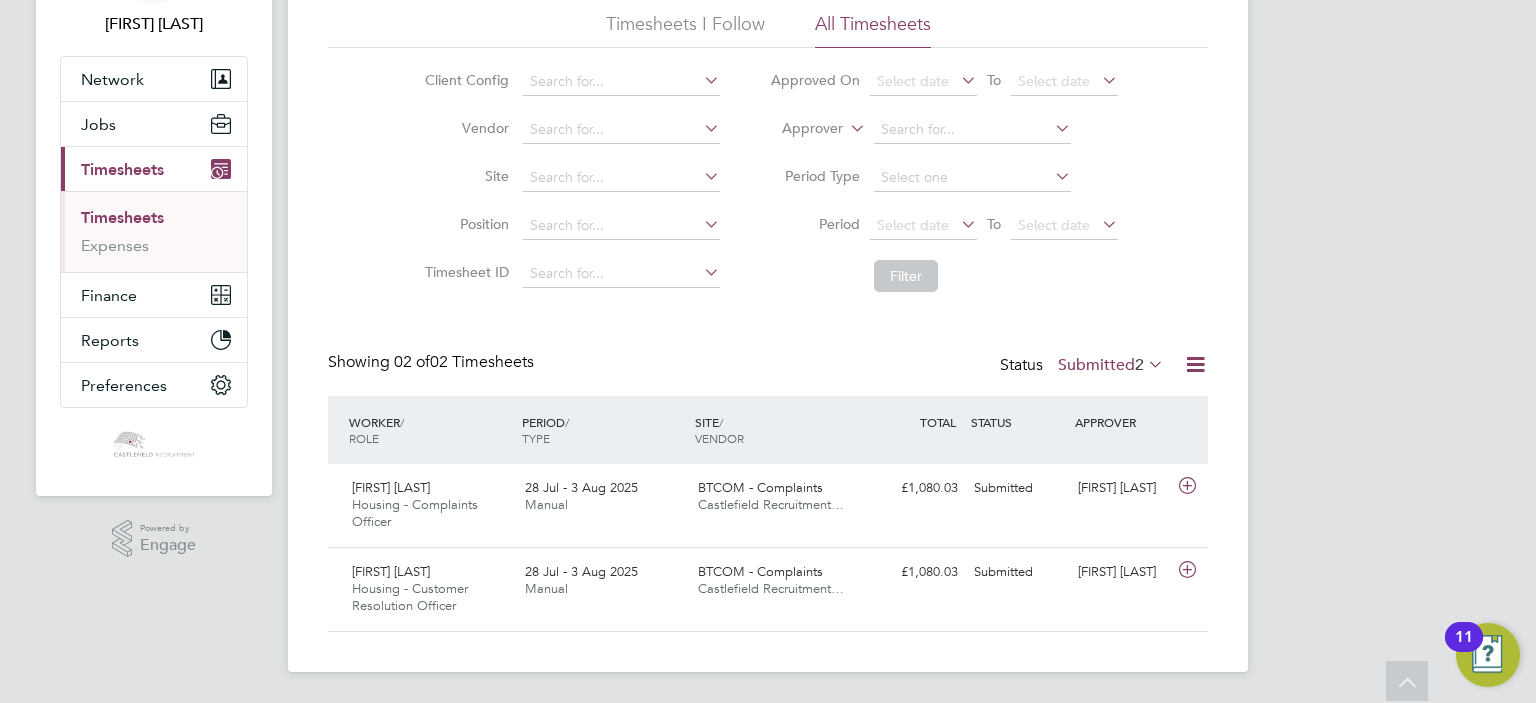 click on "WORKER  / ROLE WORKER  / PERIOD PERIOD  / TYPE SITE  / VENDOR TOTAL   TOTAL  / STATUS STATUS APPROVER" 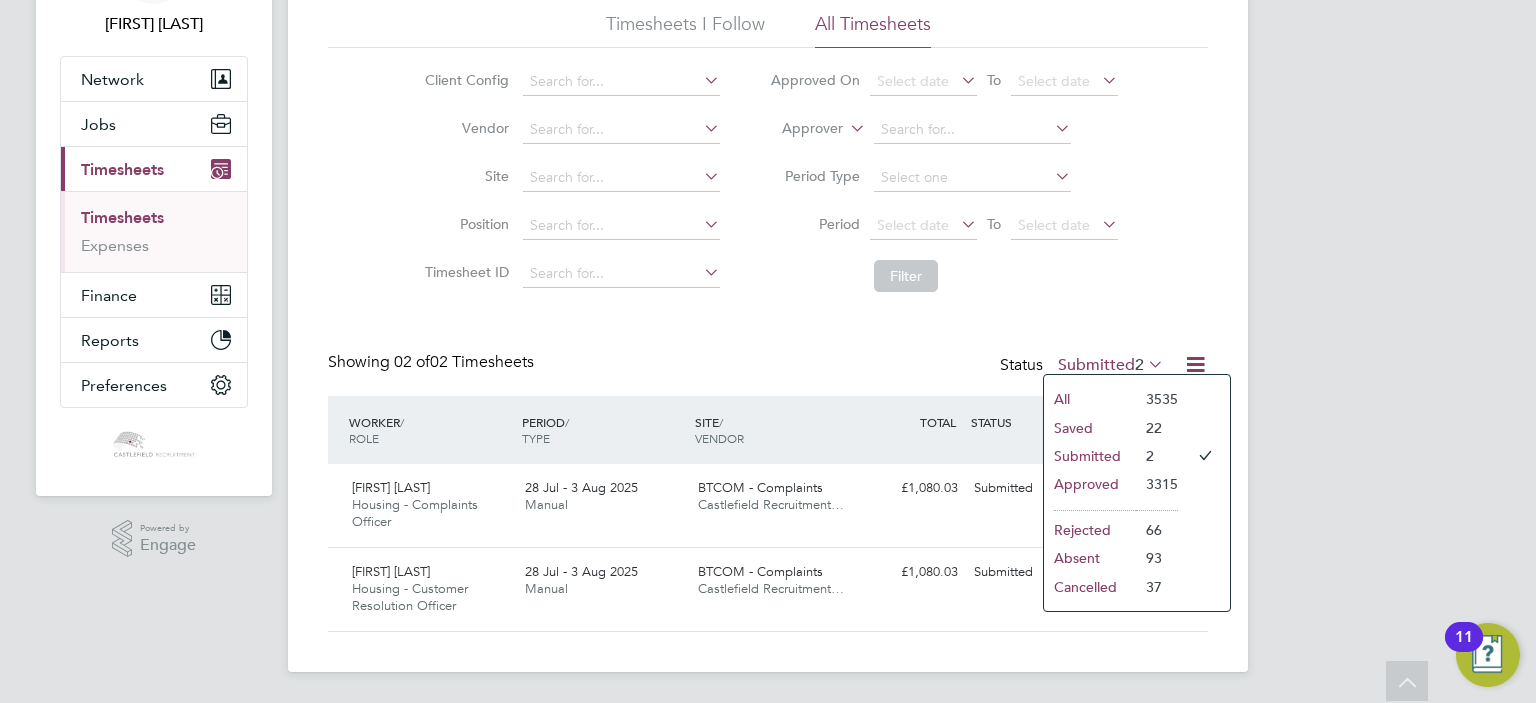 drag, startPoint x: 1092, startPoint y: 387, endPoint x: 1076, endPoint y: 381, distance: 17.088007 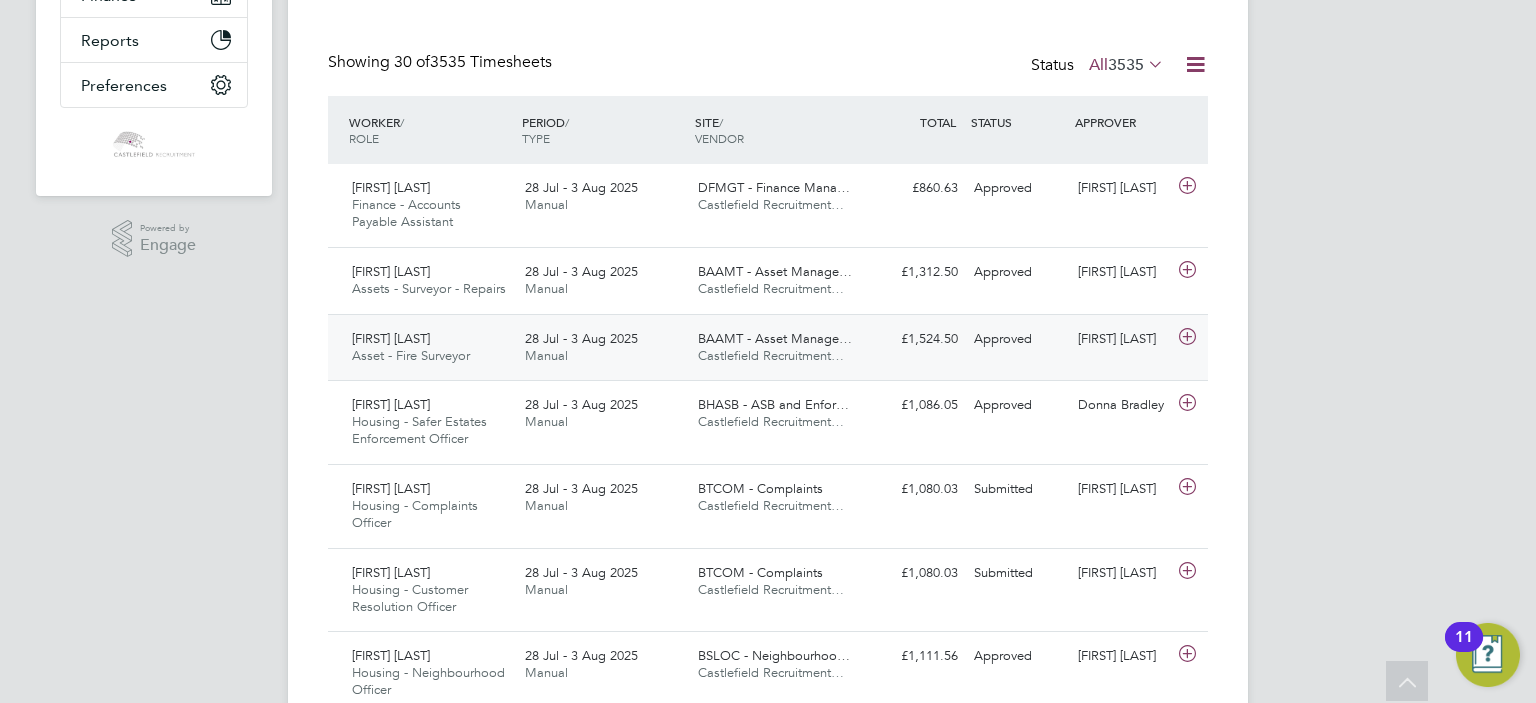 click on "Castlefield Recruitment…" 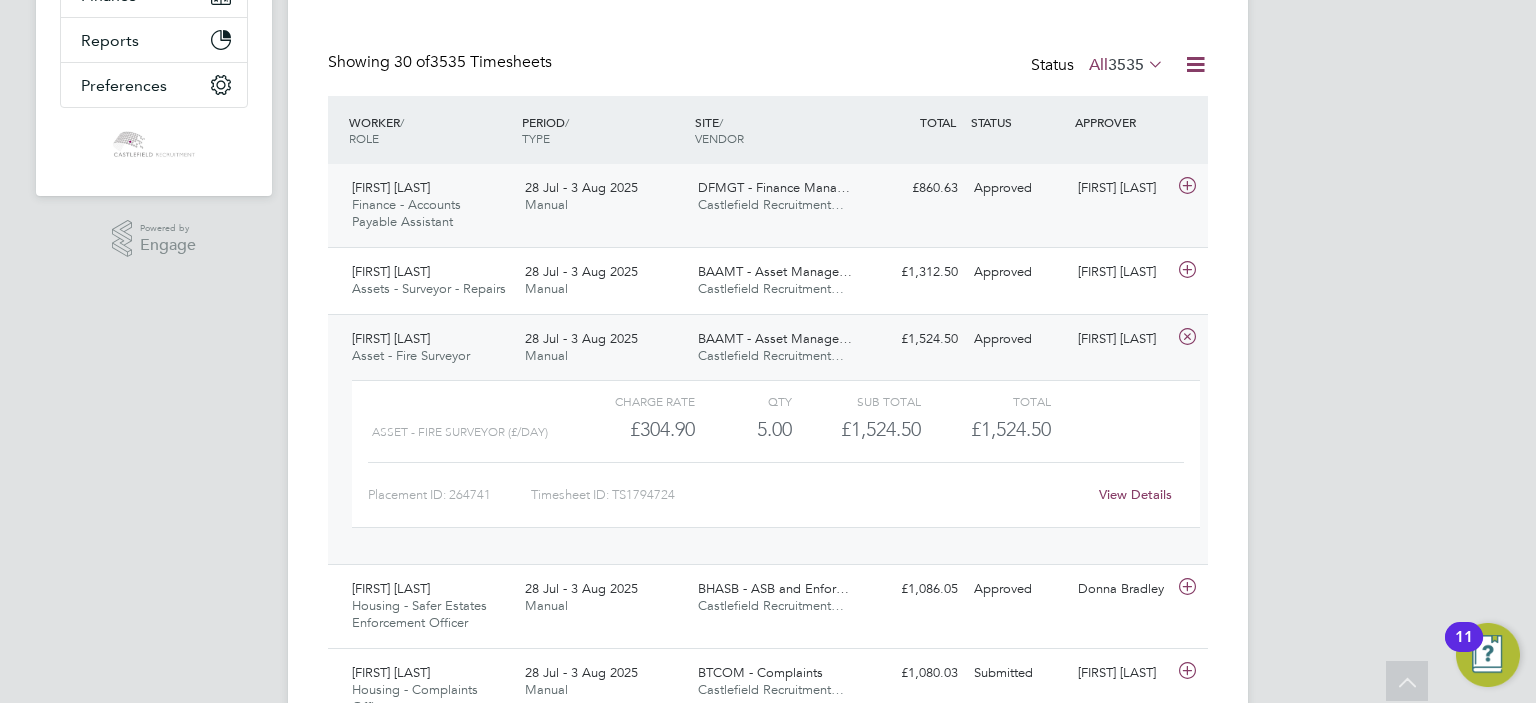 click on "28 Jul - 3 Aug 2025 Manual" 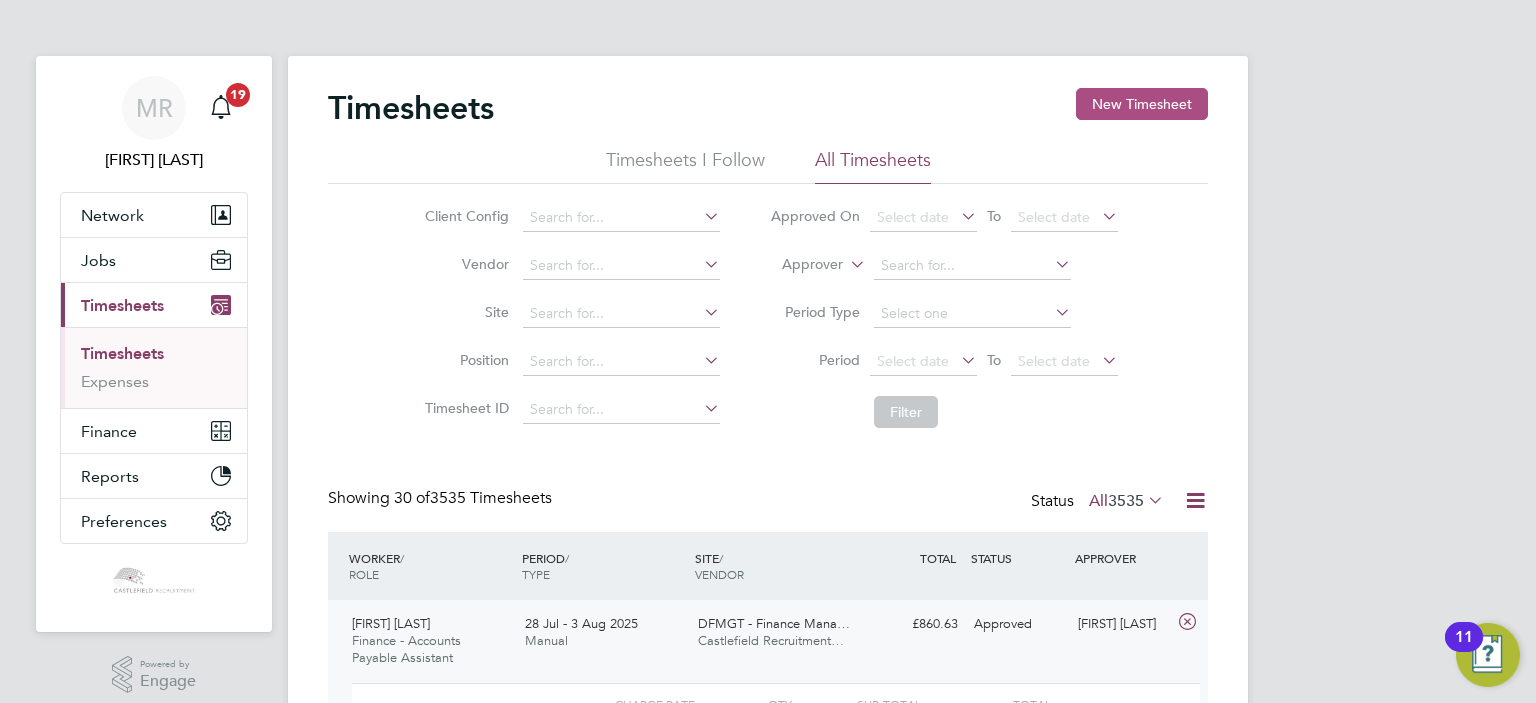 click on "New Timesheet" 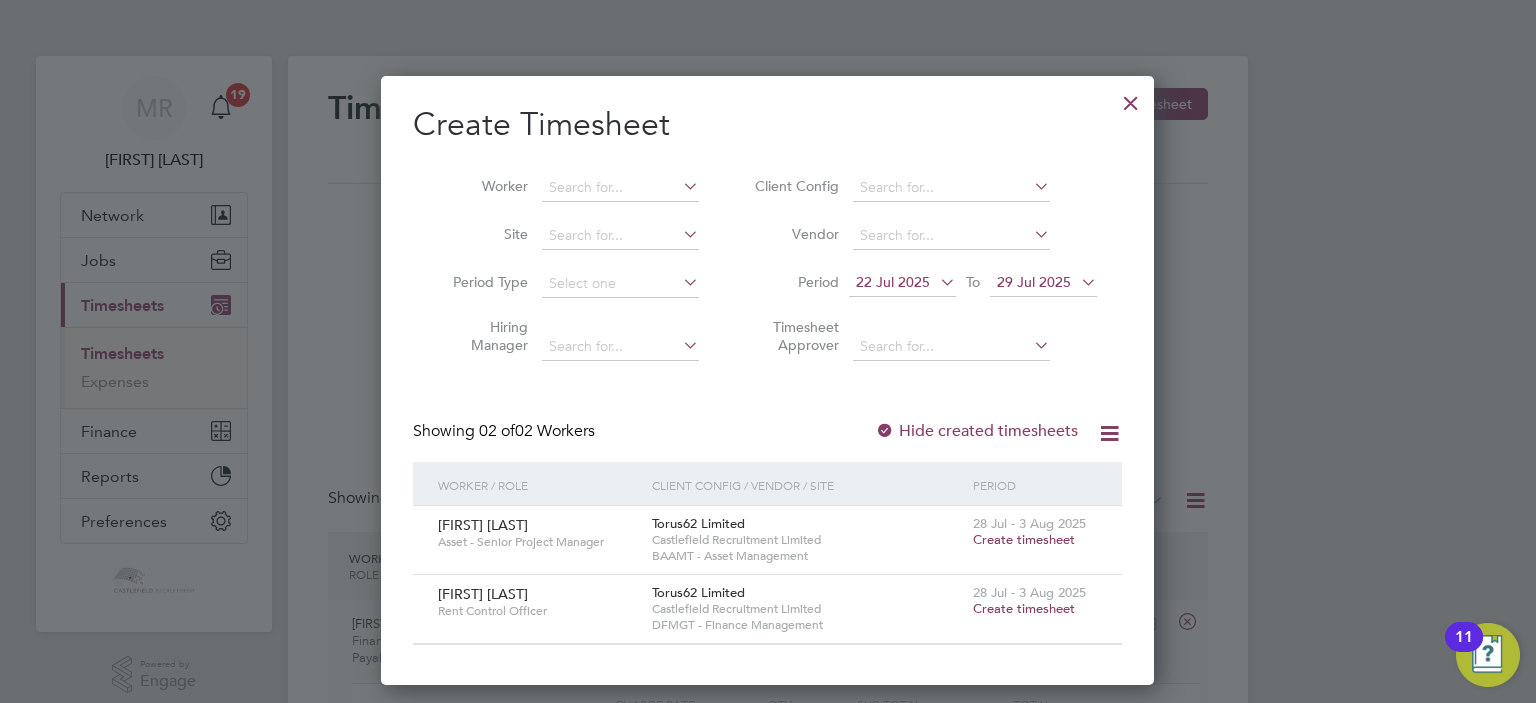 click on "Create timesheet" at bounding box center [1024, 539] 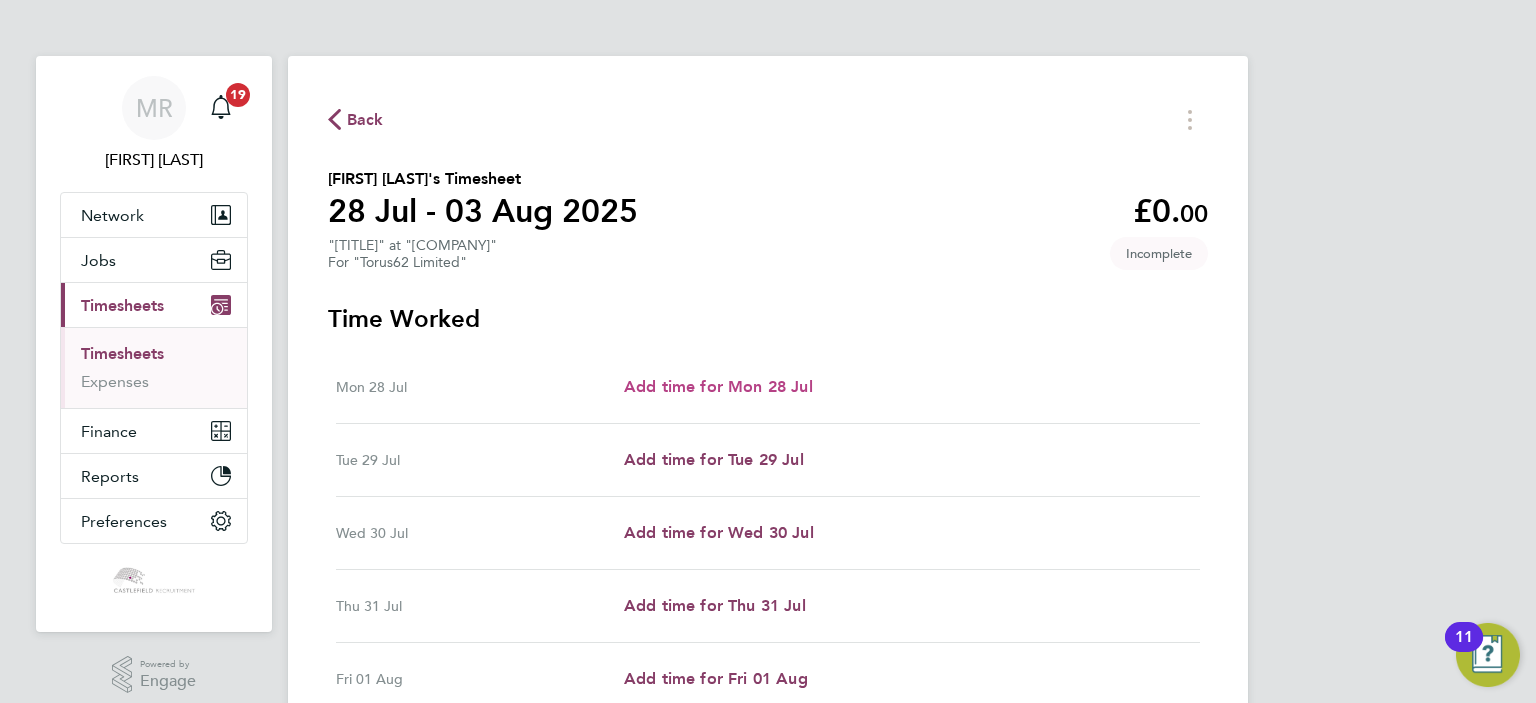 click on "Add time for Mon 28 Jul" at bounding box center [718, 386] 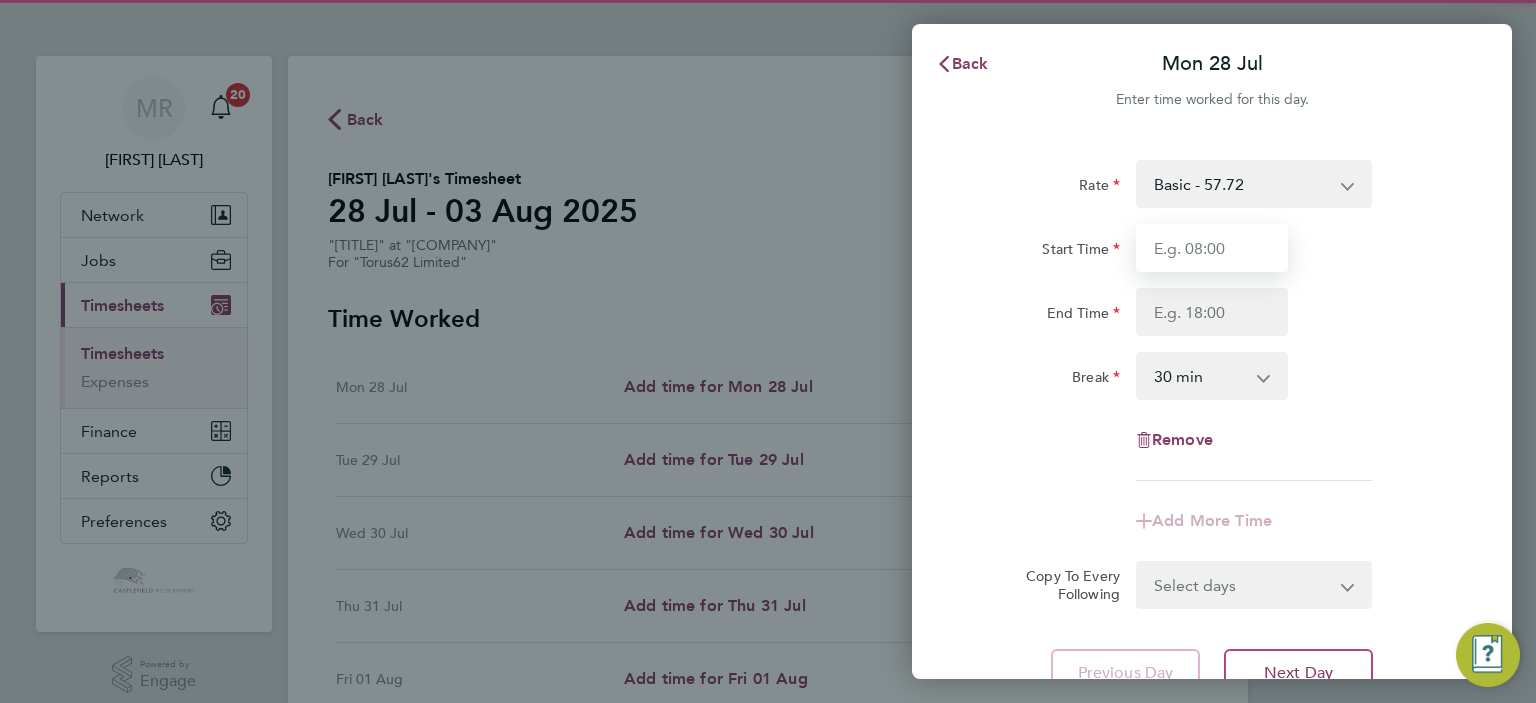 drag, startPoint x: 1158, startPoint y: 252, endPoint x: 1196, endPoint y: 263, distance: 39.56008 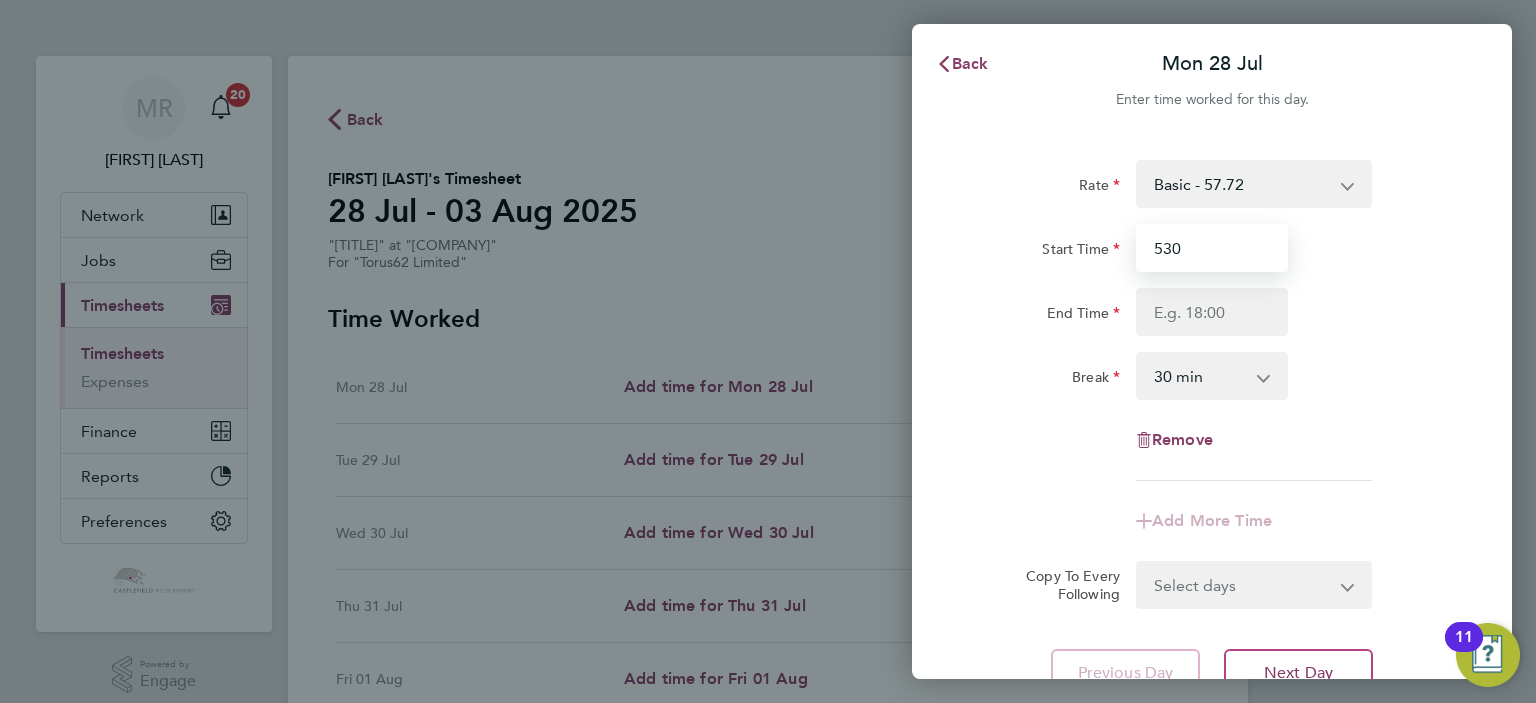 drag, startPoint x: 1198, startPoint y: 259, endPoint x: 988, endPoint y: 279, distance: 210.95023 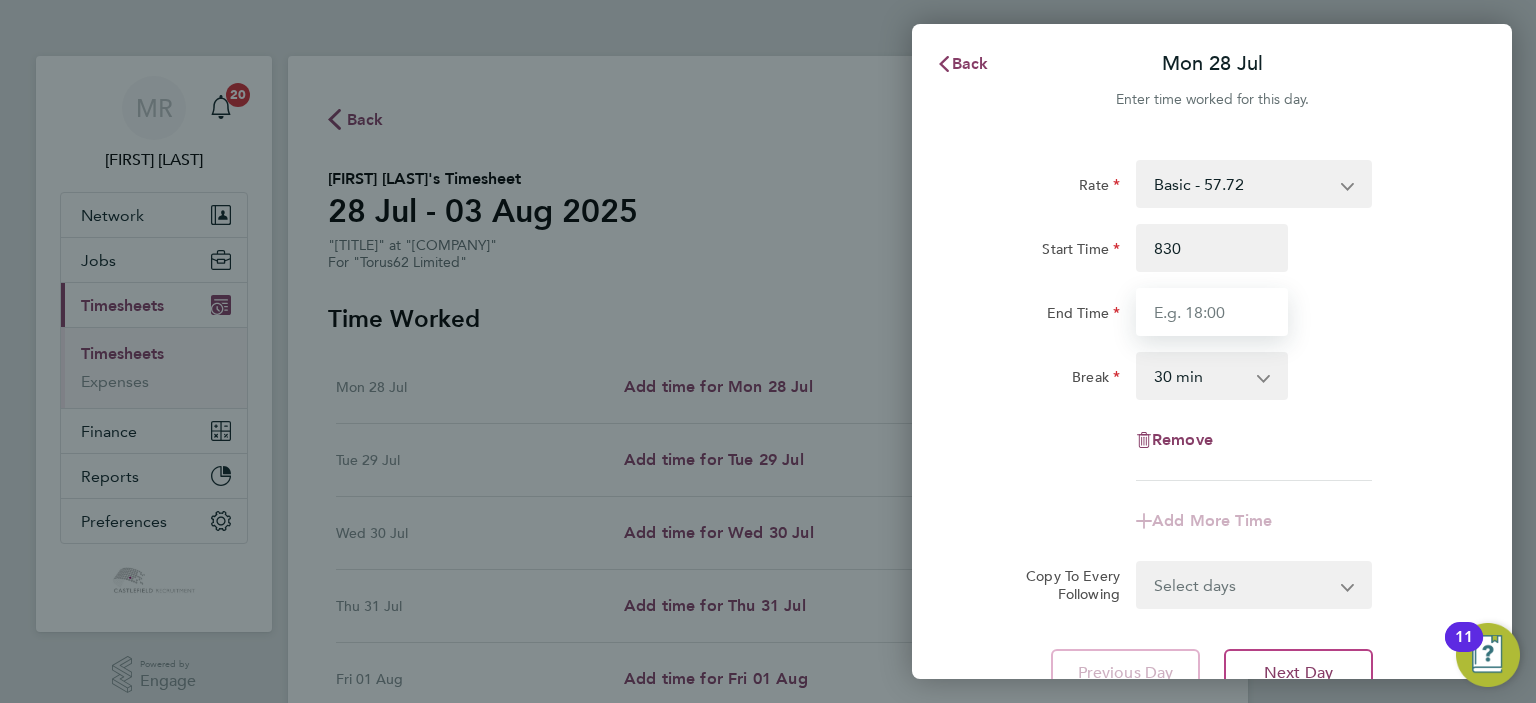 type on "08:30" 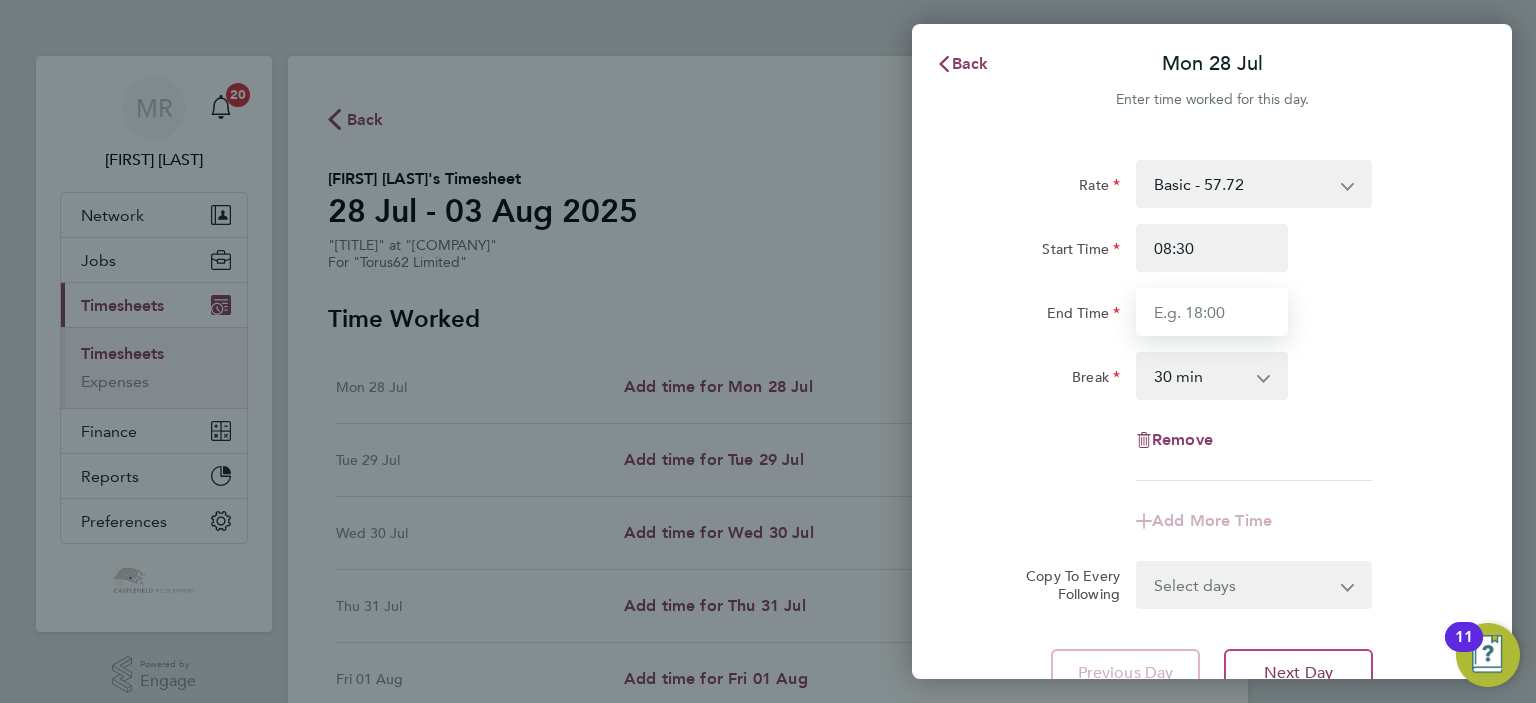 click on "End Time" at bounding box center (1212, 312) 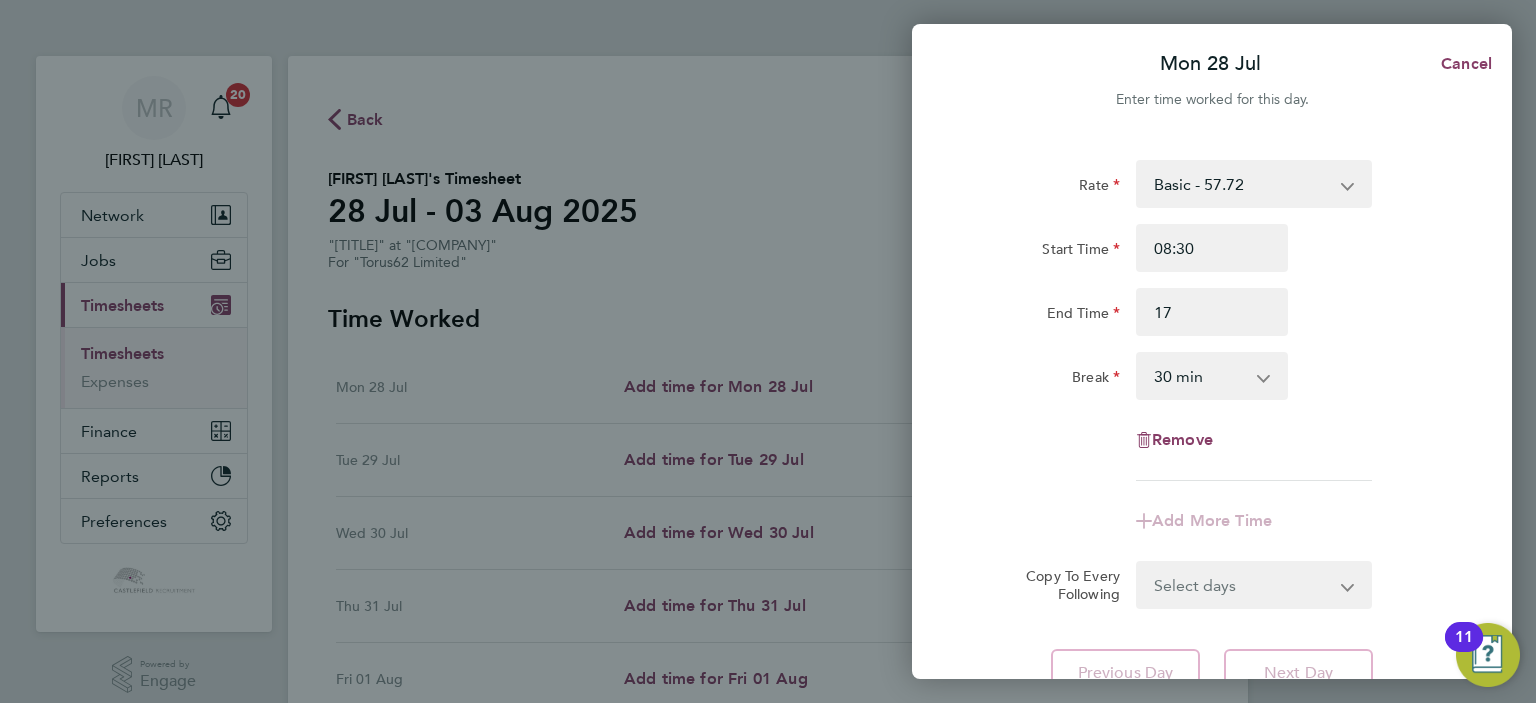 type on "17:00" 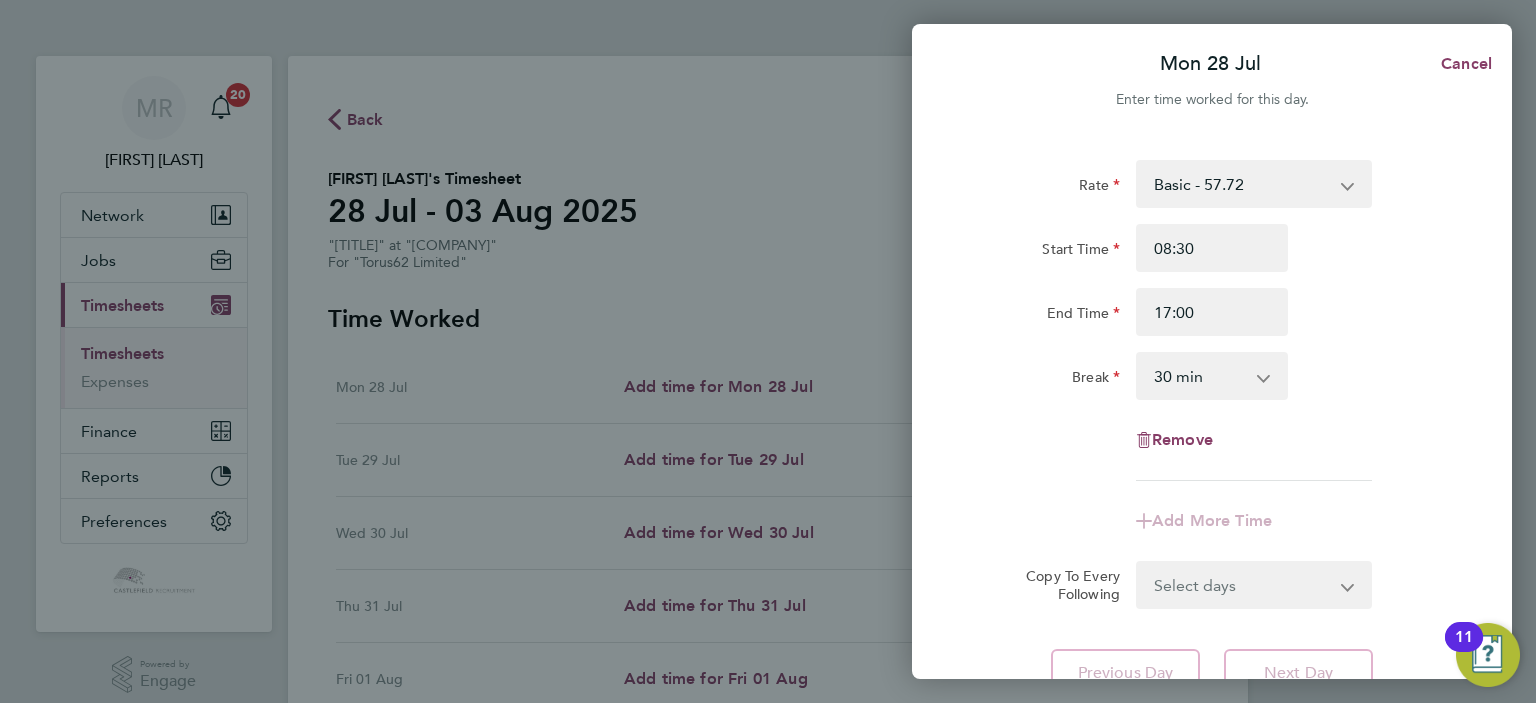 click on "End Time 17:00" 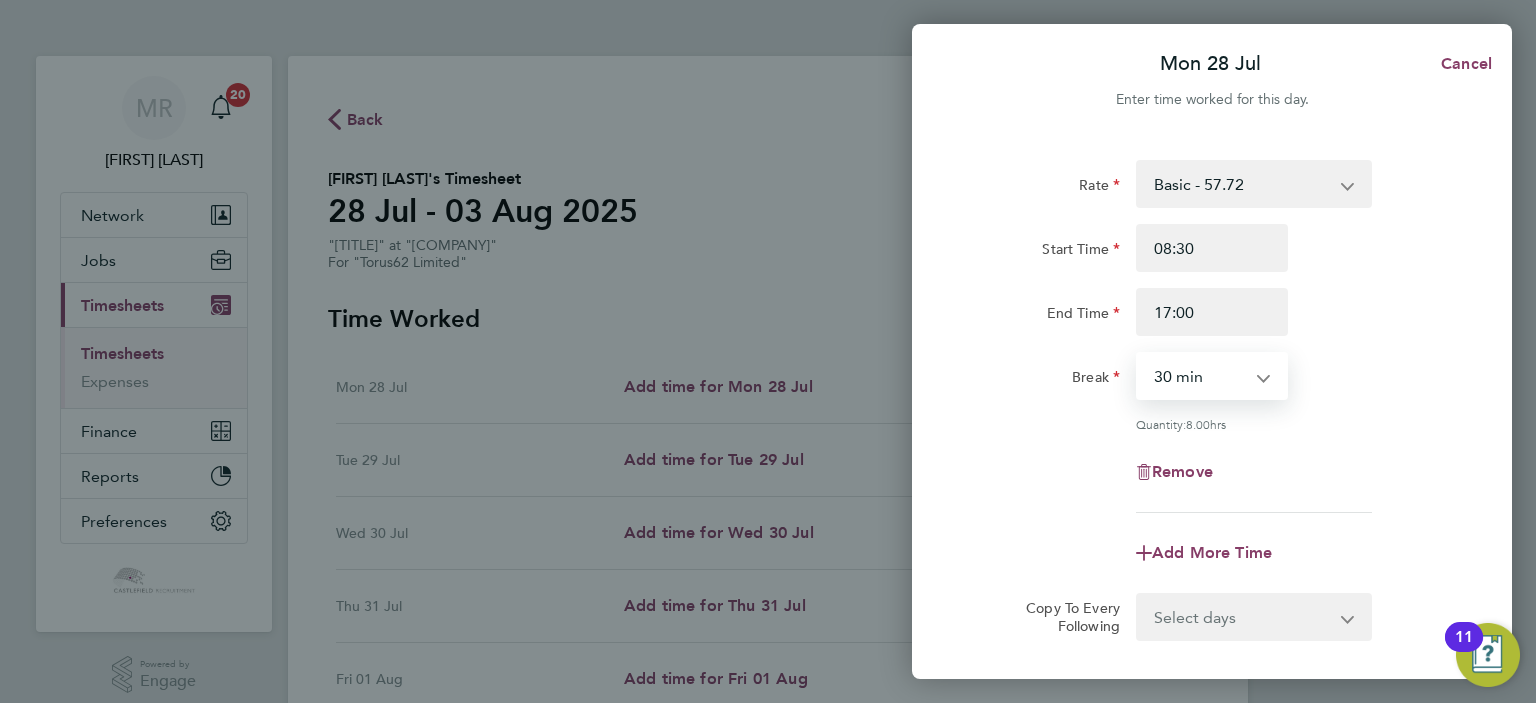 click on "0 min   15 min   30 min   45 min   60 min   75 min   90 min" at bounding box center (1200, 376) 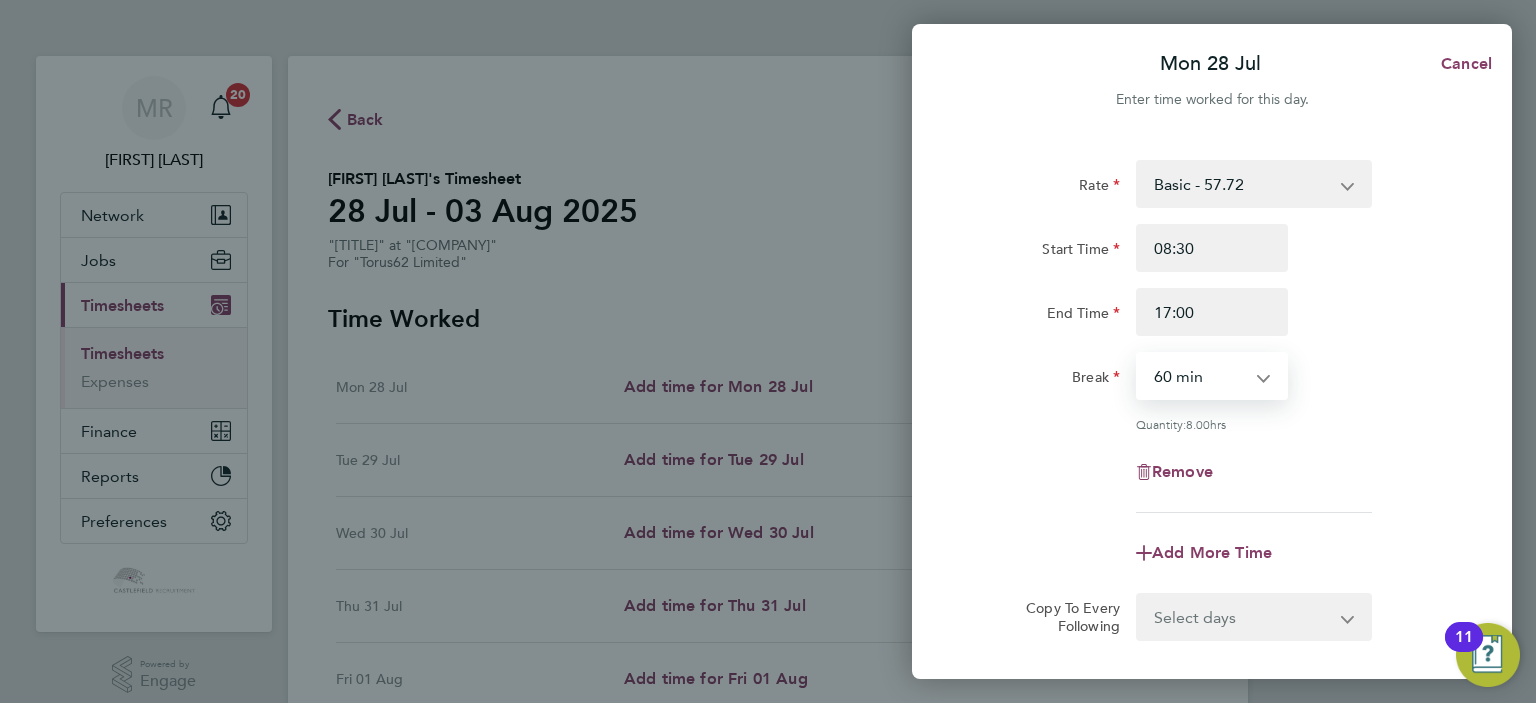 click on "0 min   15 min   30 min   45 min   60 min   75 min   90 min" at bounding box center (1200, 376) 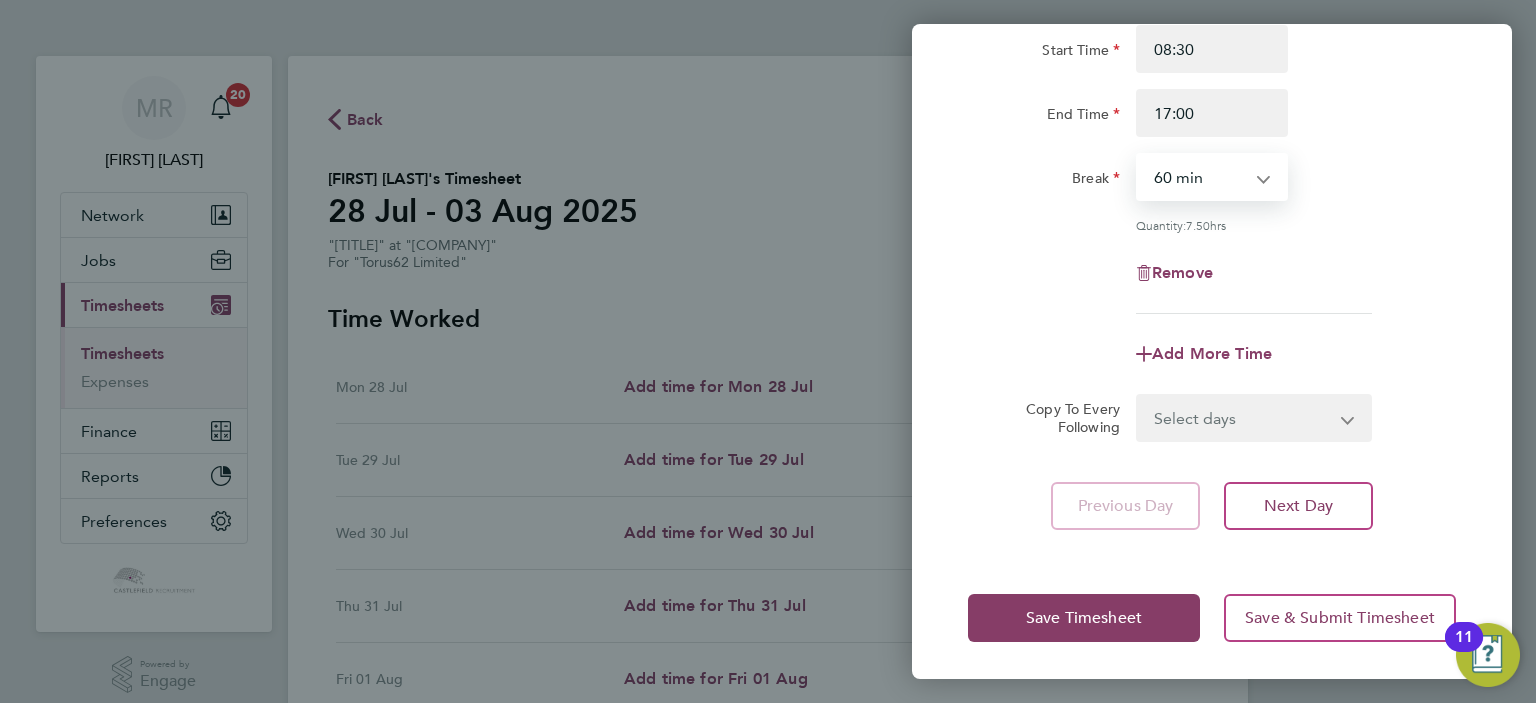 click on "Rate  Basic - 57.72
Start Time 08:30 End Time 17:00 Break  0 min   15 min   30 min   45 min   60 min   75 min   90 min
Quantity:  7.50  hrs
Remove
Add More Time  Copy To Every Following  Select days   Day   Weekday (Mon-Fri)   Weekend (Sat-Sun)   Tuesday   Wednesday   Thursday   Friday   Saturday   Sunday
Previous Day   Next Day" 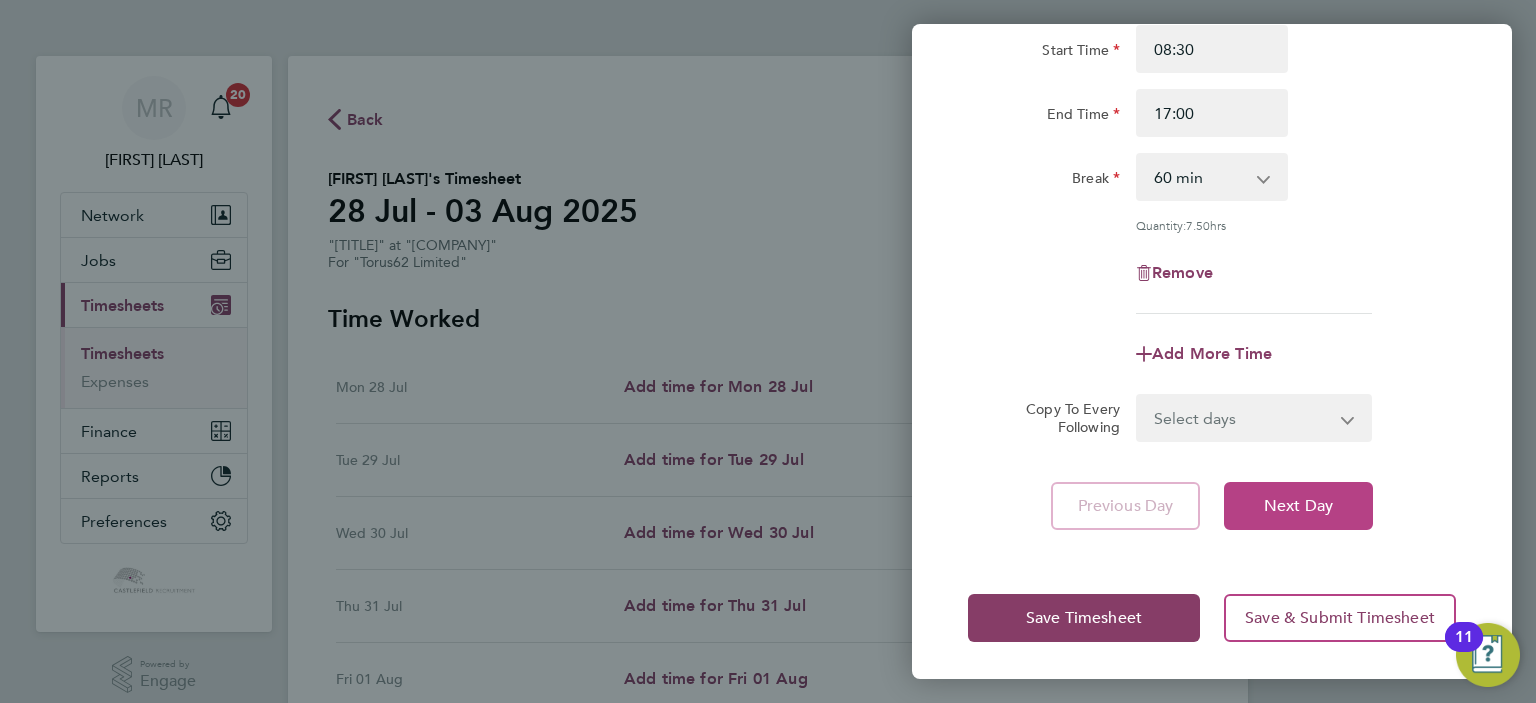 click on "Next Day" 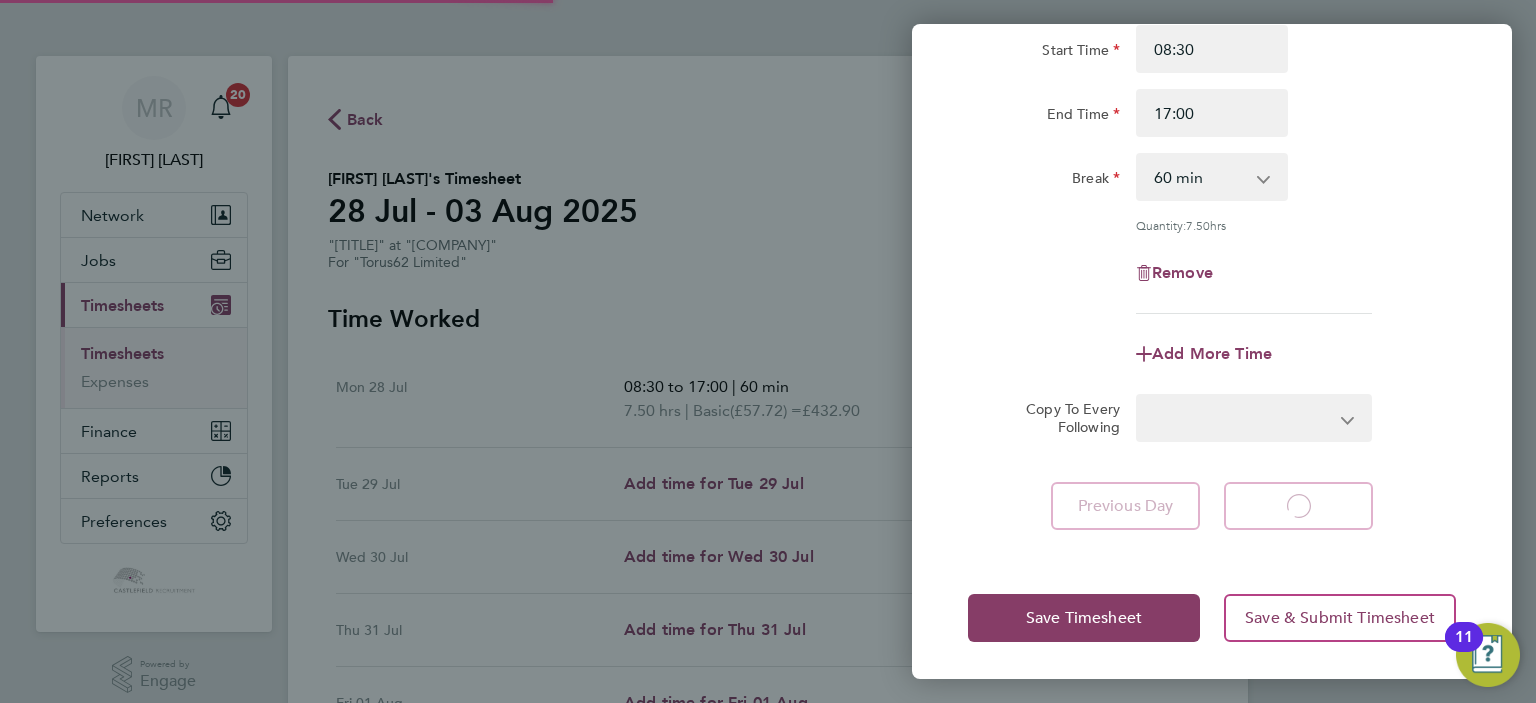 select on "30" 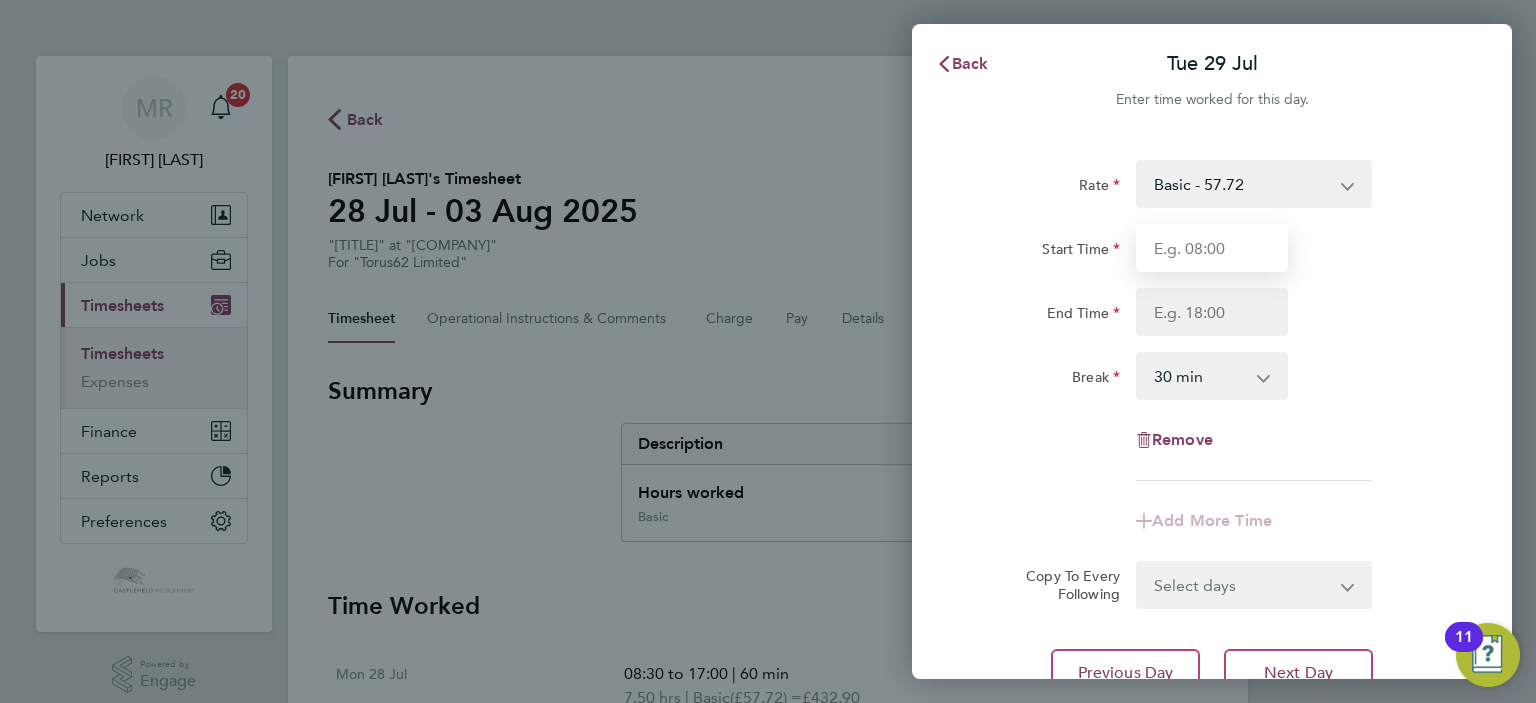 drag, startPoint x: 1190, startPoint y: 226, endPoint x: 1190, endPoint y: 247, distance: 21 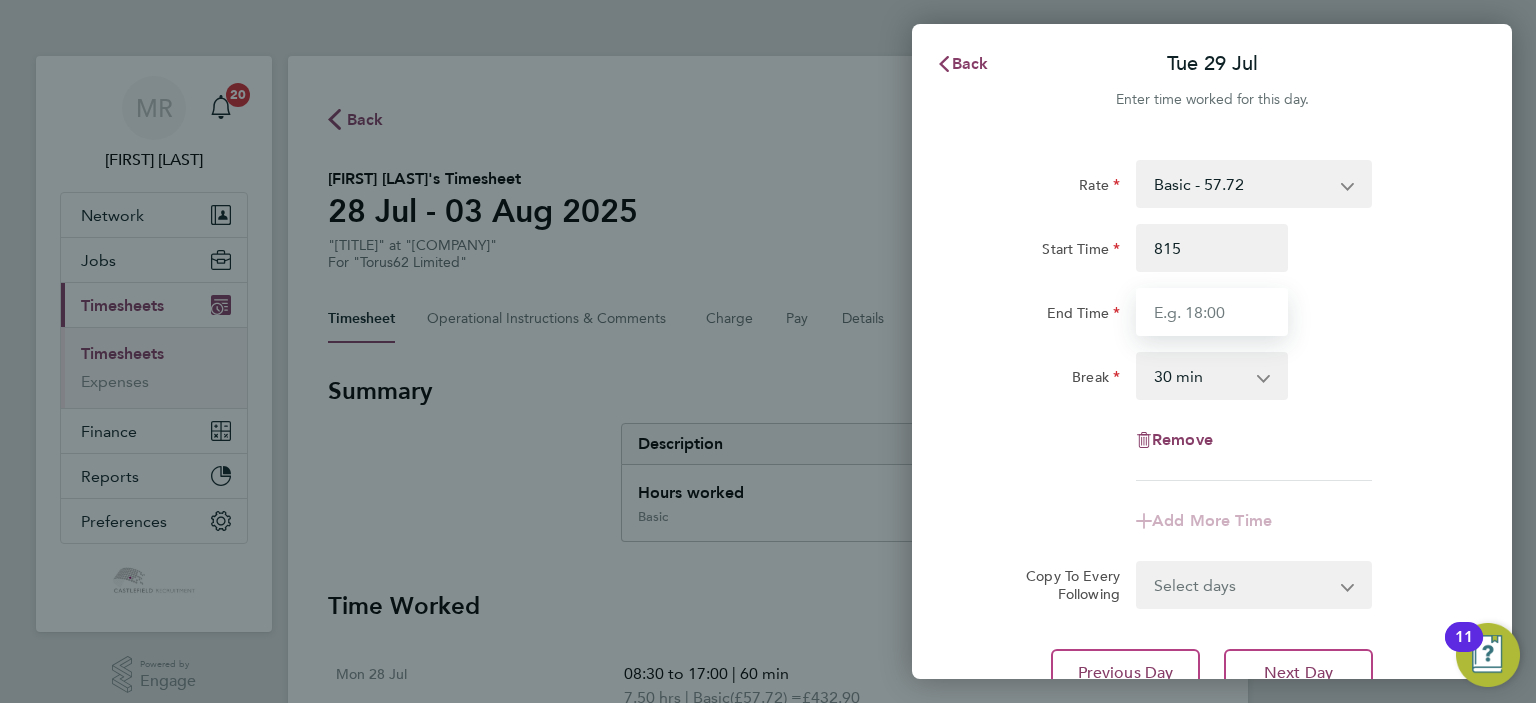 type on "08:15" 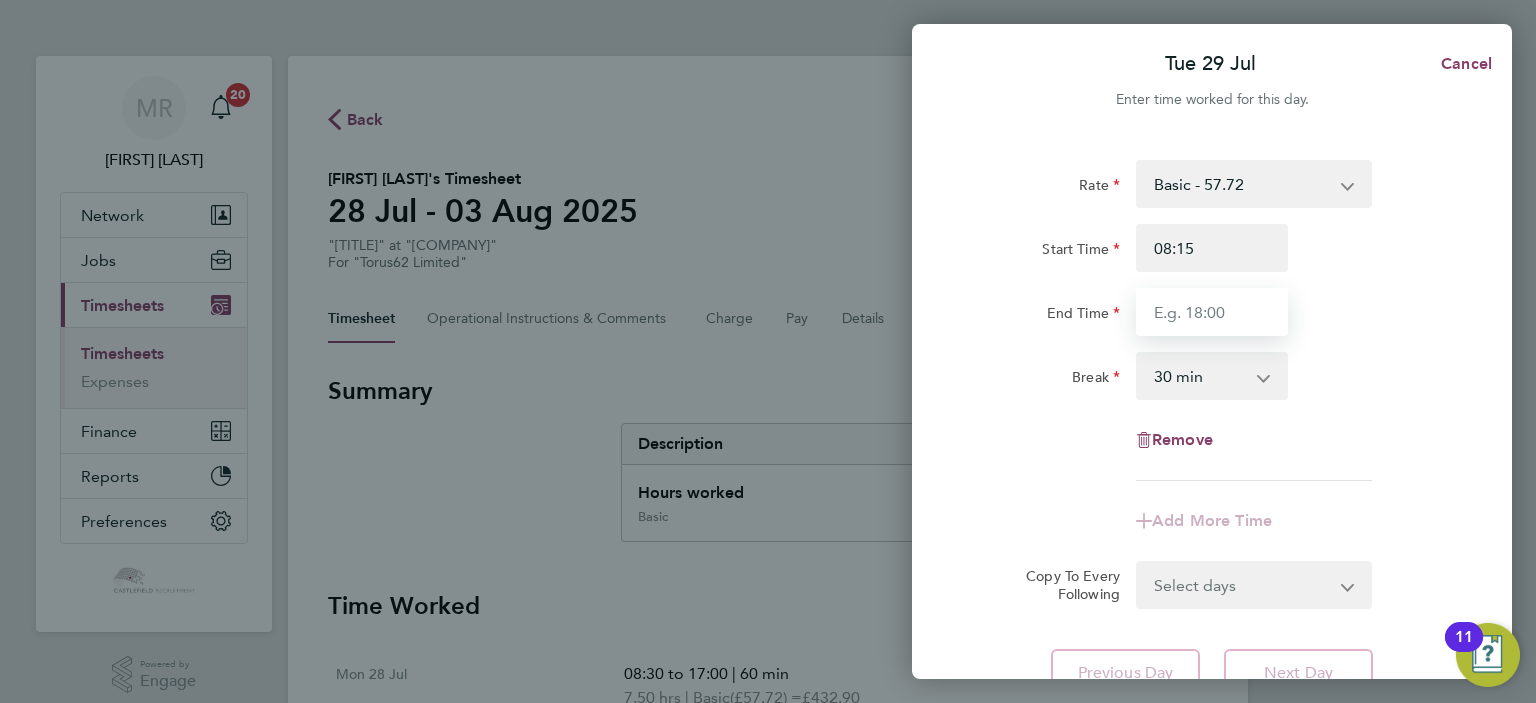 click on "End Time" at bounding box center [1212, 312] 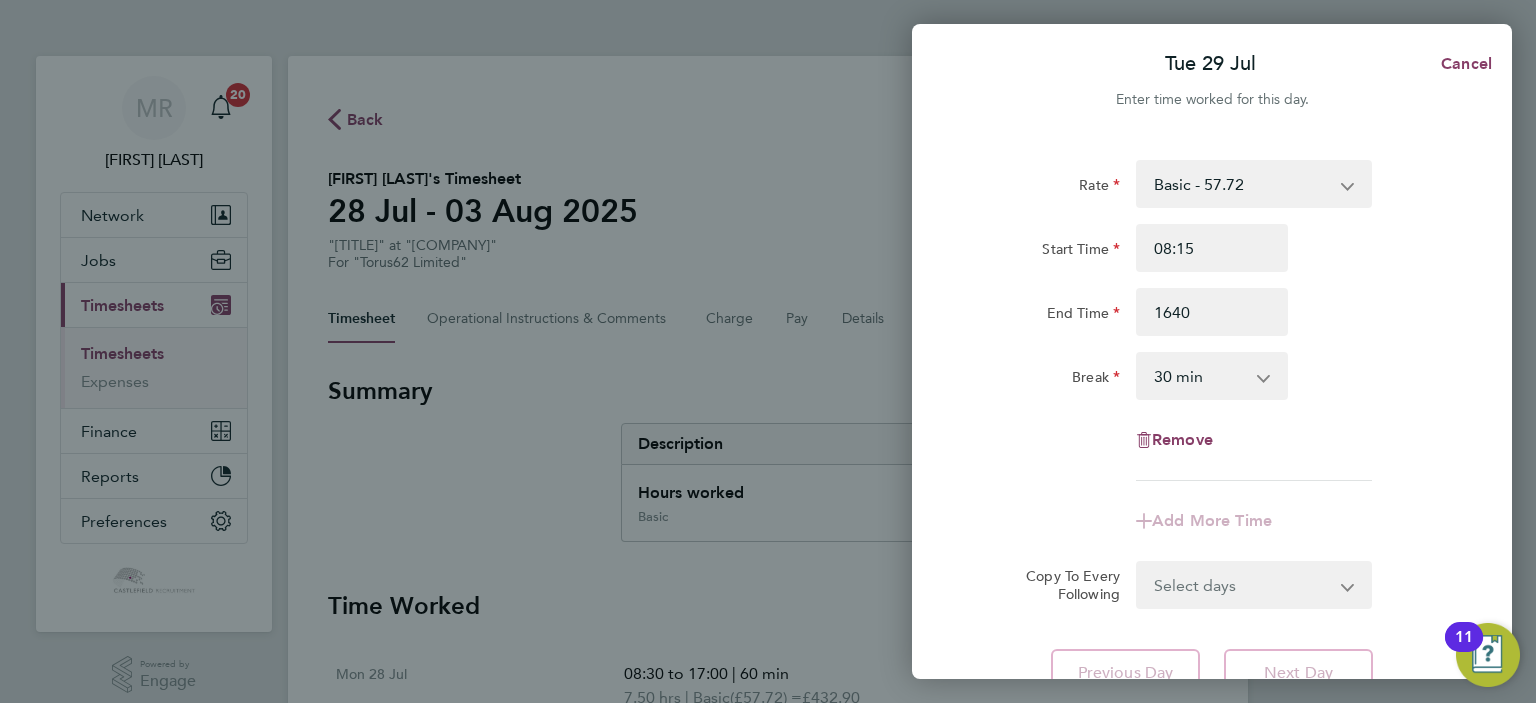 type on "16:40" 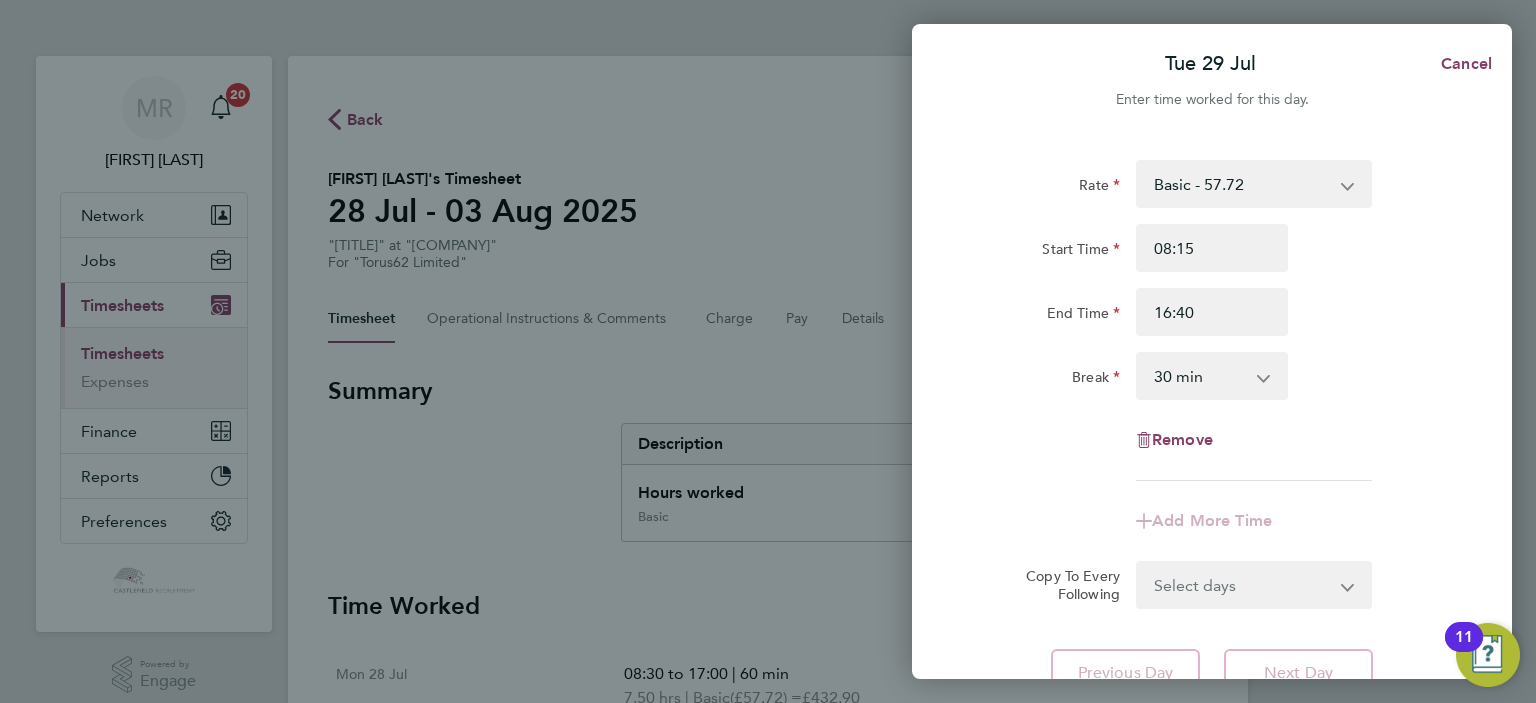 click on "0 min   15 min   30 min   45 min   60 min   75 min   90 min" at bounding box center [1200, 376] 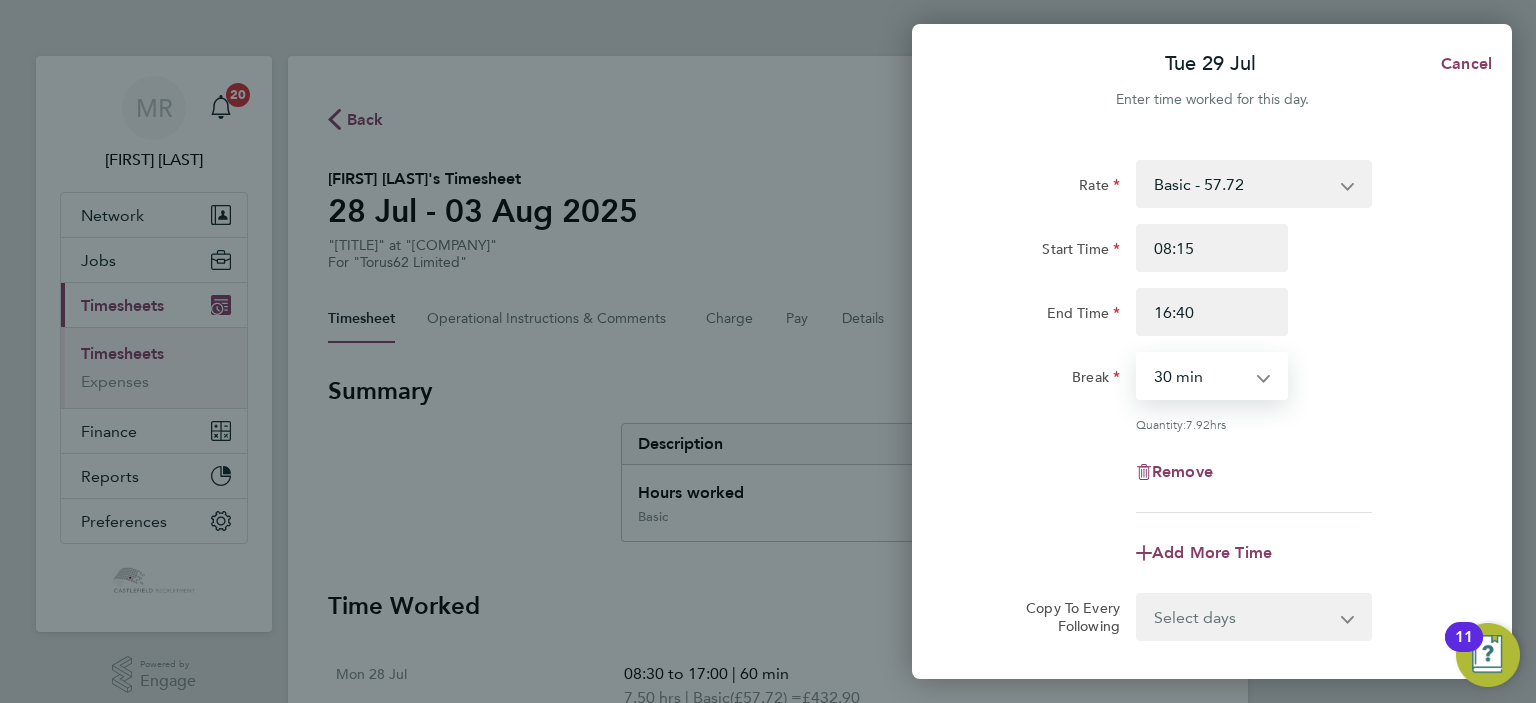 select on "60" 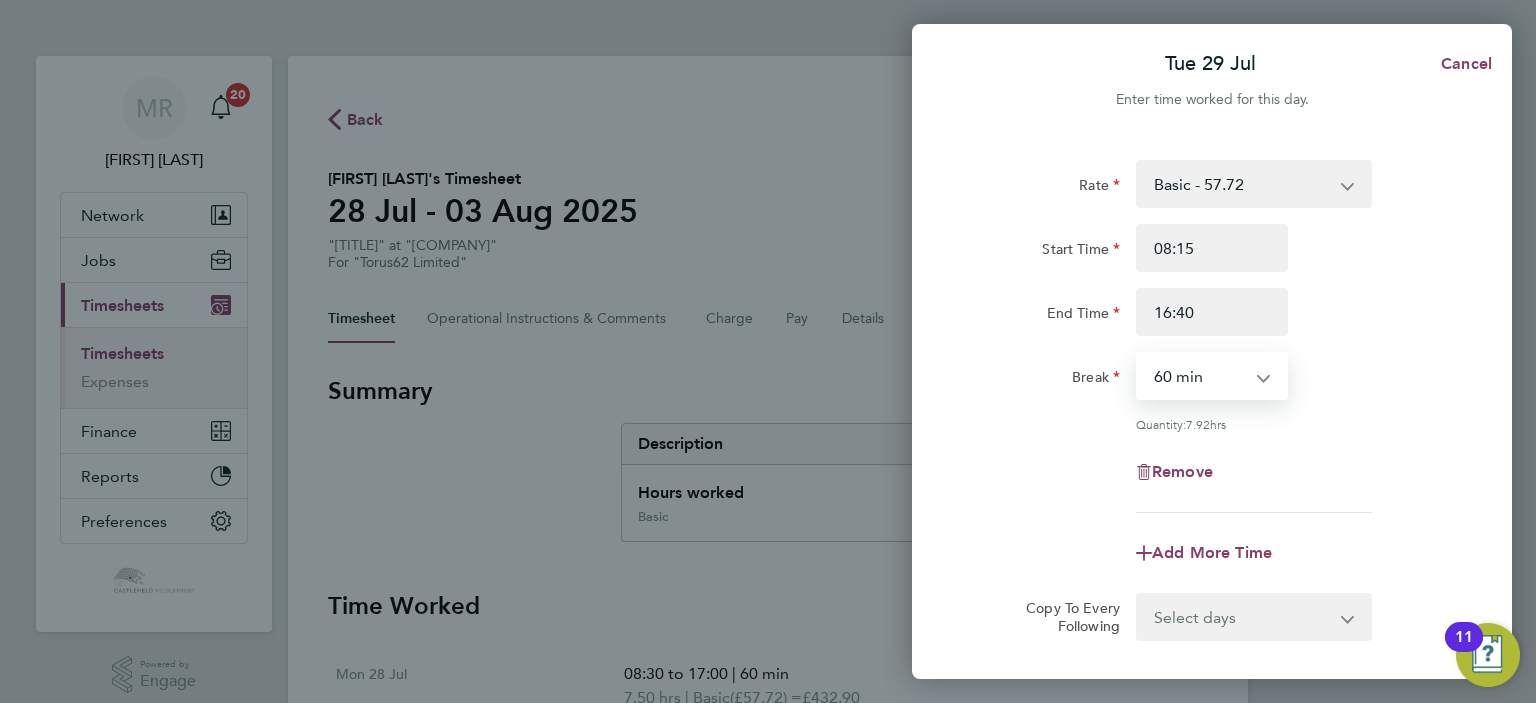 click on "0 min   15 min   30 min   45 min   60 min   75 min   90 min" at bounding box center [1200, 376] 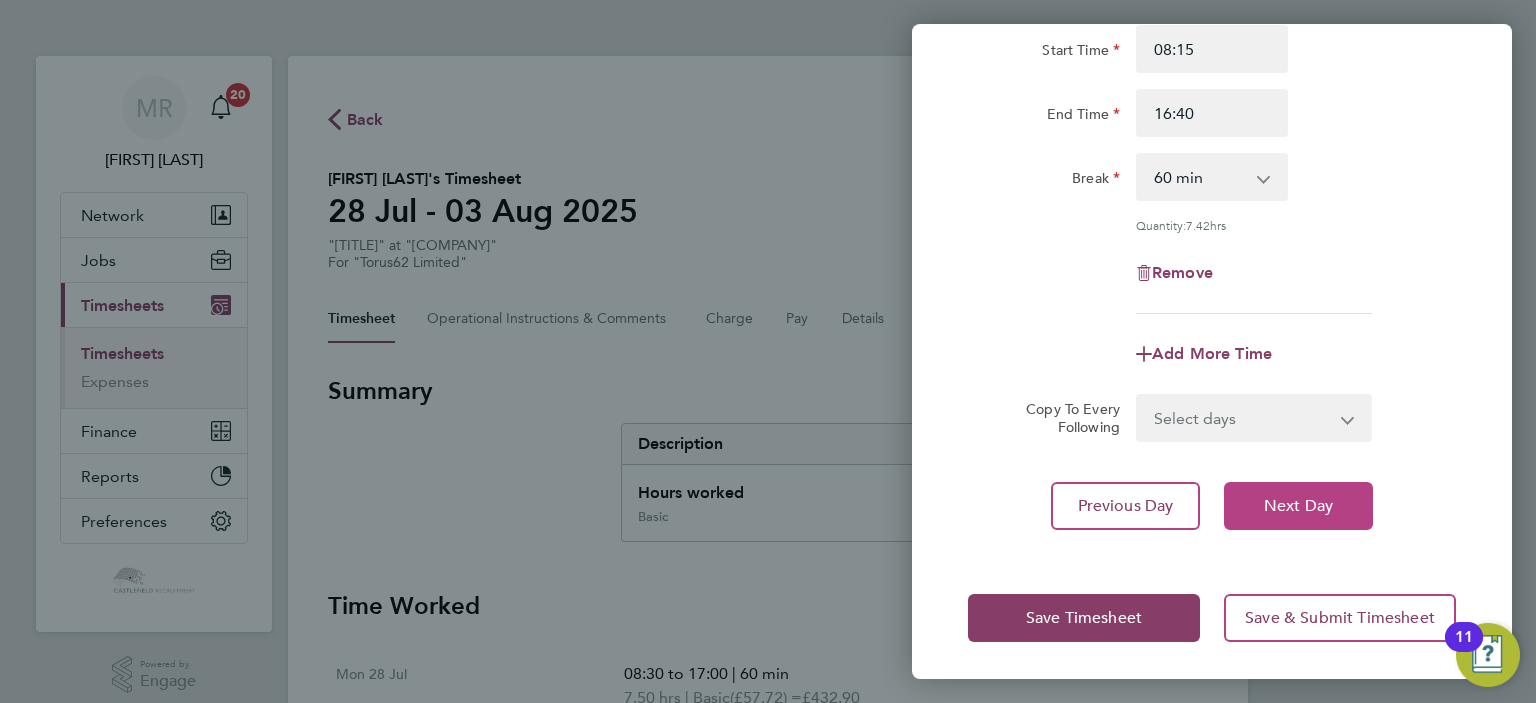 click on "Next Day" 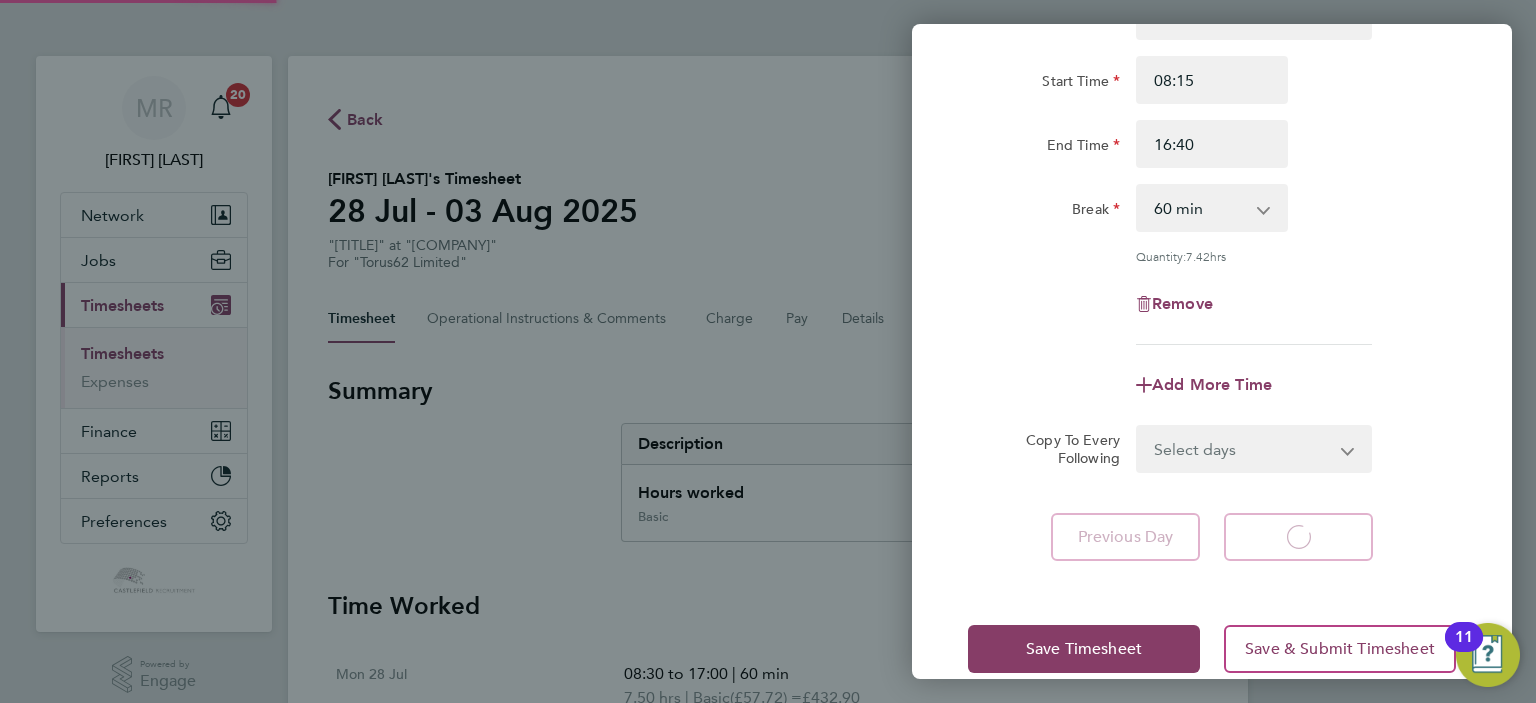 select on "30" 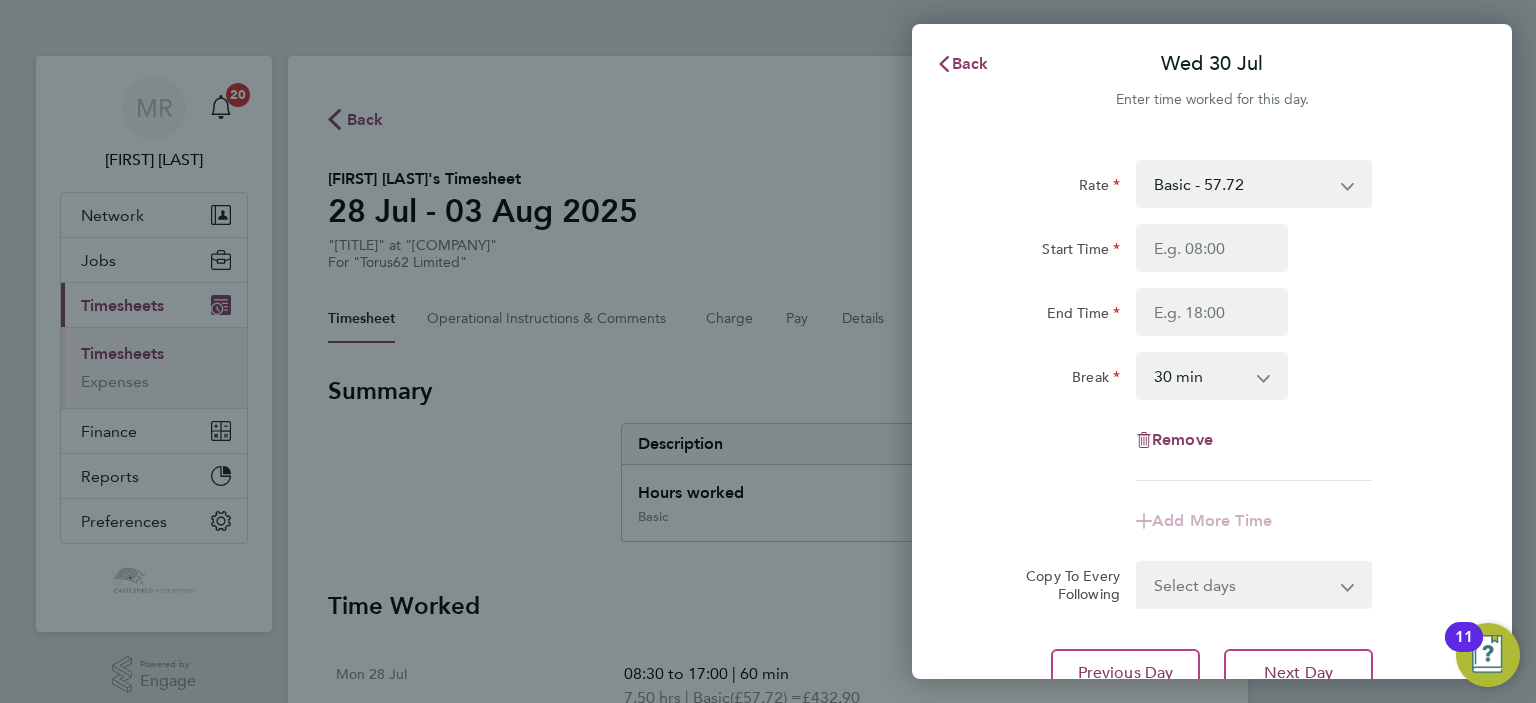 type 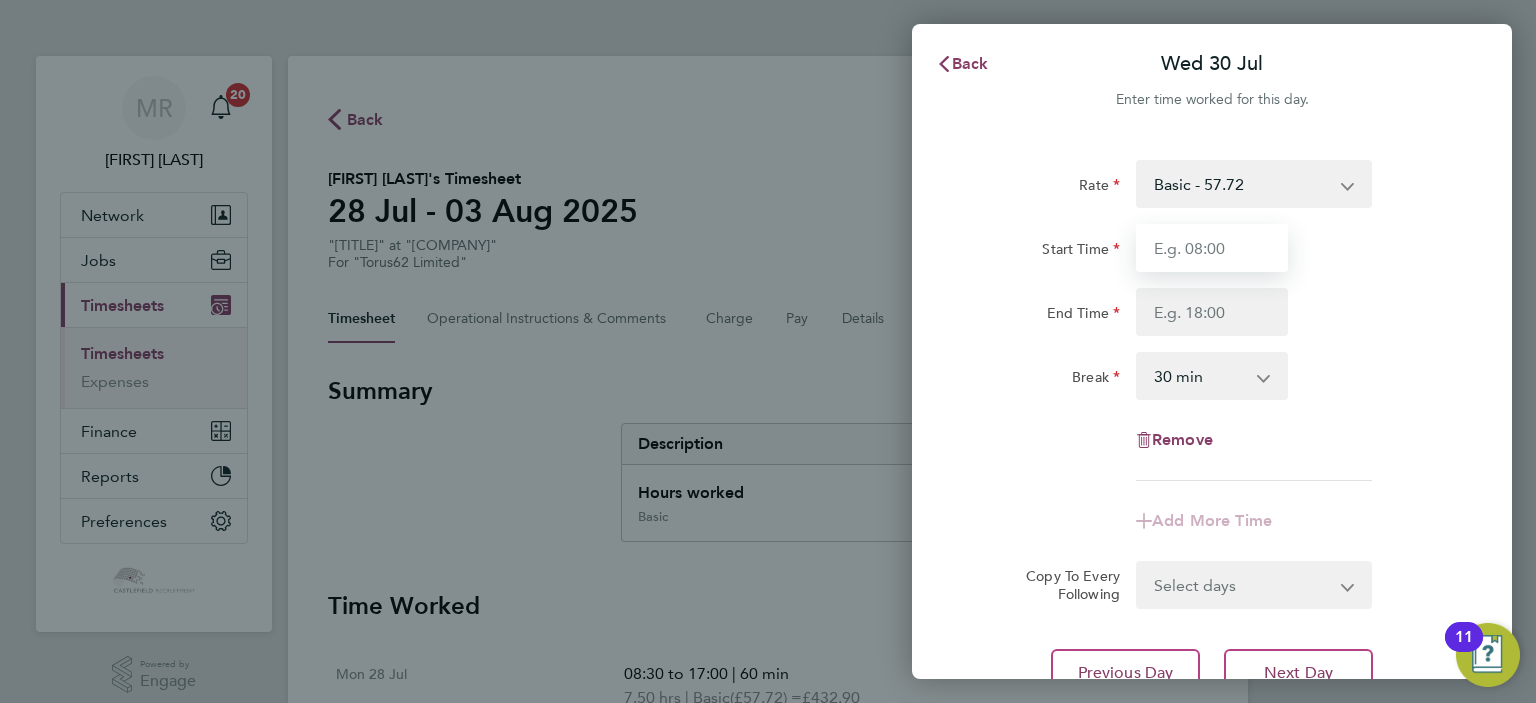 drag, startPoint x: 1175, startPoint y: 253, endPoint x: 1164, endPoint y: 287, distance: 35.735138 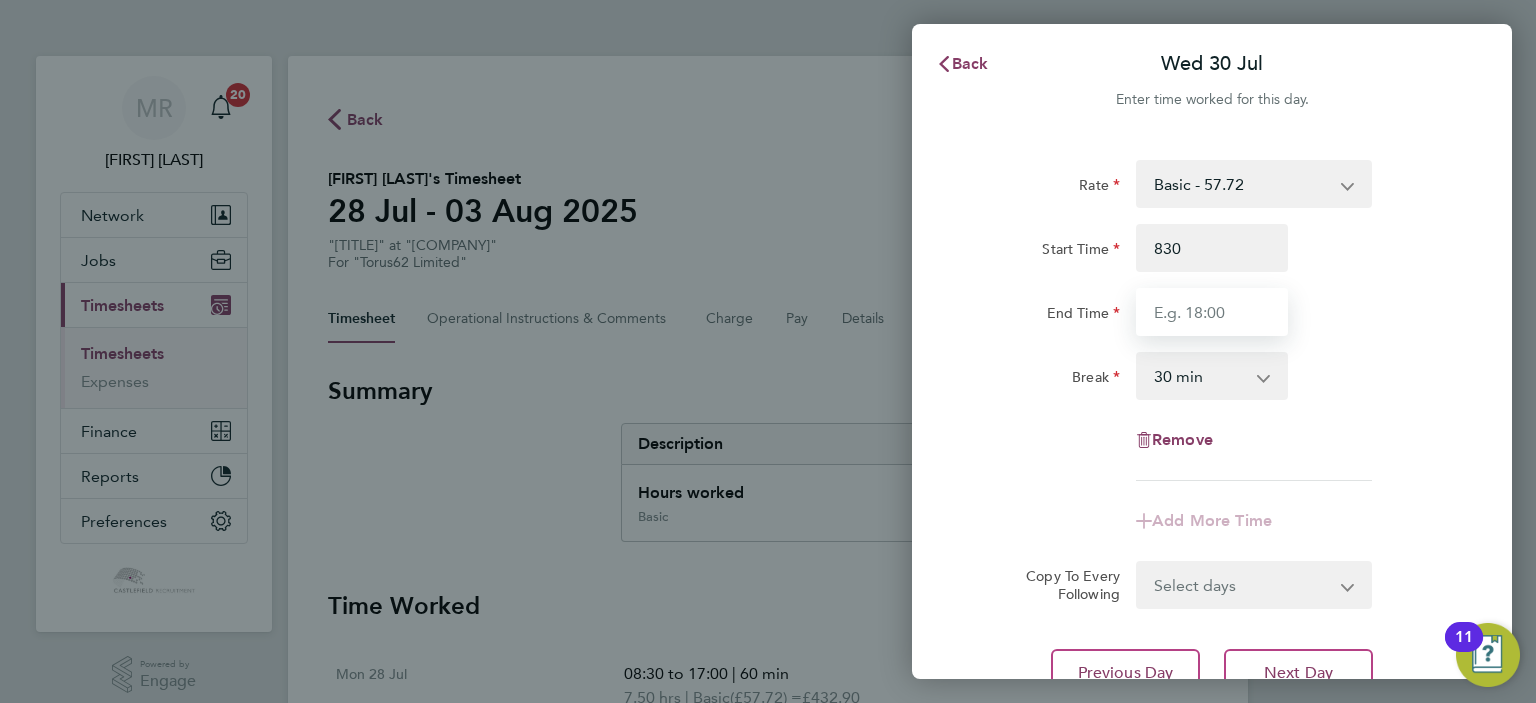 type on "08:30" 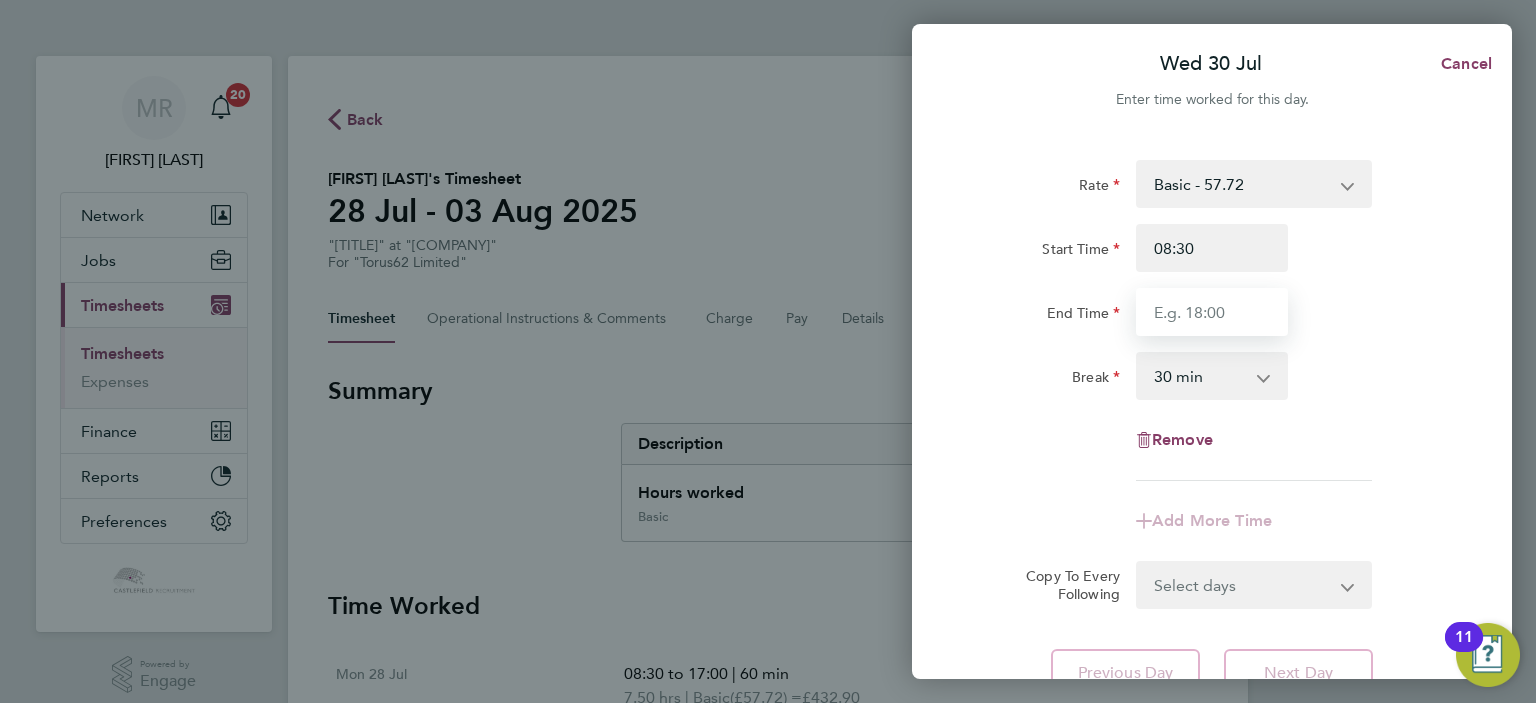 click on "End Time" at bounding box center (1212, 312) 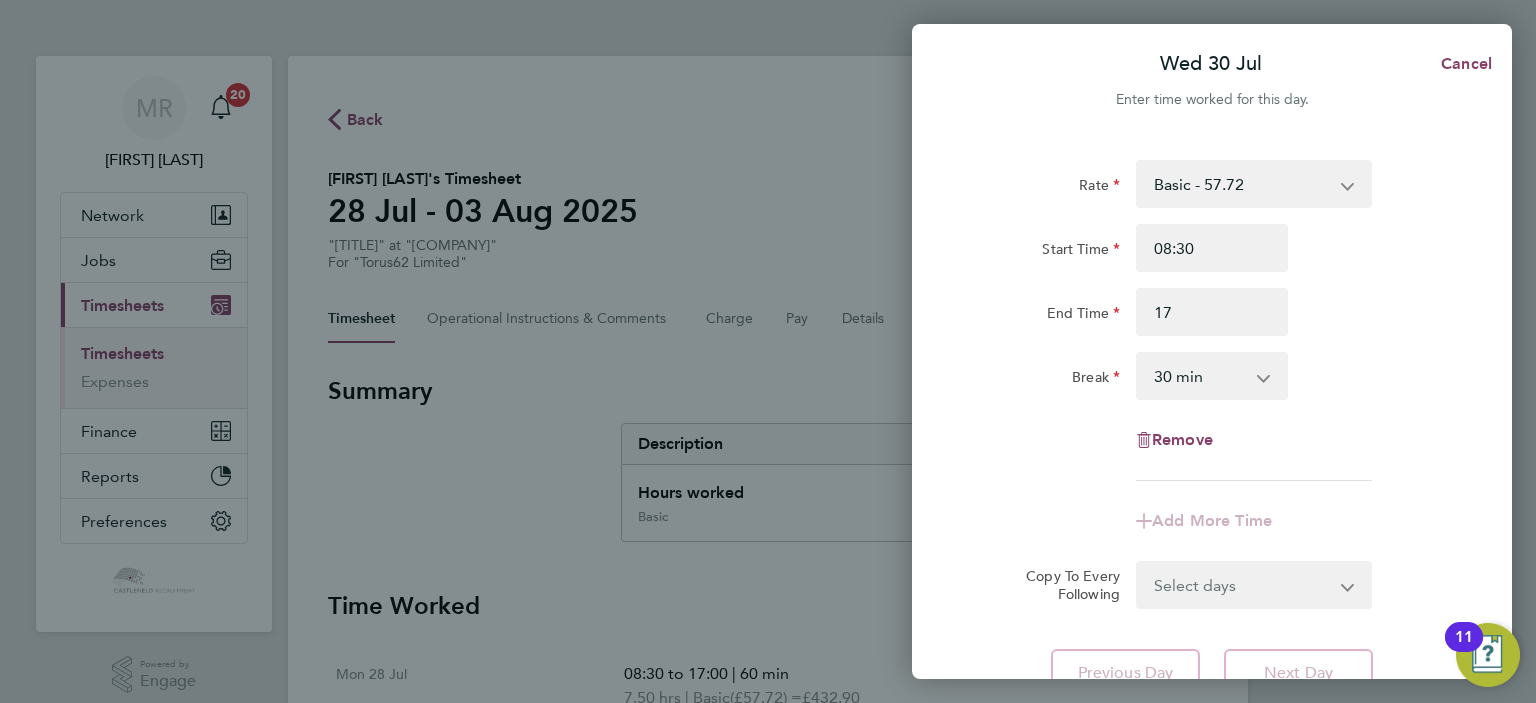 type on "17:00" 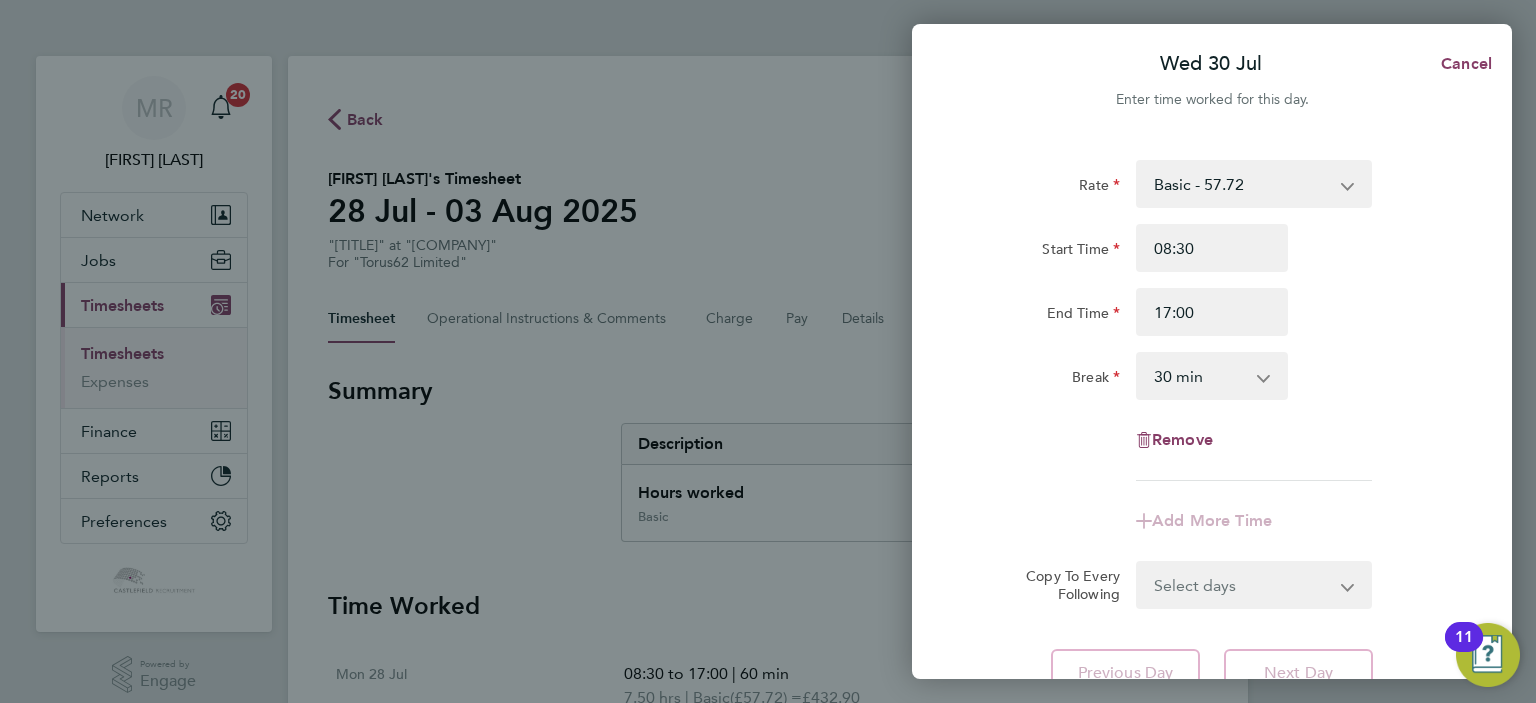 click on "Start Time 08:30 End Time 17:00" 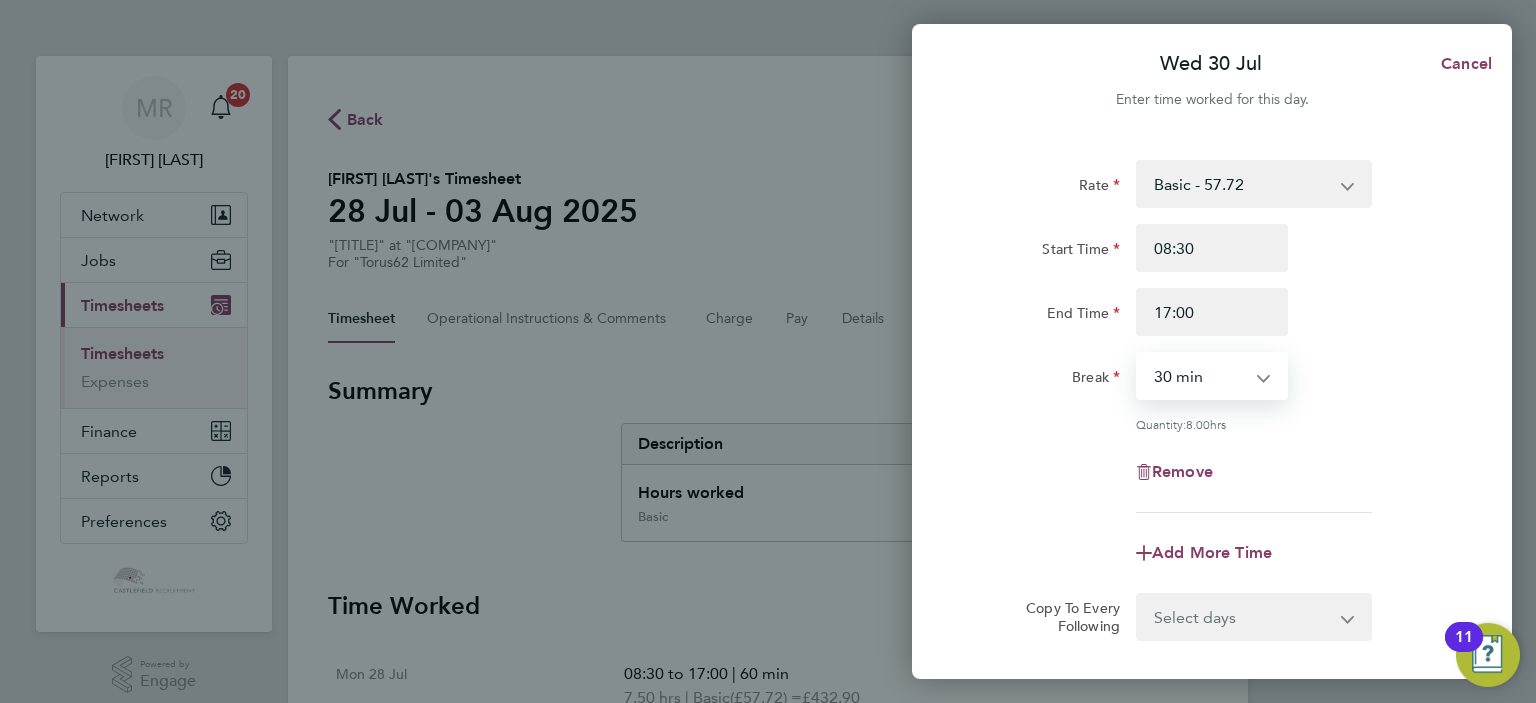click on "0 min   15 min   30 min   45 min   60 min   75 min   90 min" at bounding box center (1200, 376) 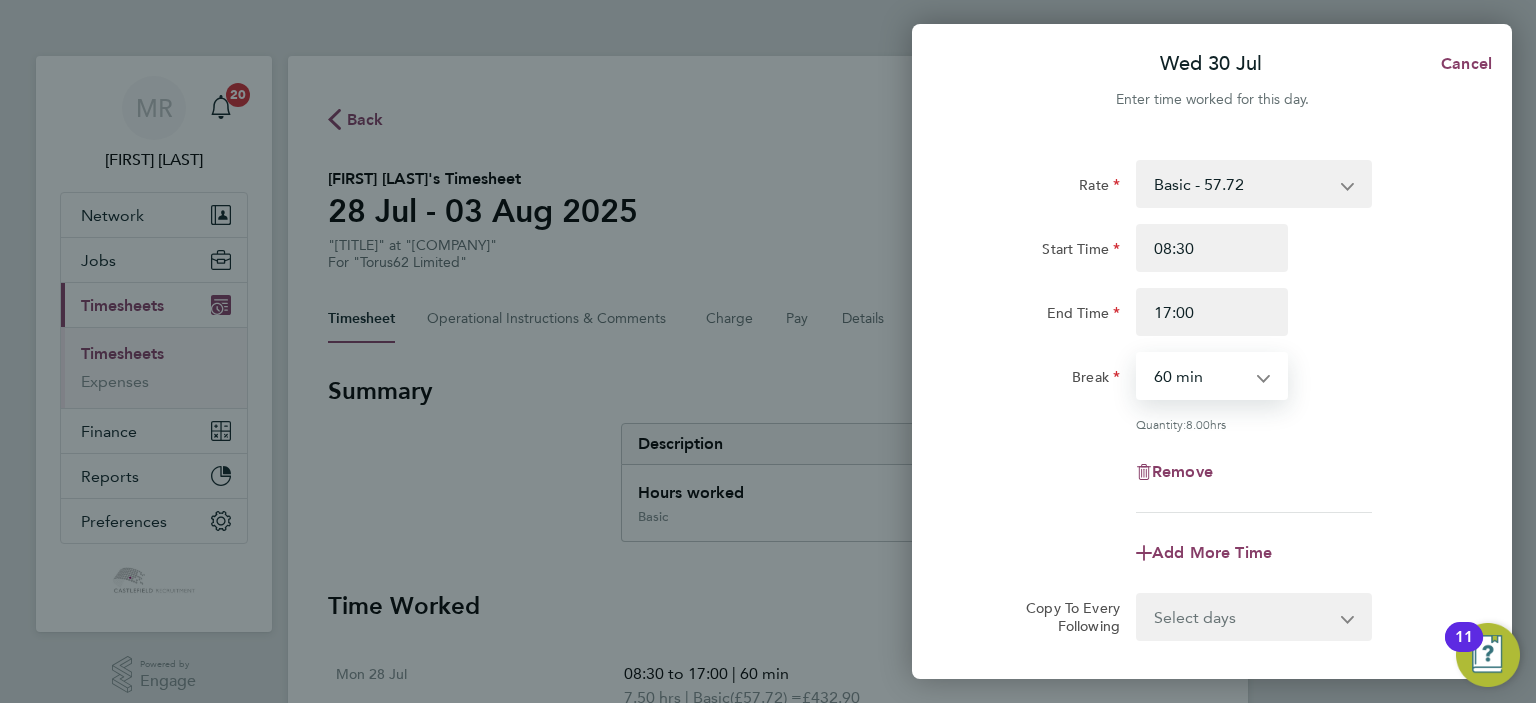 click on "0 min   15 min   30 min   45 min   60 min   75 min   90 min" at bounding box center (1200, 376) 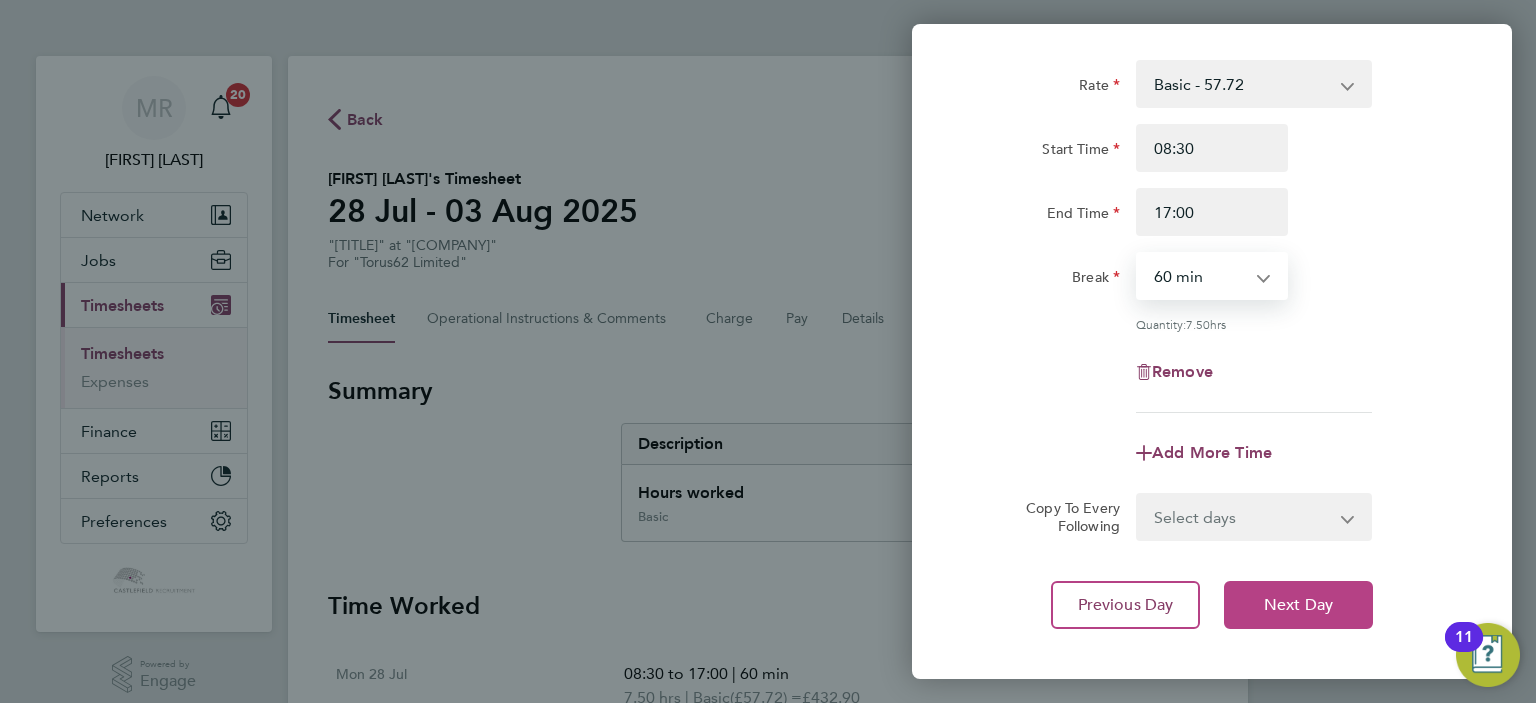 click on "Next Day" 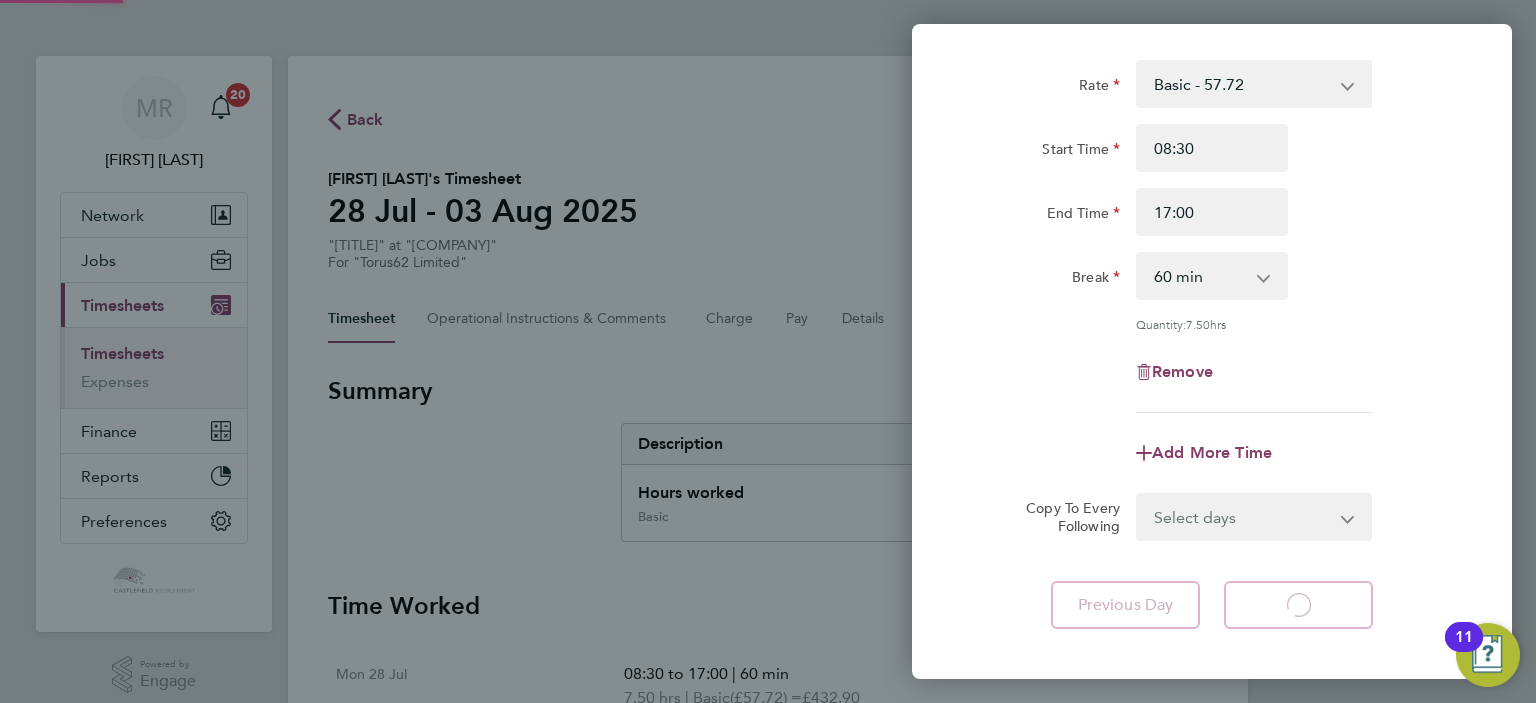 select on "30" 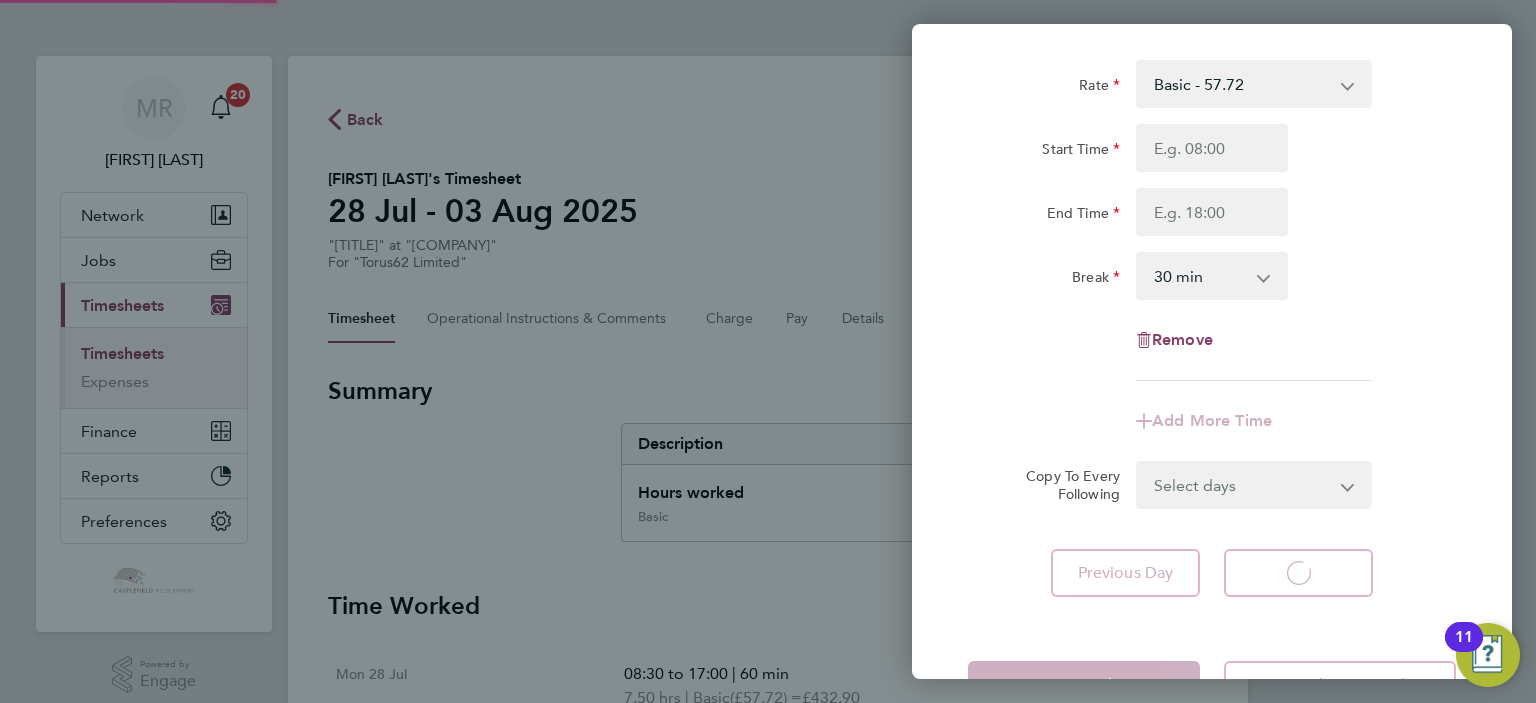 select on "30" 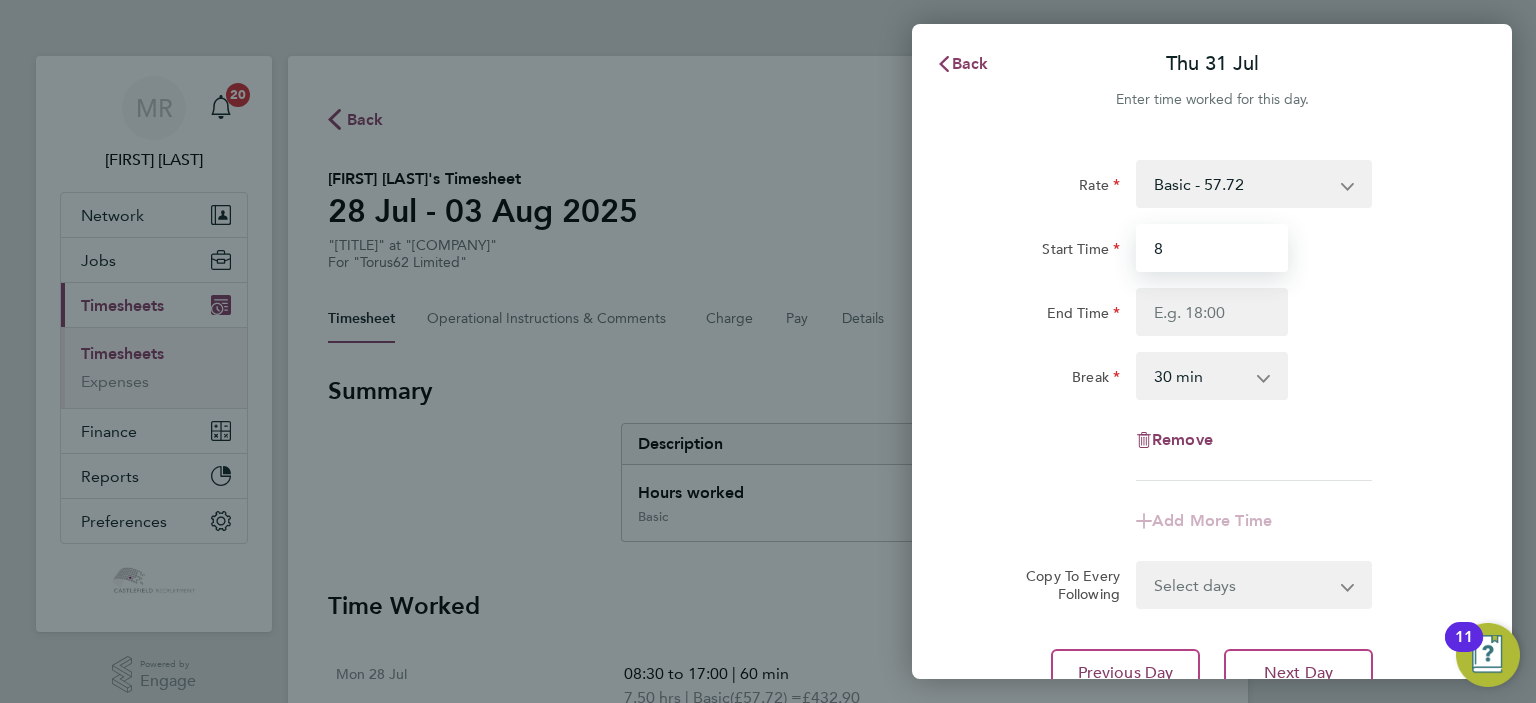 click on "8" at bounding box center (1212, 248) 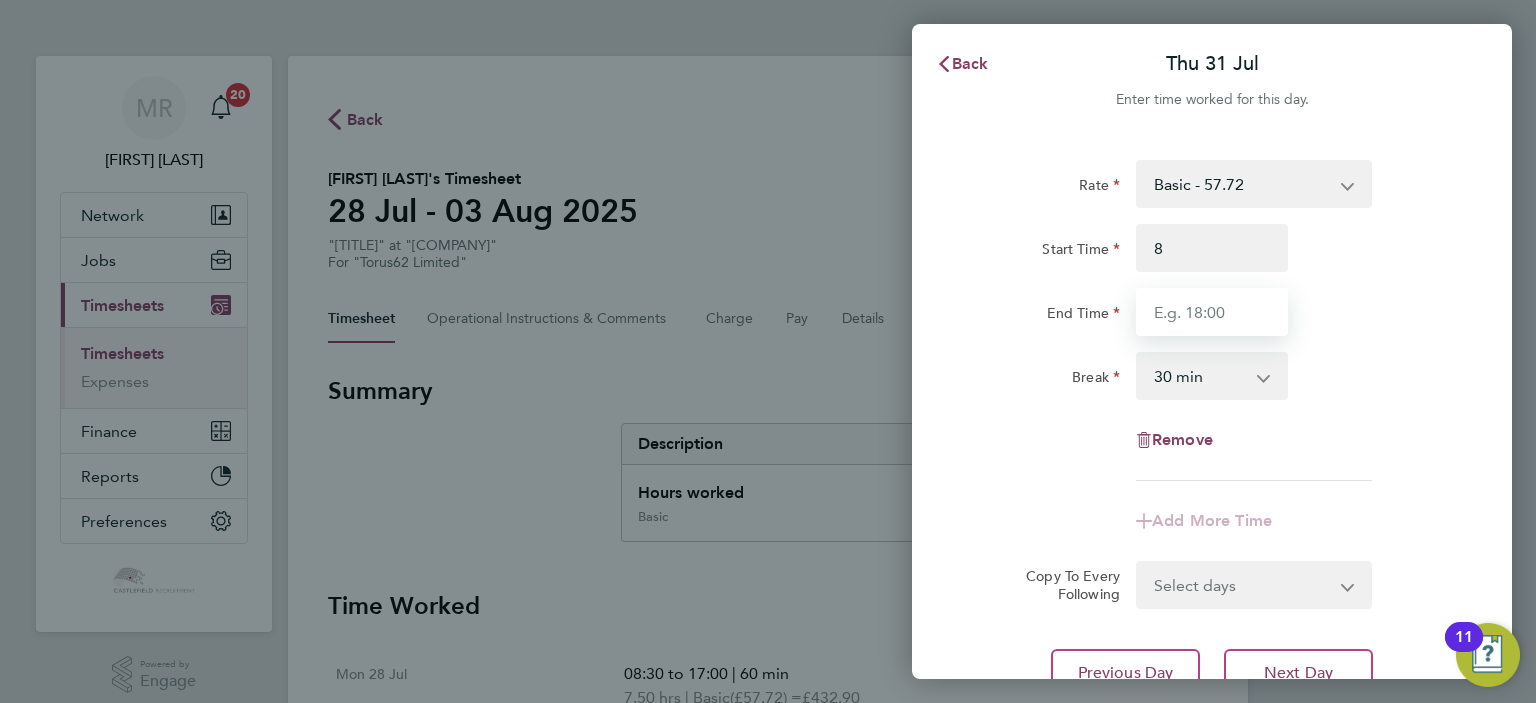 type on "08:00" 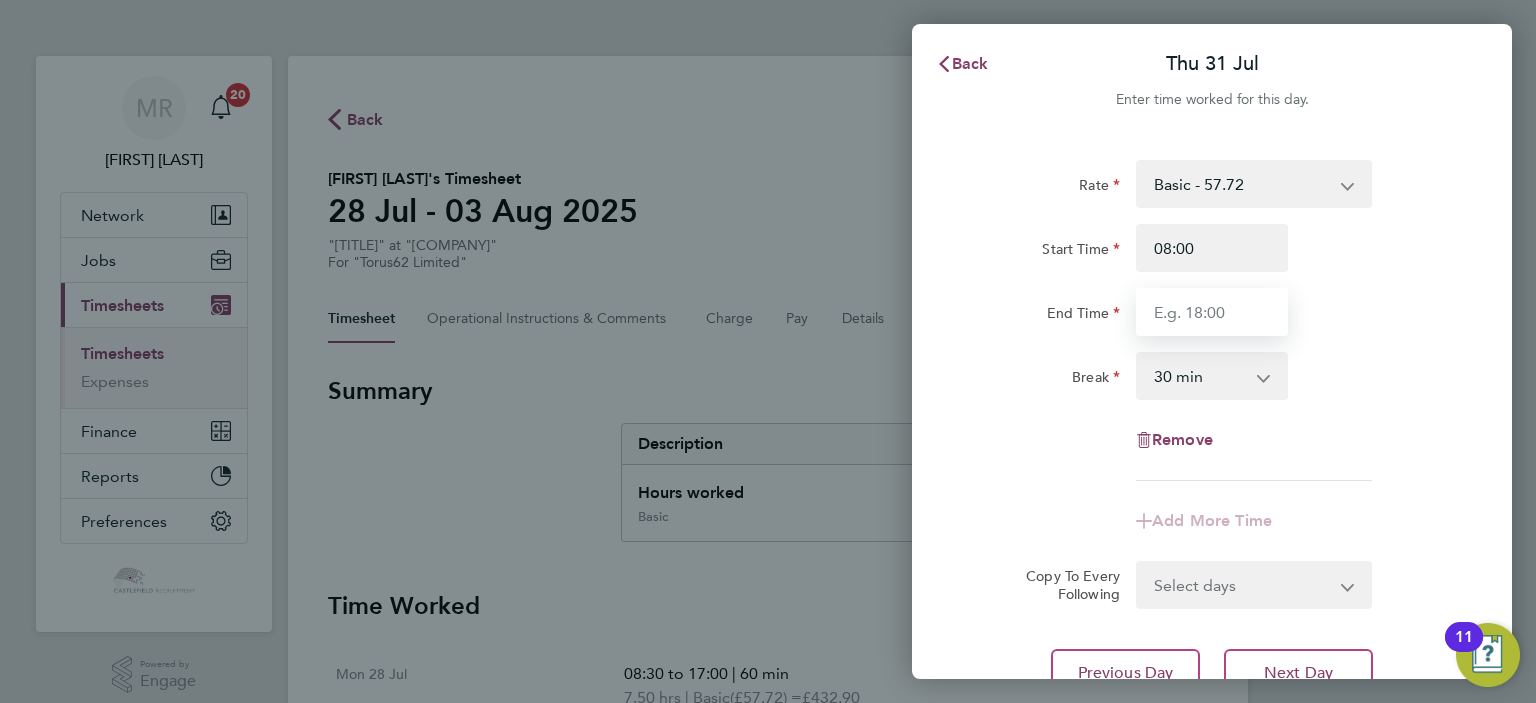 click on "End Time" at bounding box center (1212, 312) 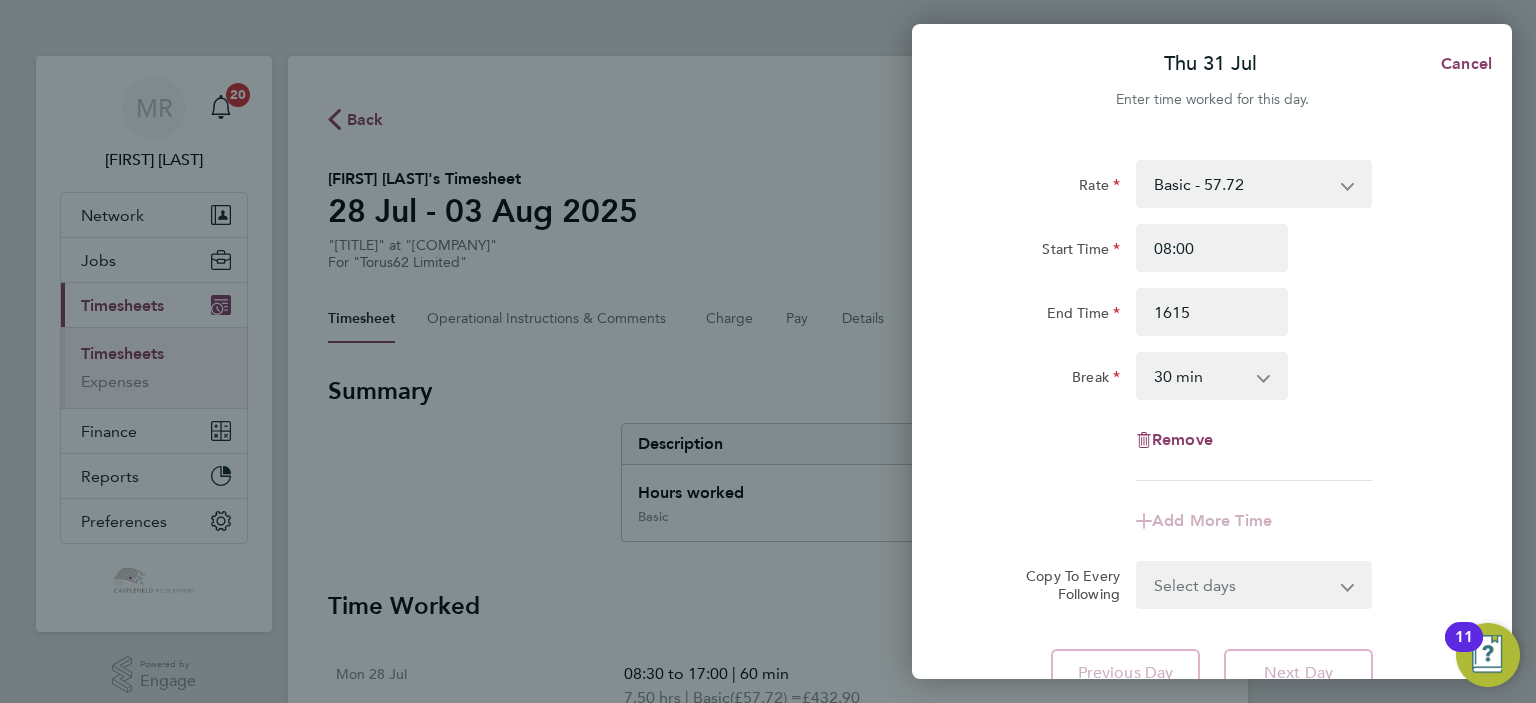 type on "16:15" 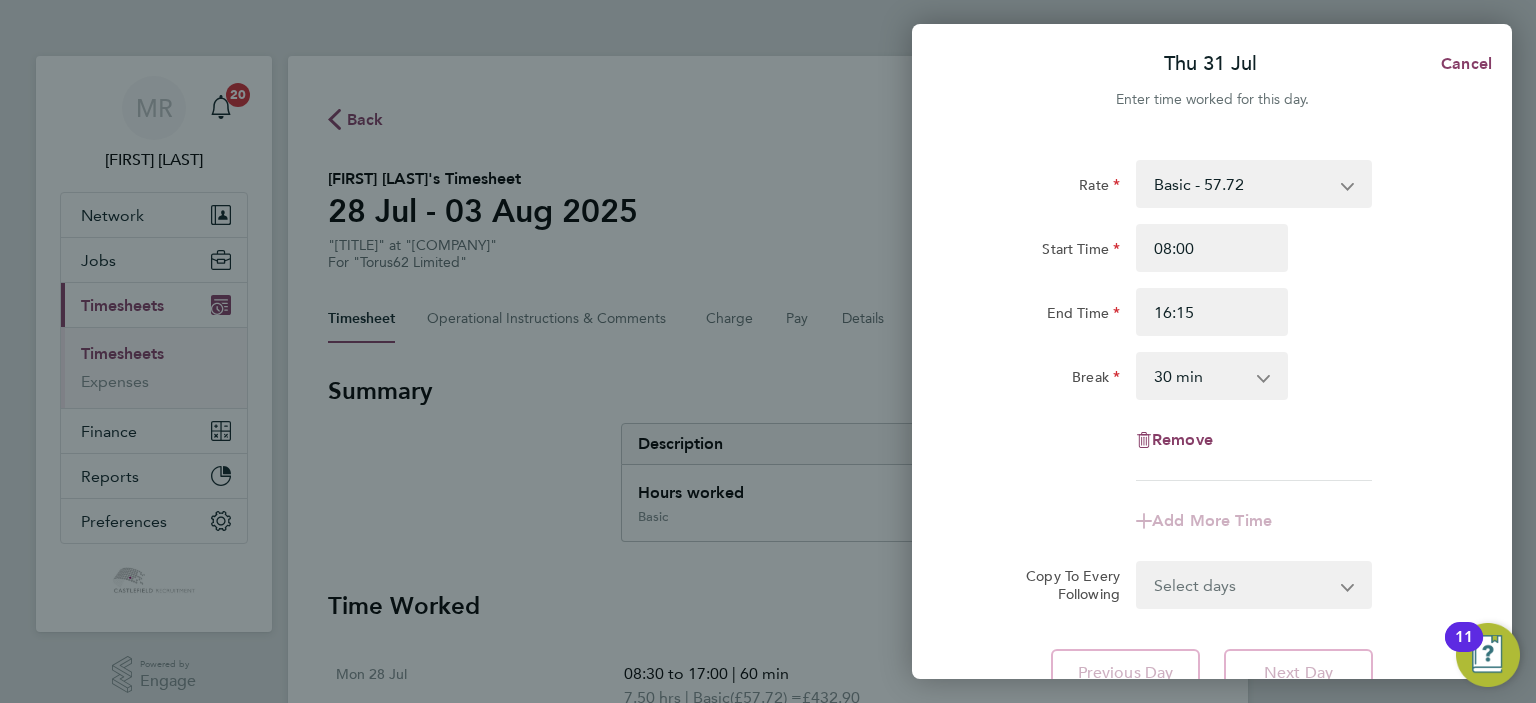 drag, startPoint x: 1299, startPoint y: 310, endPoint x: 1294, endPoint y: 319, distance: 10.29563 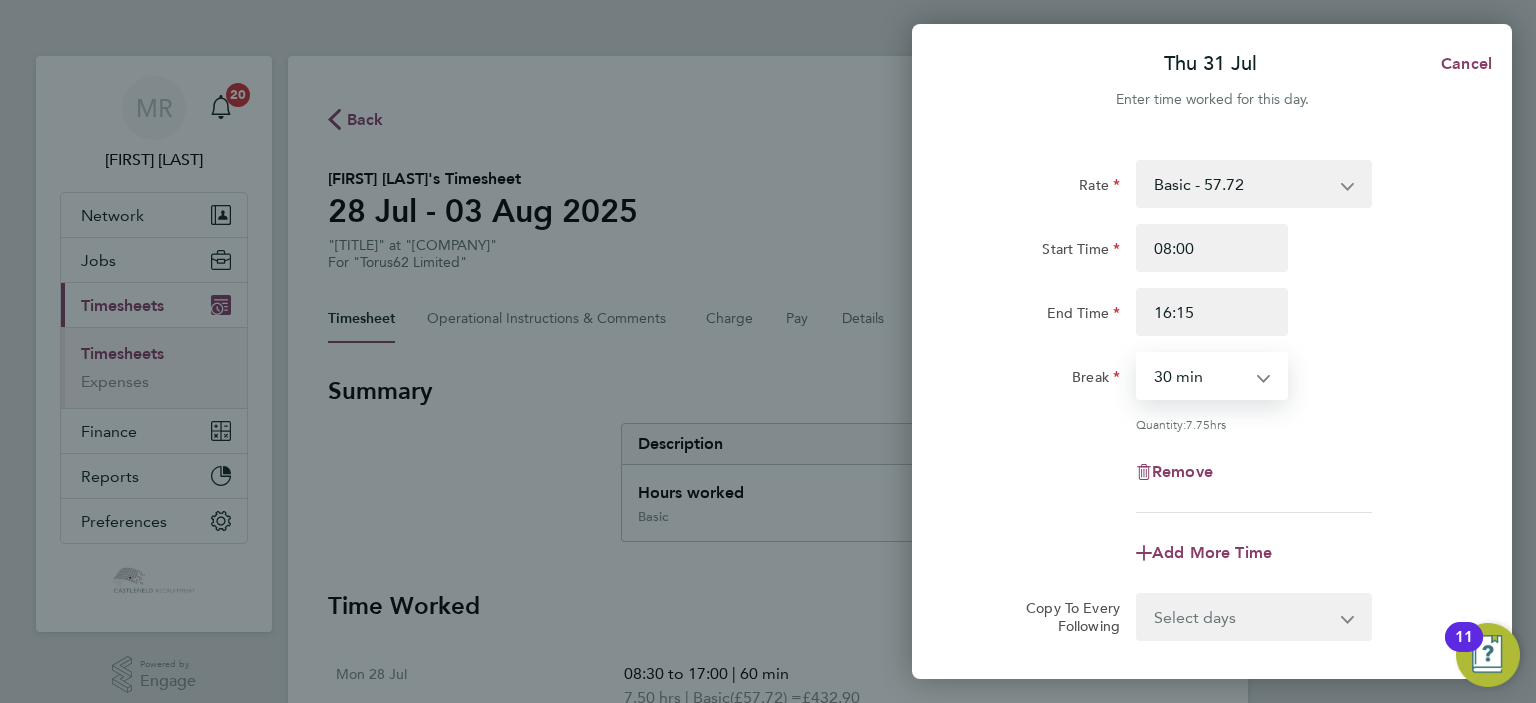 click on "0 min   15 min   30 min   45 min   60 min   75 min   90 min" at bounding box center (1200, 376) 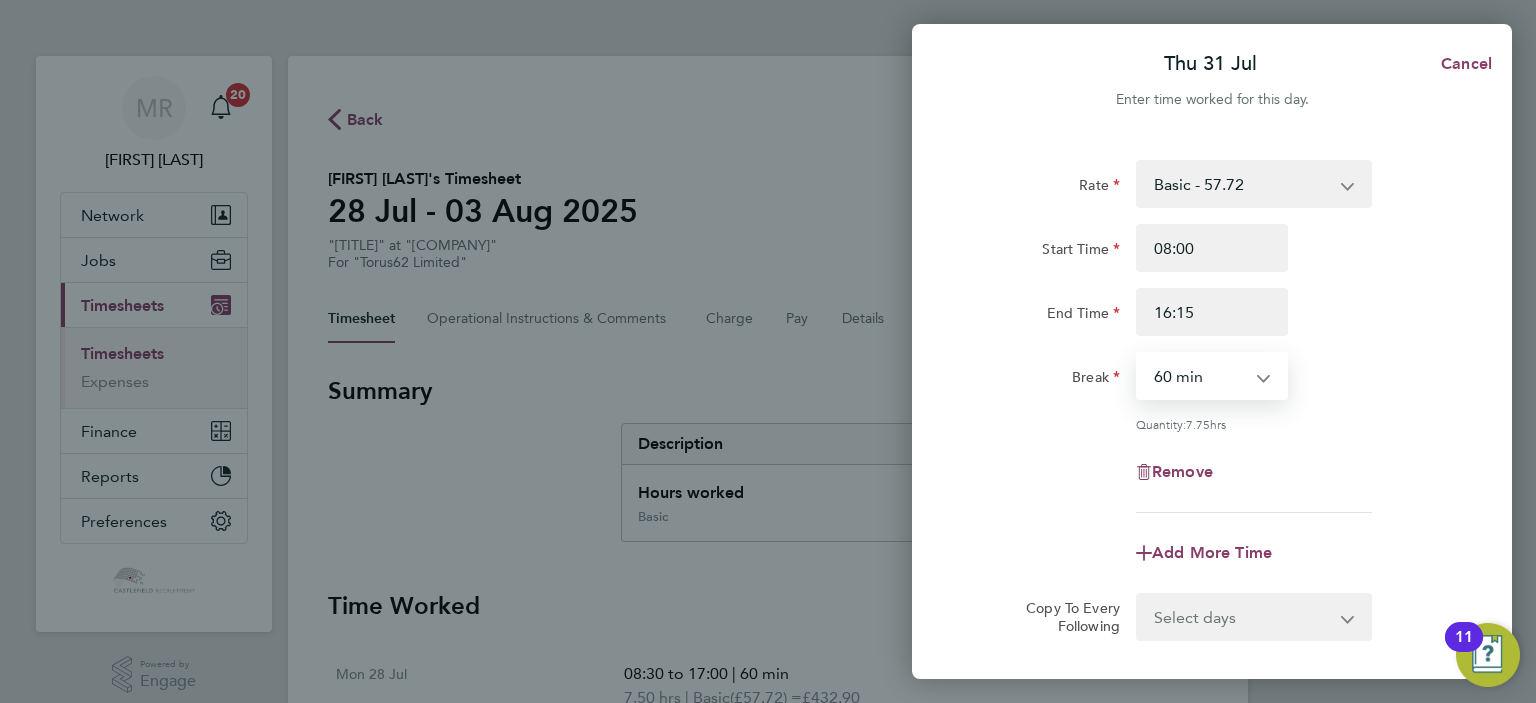 click on "0 min   15 min   30 min   45 min   60 min   75 min   90 min" at bounding box center (1200, 376) 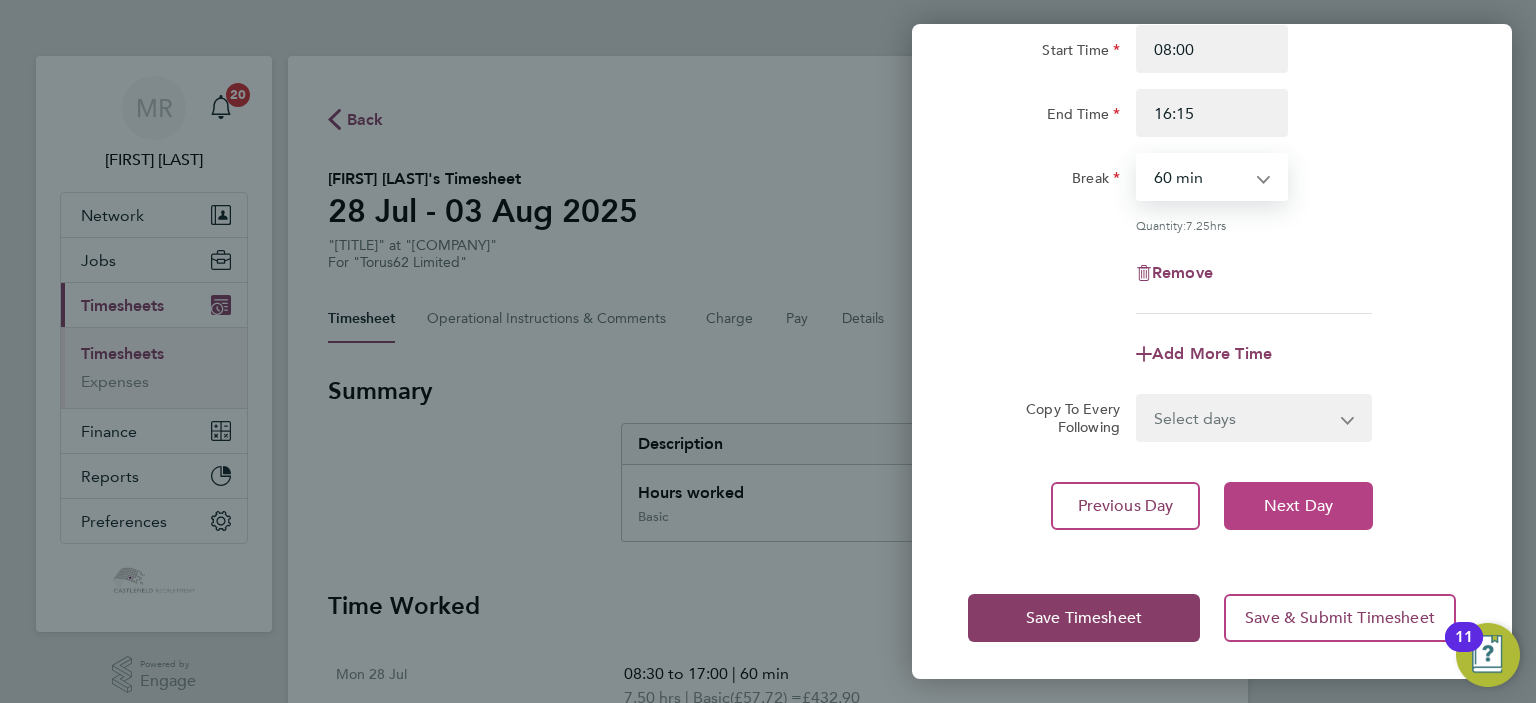 click on "Next Day" 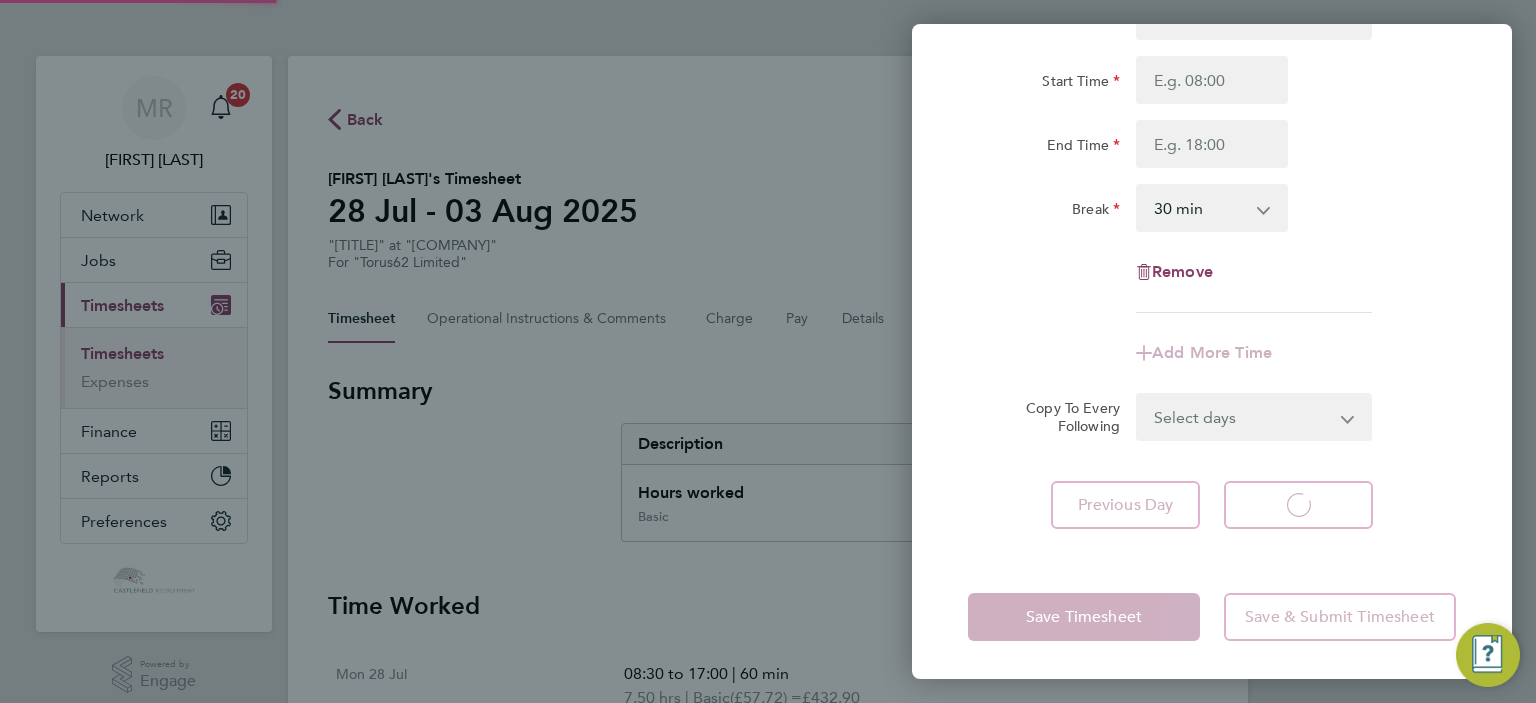 select on "30" 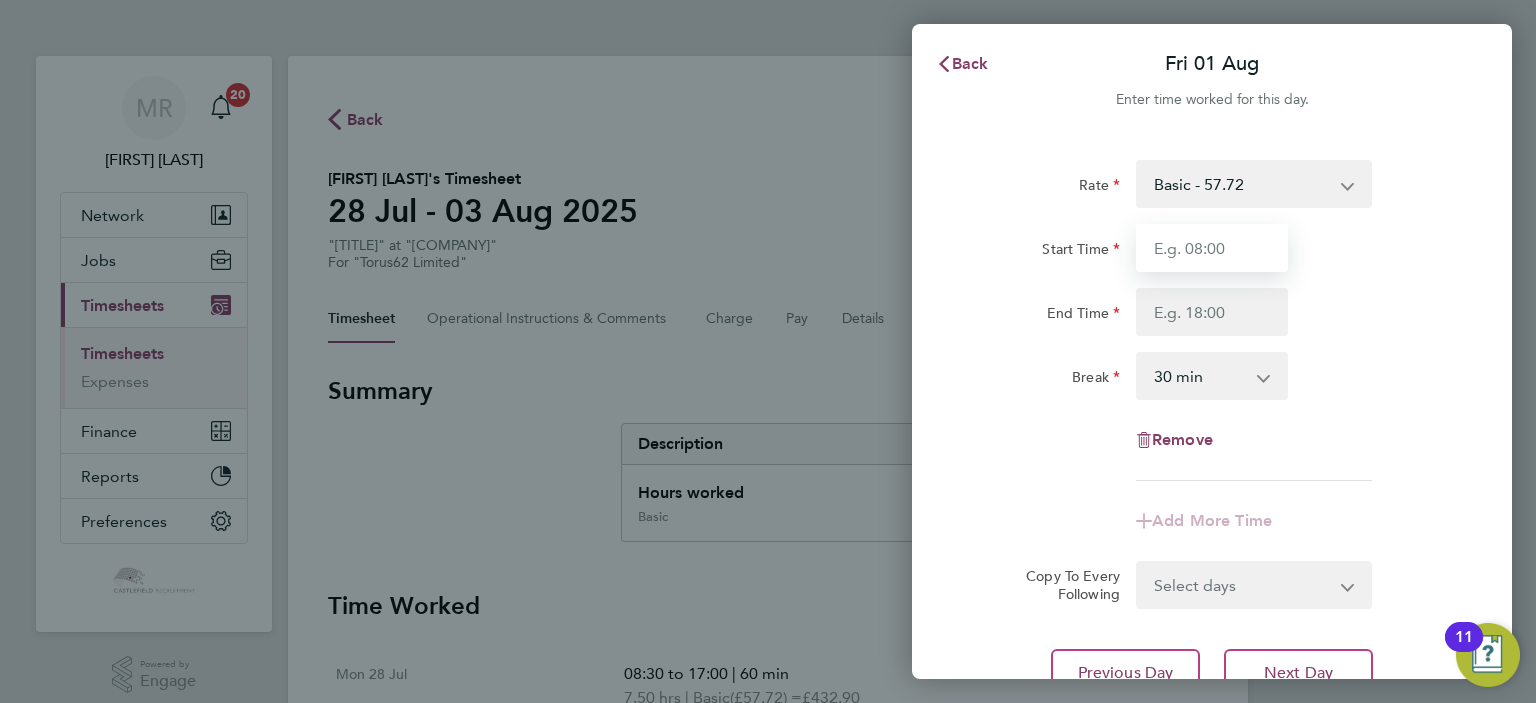 click on "Start Time" at bounding box center [1212, 248] 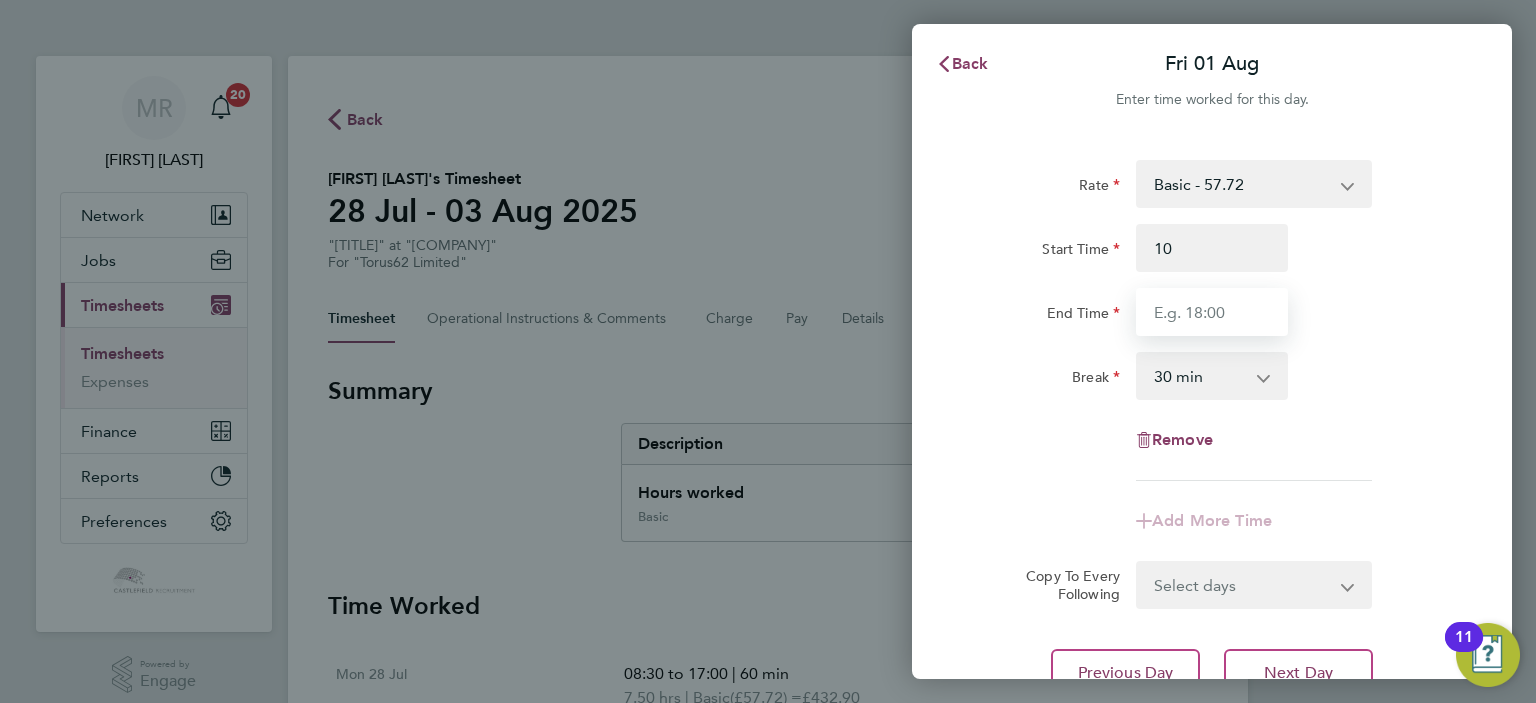 type on "10:00" 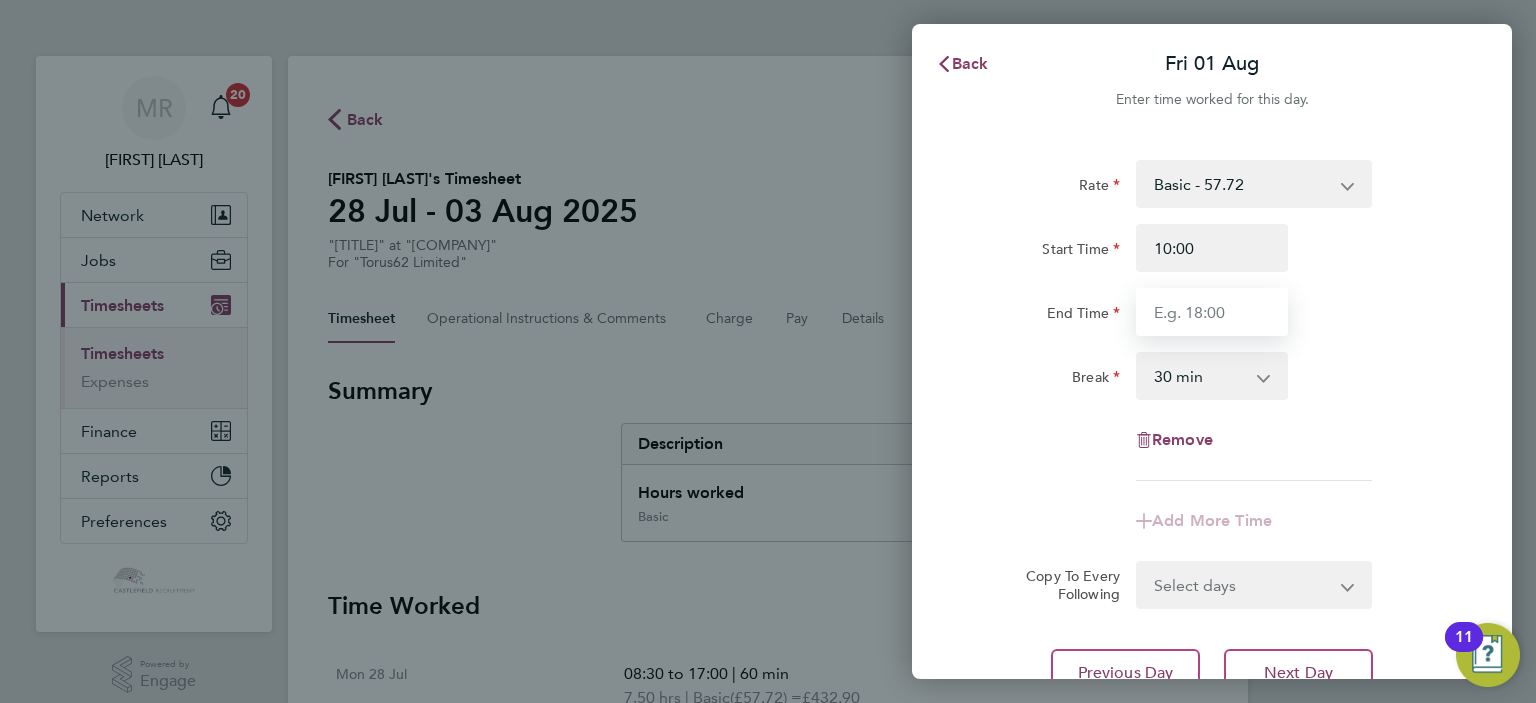 click on "End Time" at bounding box center (1212, 312) 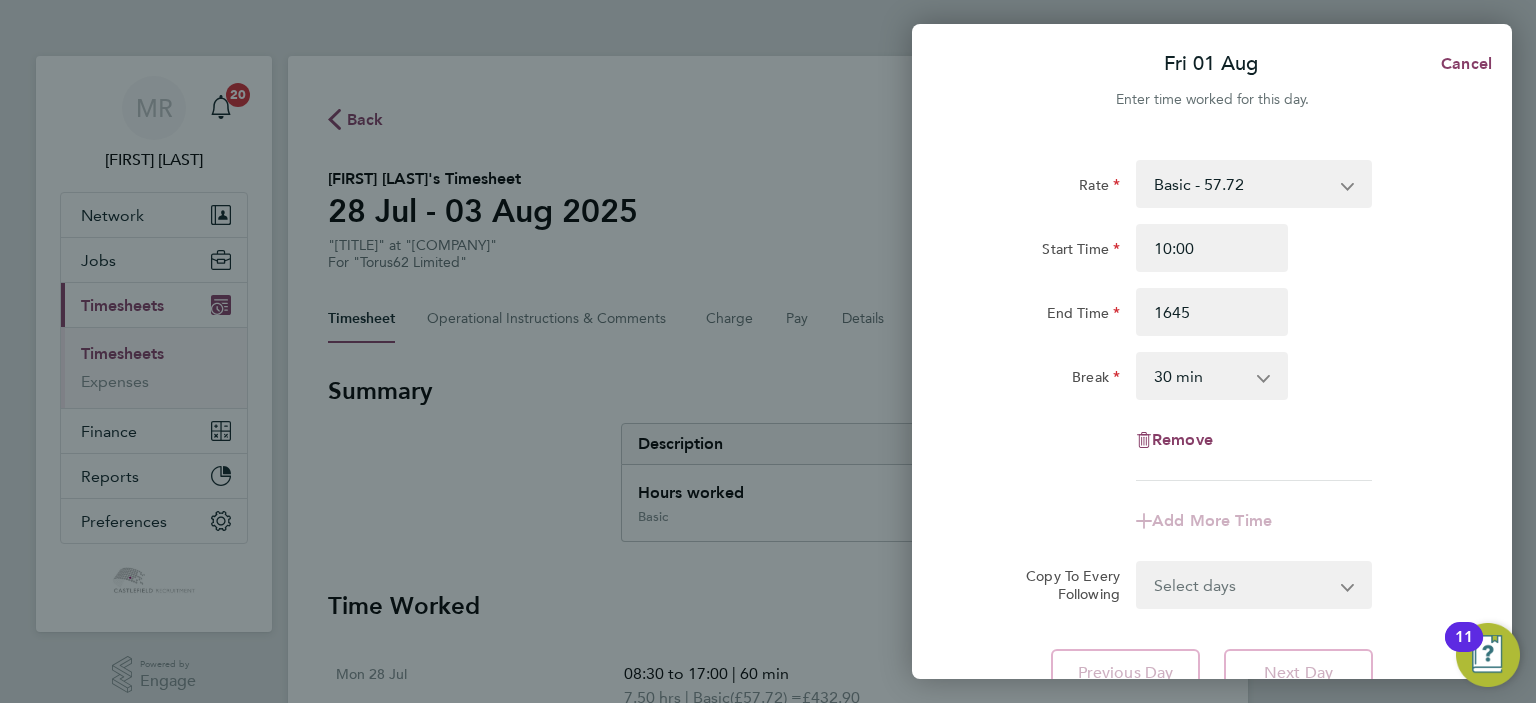 type on "16:45" 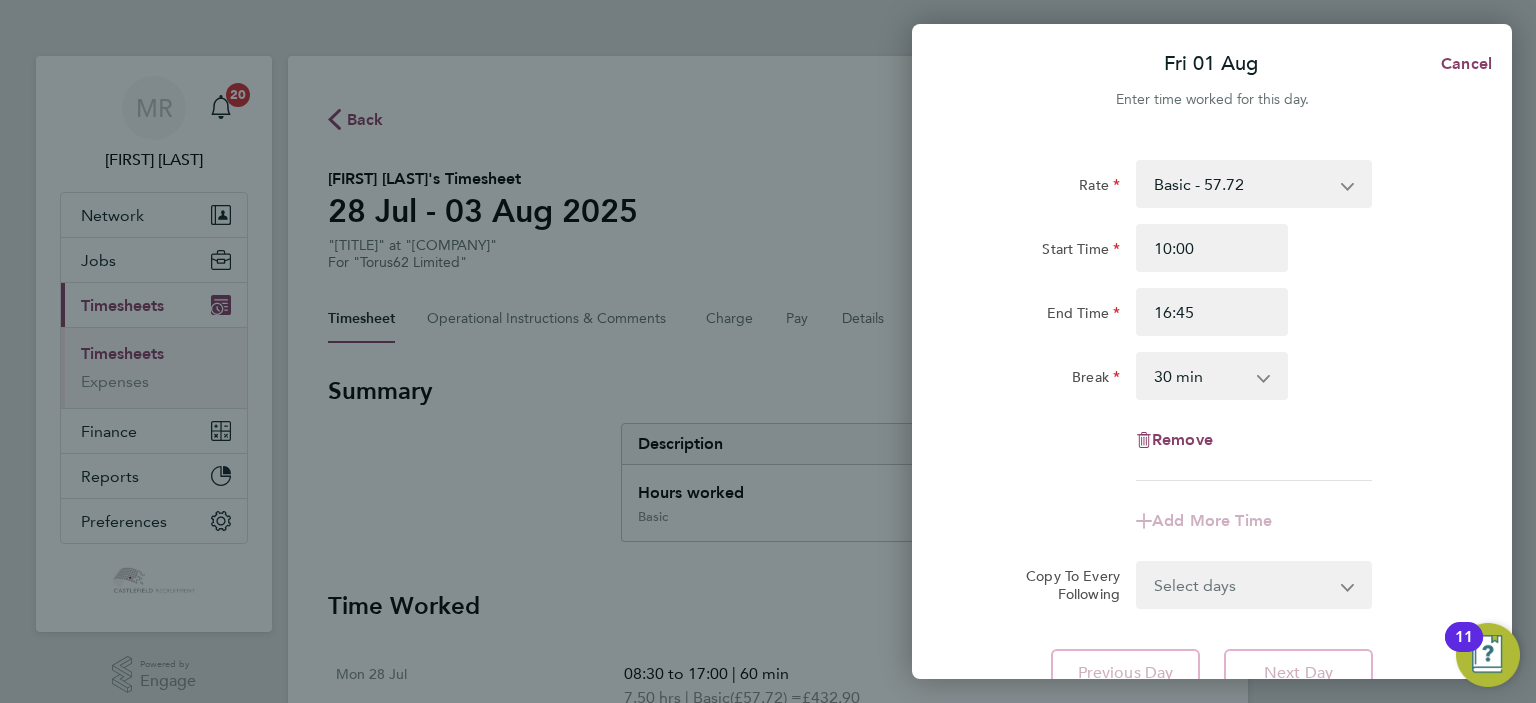 click on "End Time 16:45" 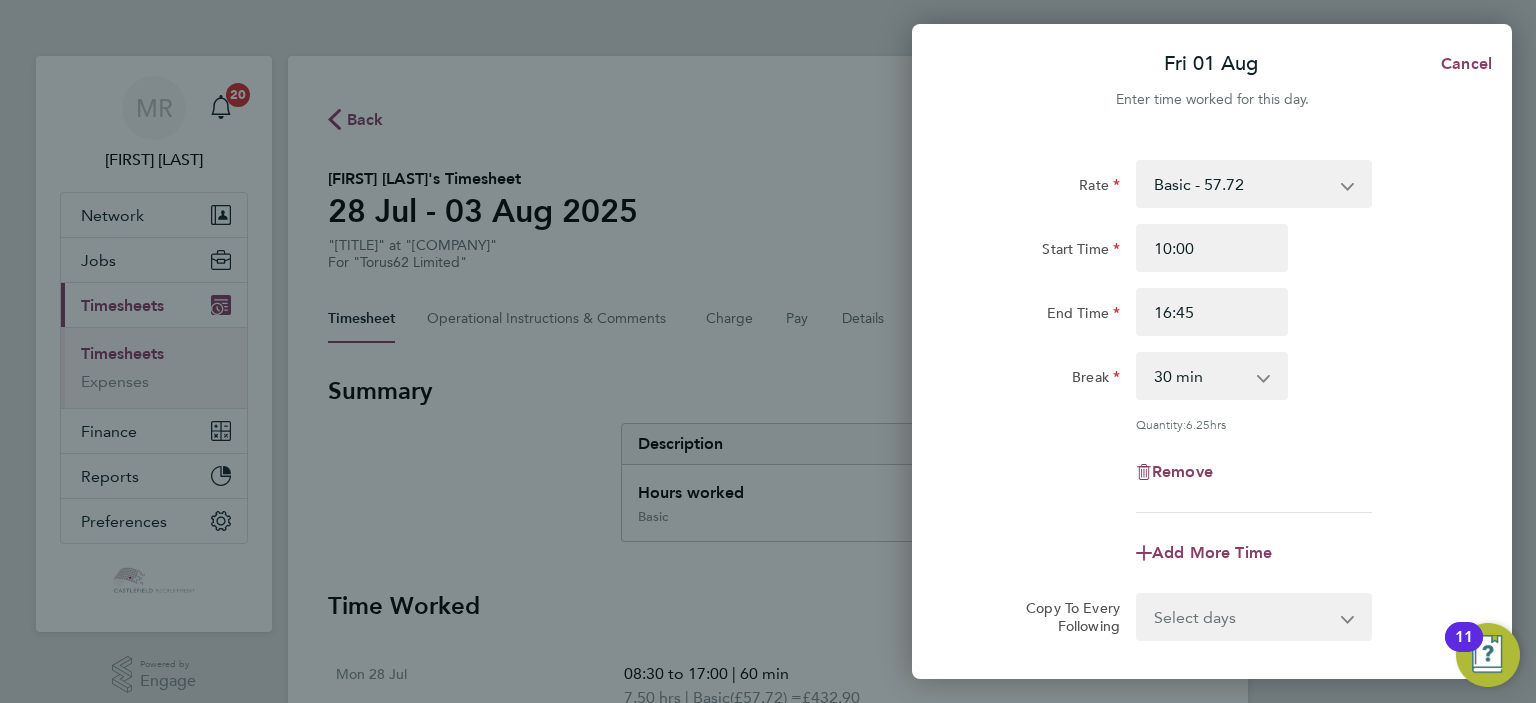 click on "0 min   15 min   30 min   45 min   60 min   75 min   90 min" at bounding box center [1200, 376] 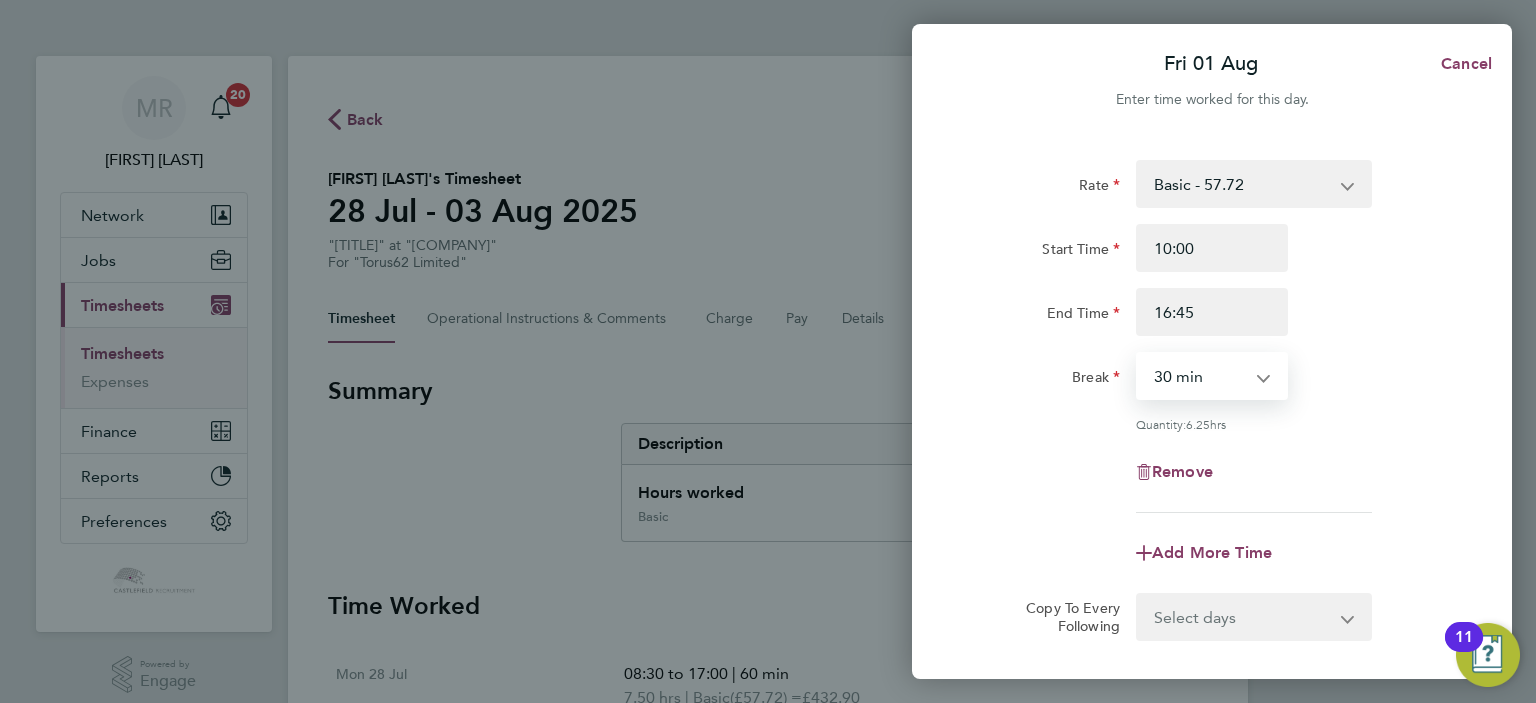 select on "60" 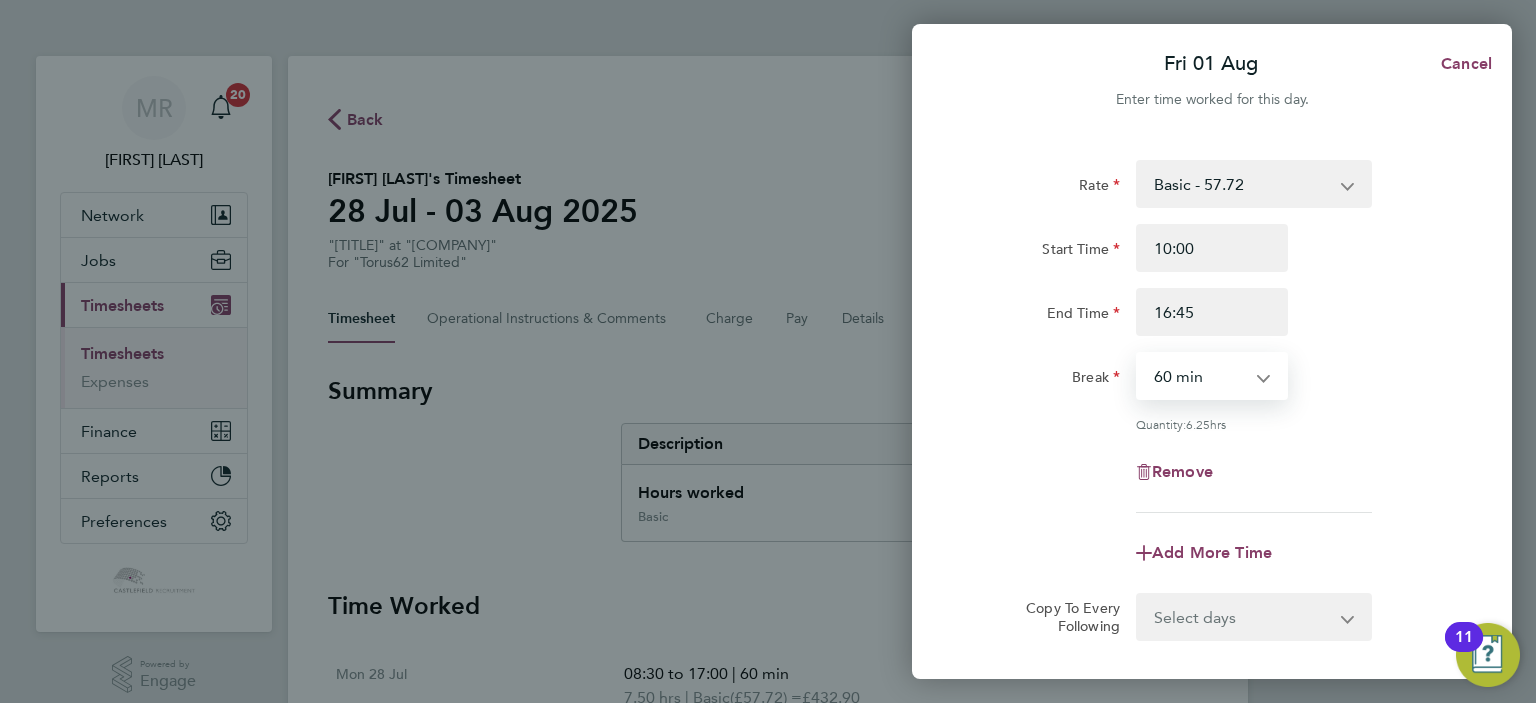 click on "0 min   15 min   30 min   45 min   60 min   75 min   90 min" at bounding box center [1200, 376] 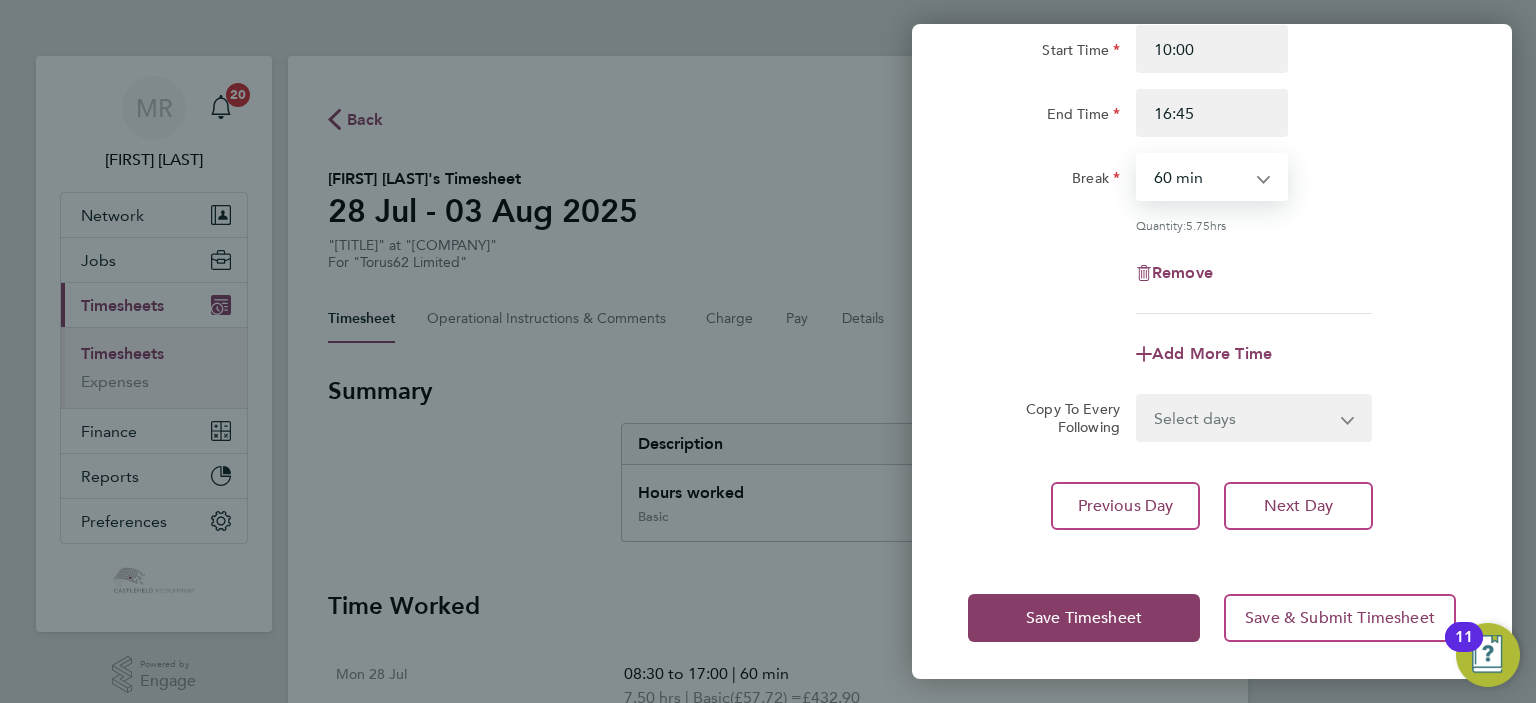 click on "Save Timesheet   Save & Submit Timesheet" 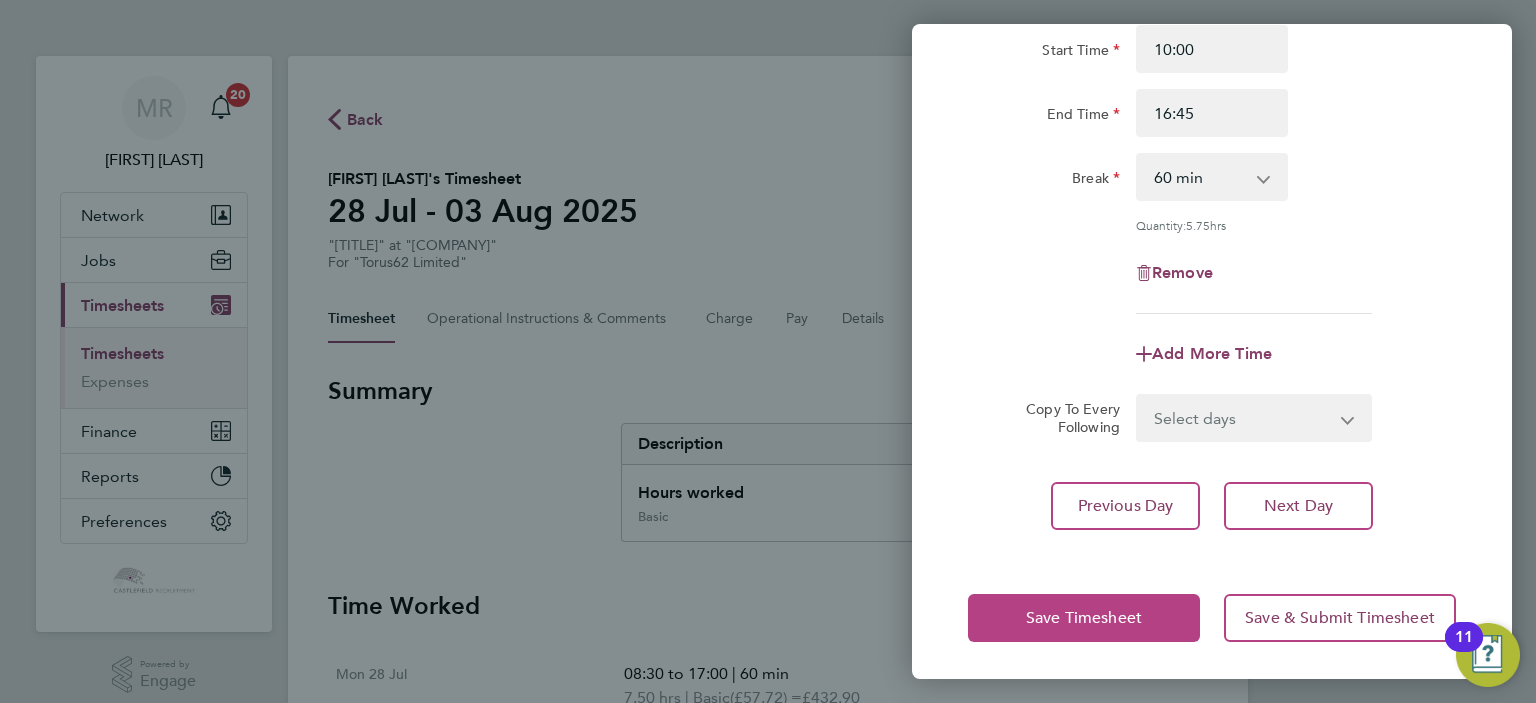 click on "Save Timesheet" 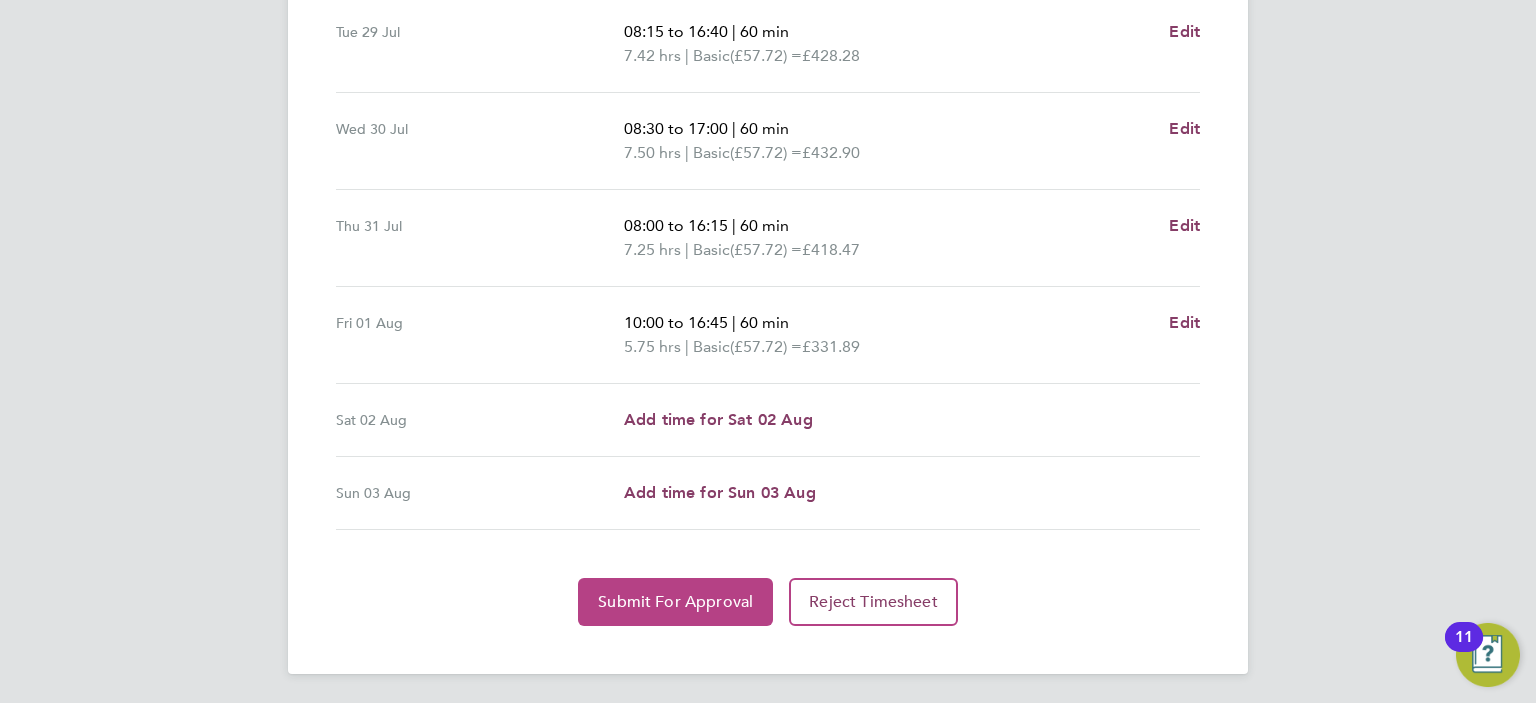 click on "Submit For Approval" 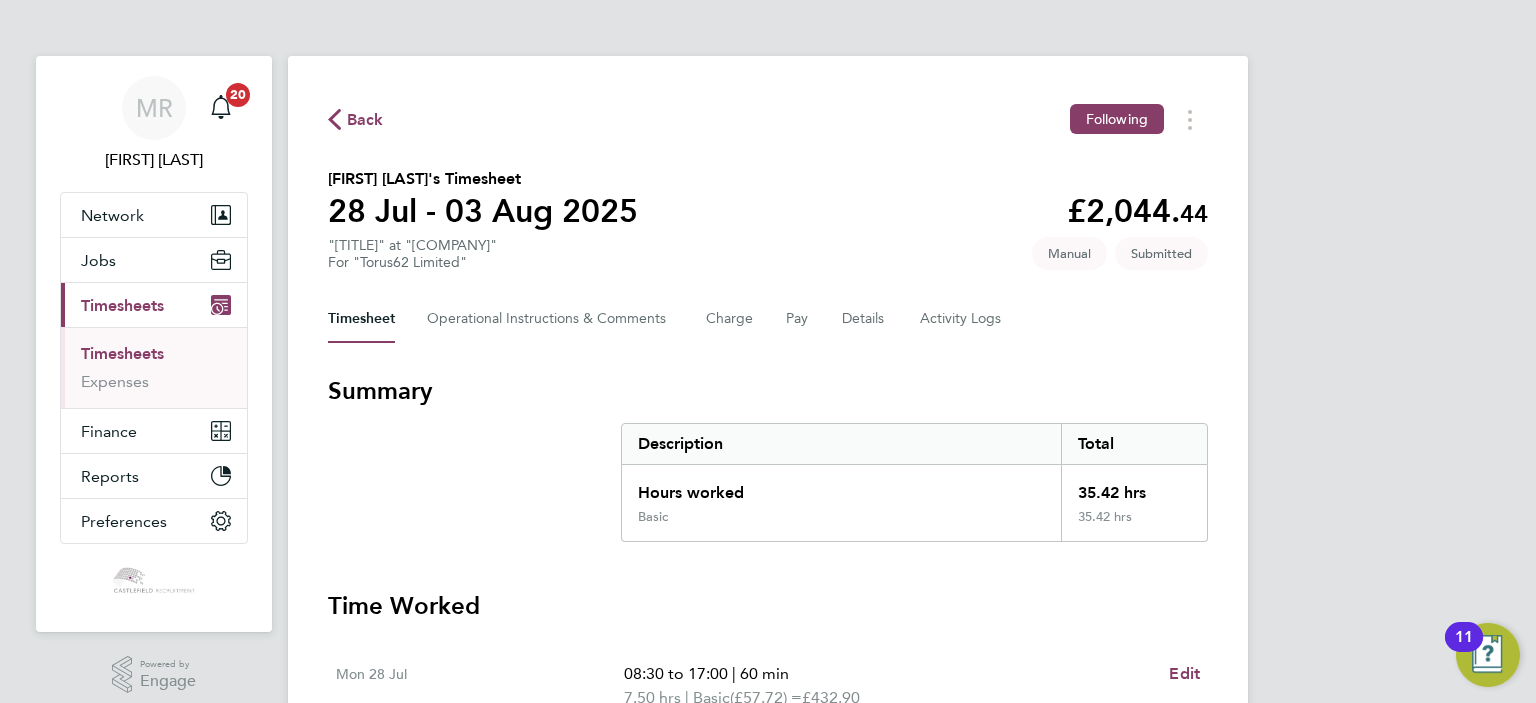 click on "Back" 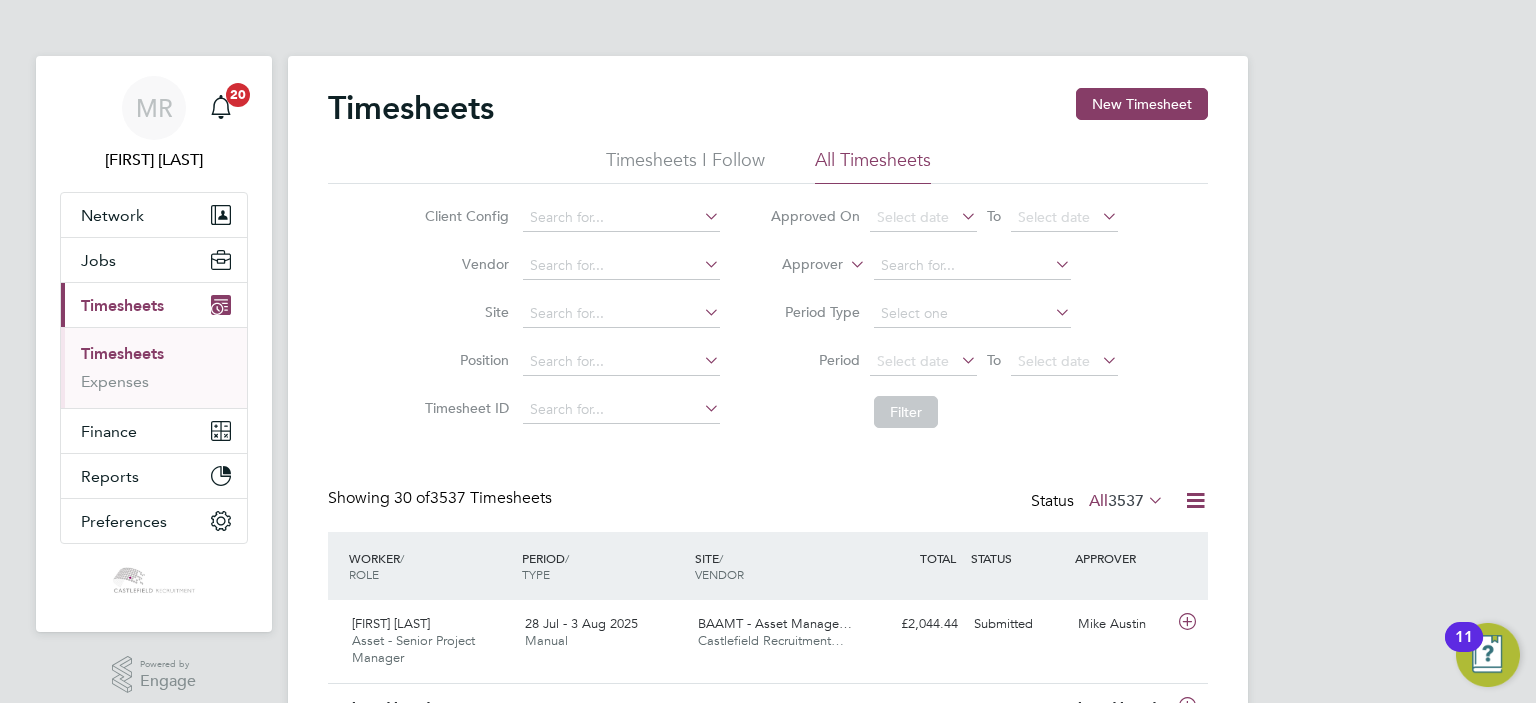 click on "Timesheets   Expenses" at bounding box center [154, 367] 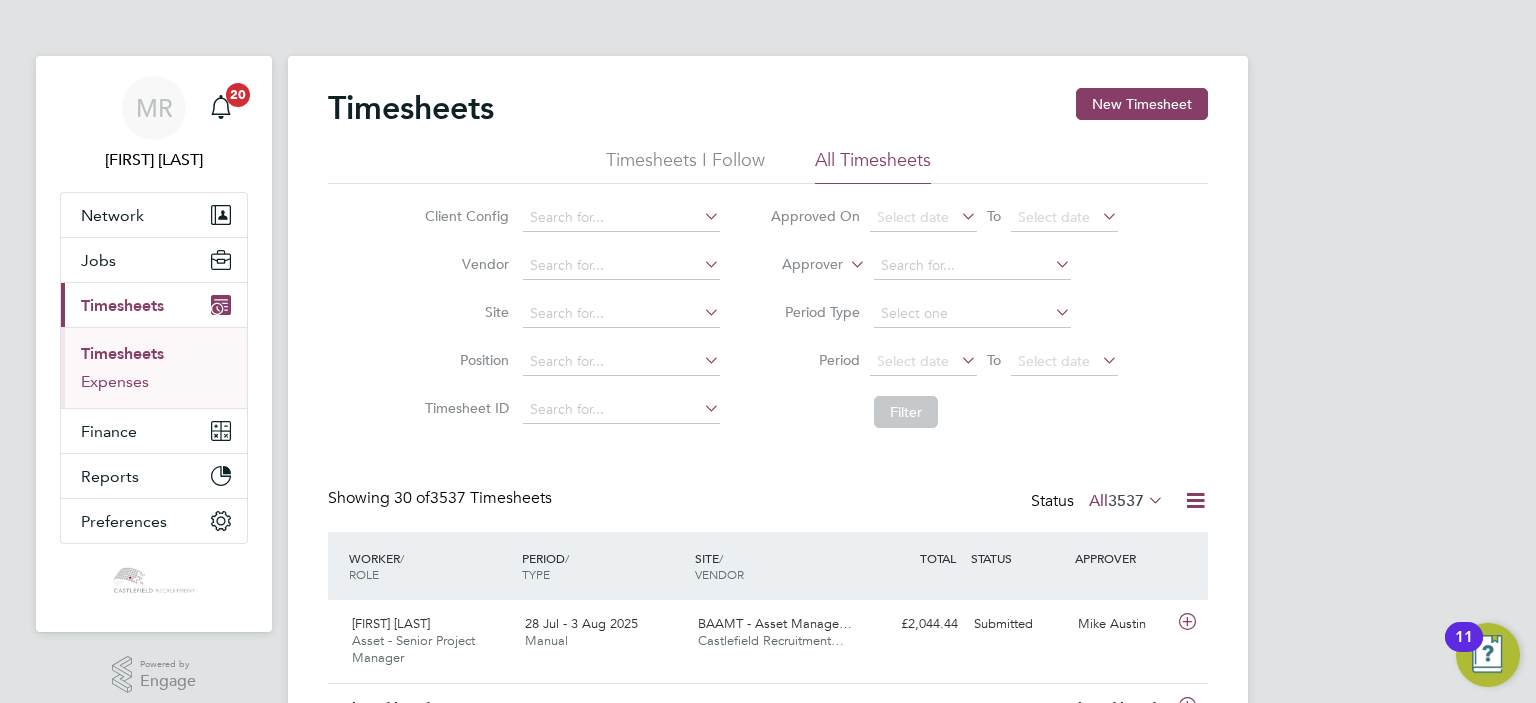 click on "Expenses" at bounding box center (115, 381) 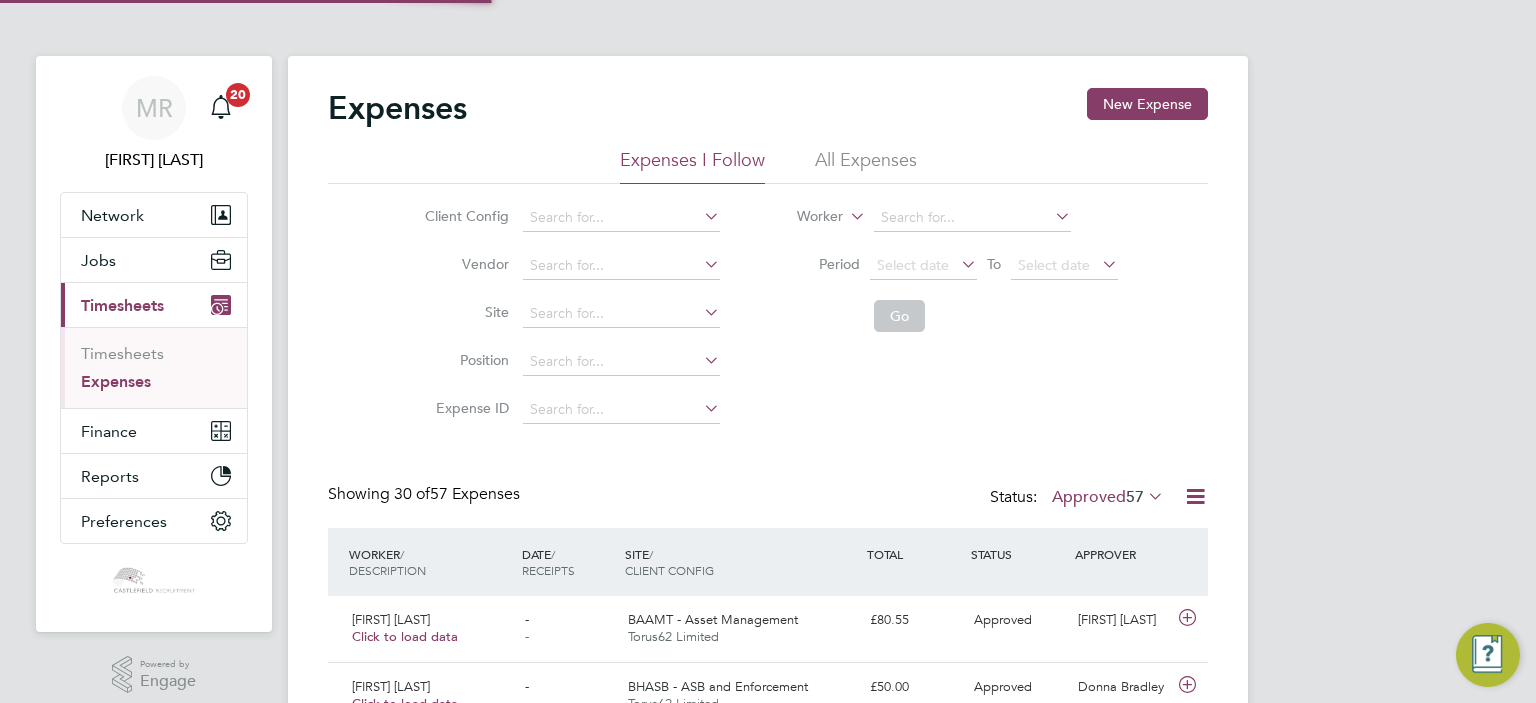 scroll, scrollTop: 9, scrollLeft: 10, axis: both 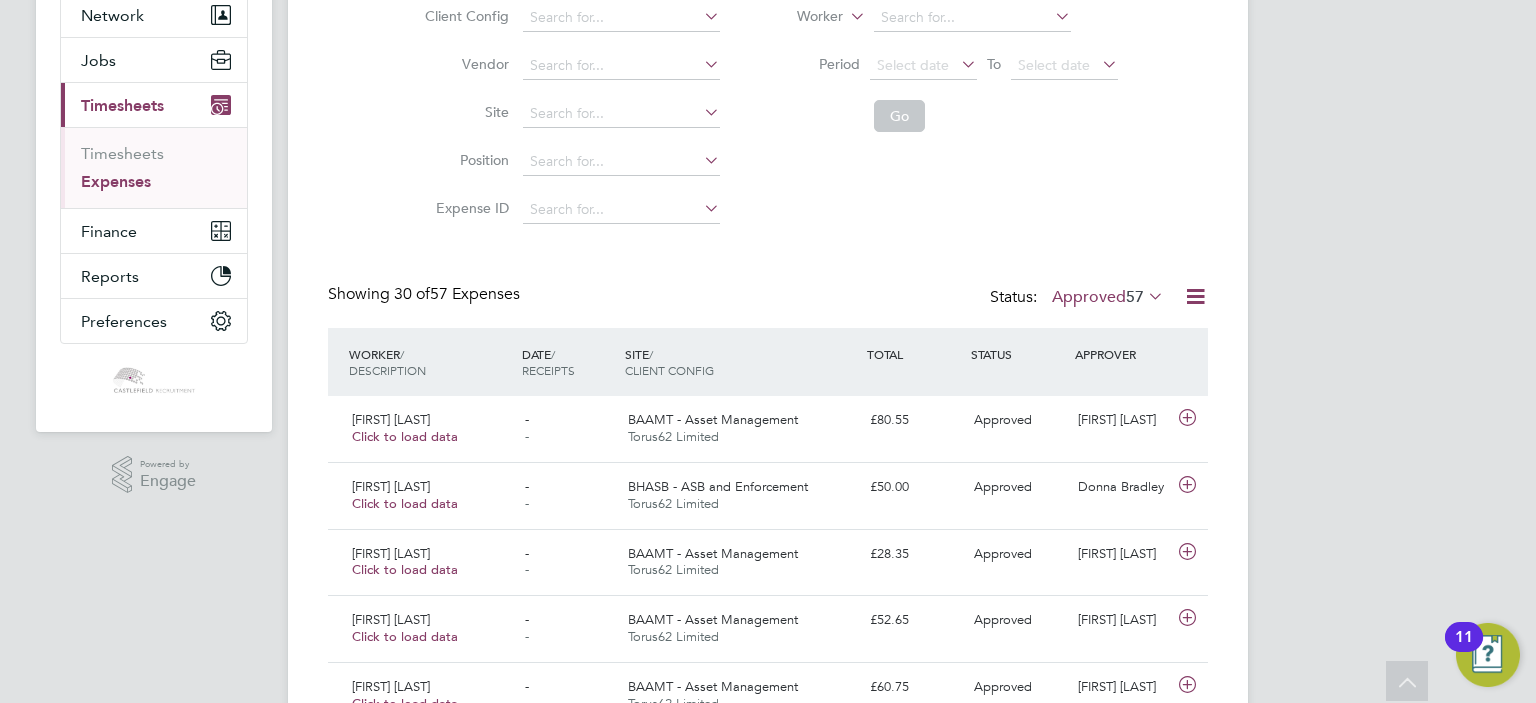 click on "Approved  57" 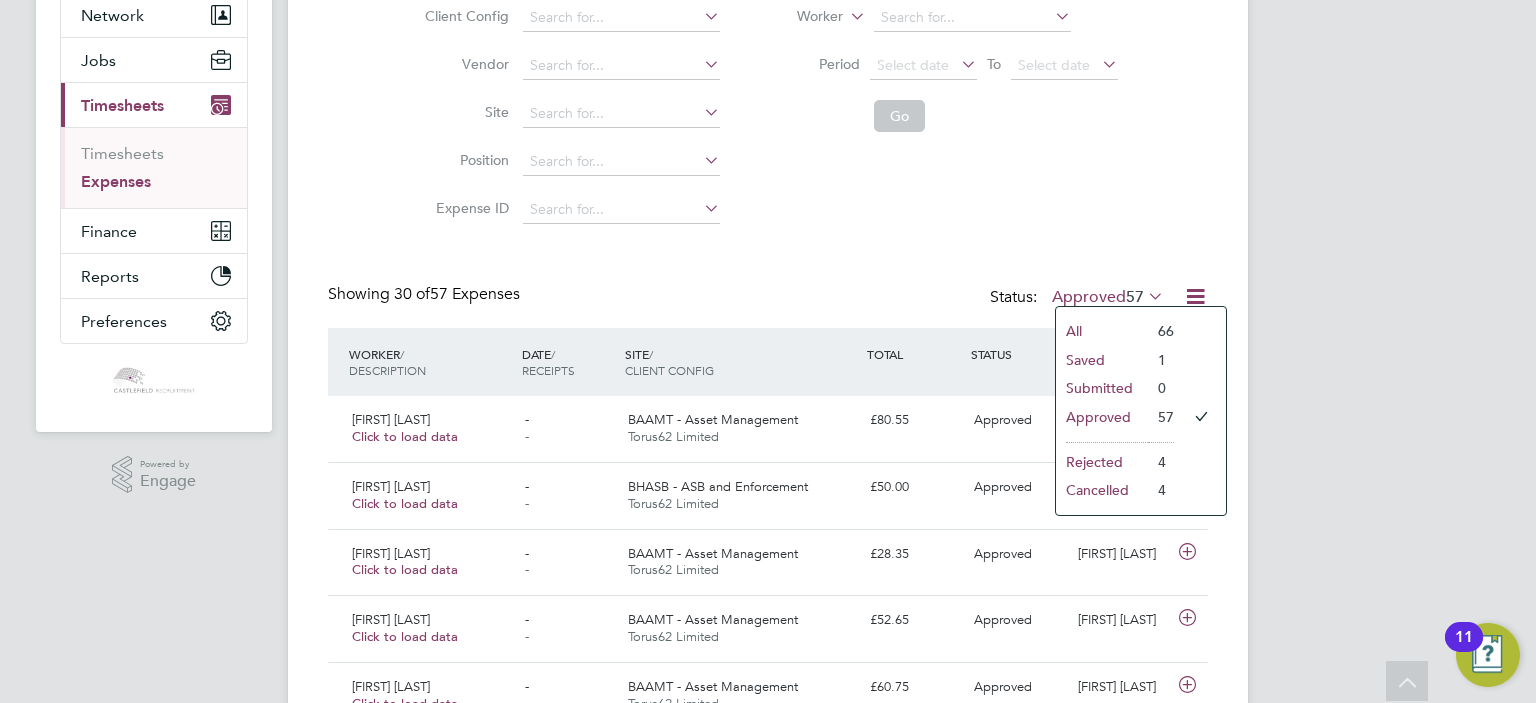click on "Submitted" 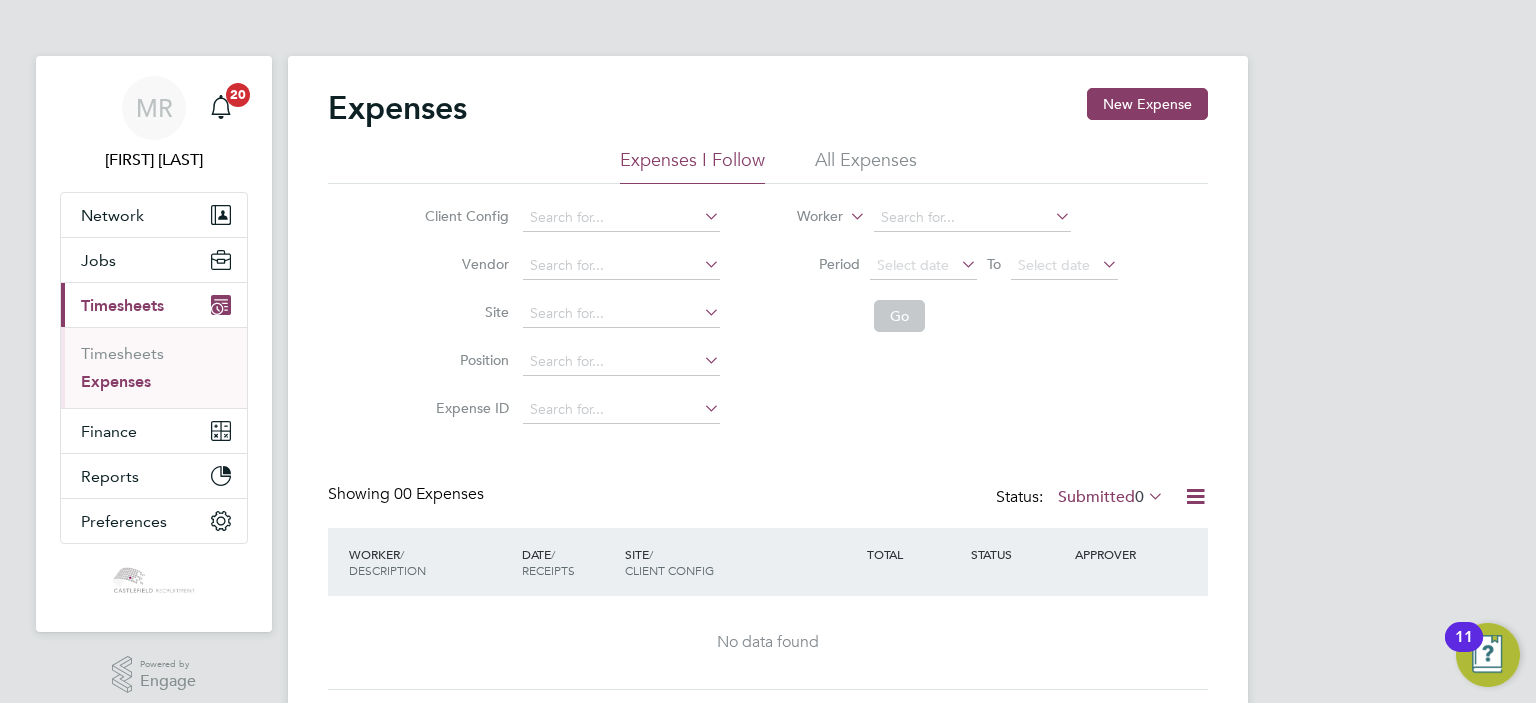 click on "Submitted  0" 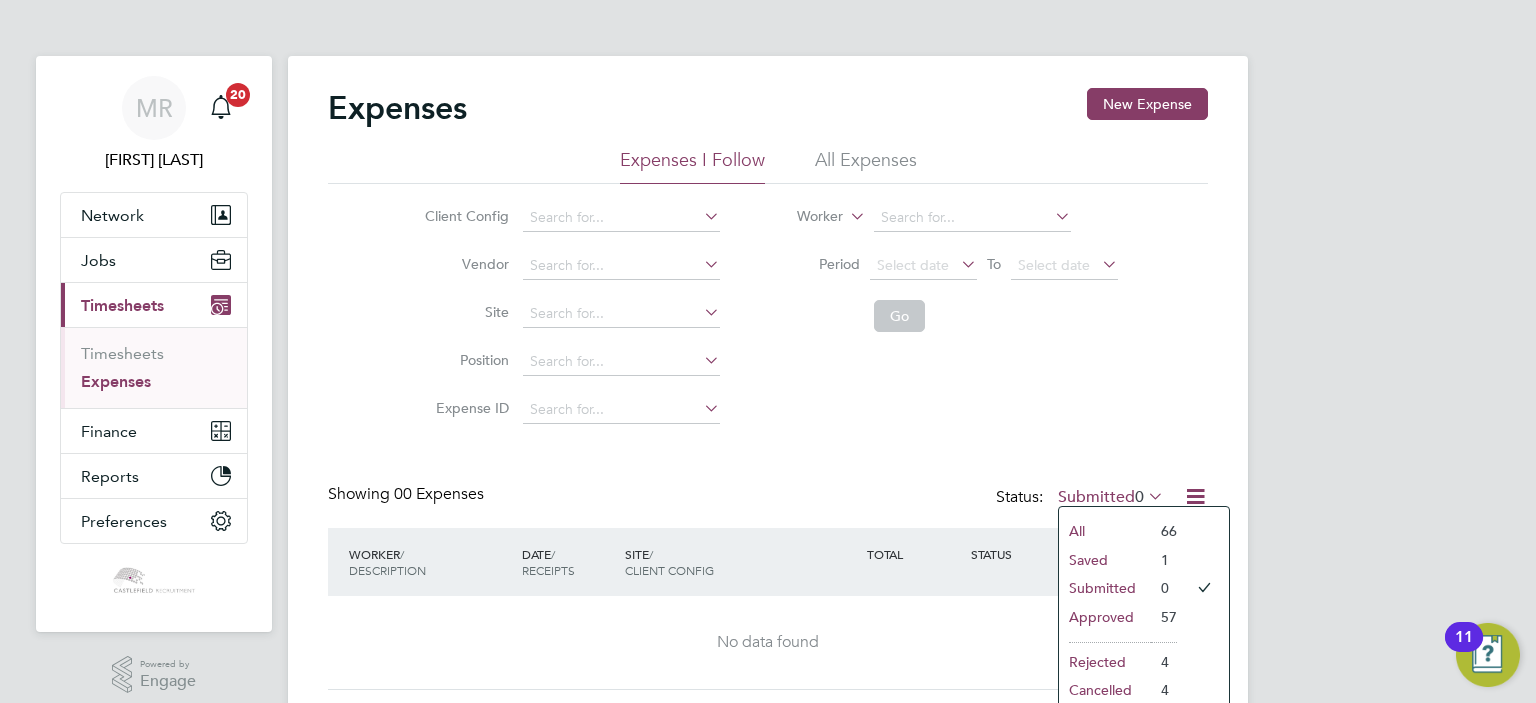 click on "Saved" 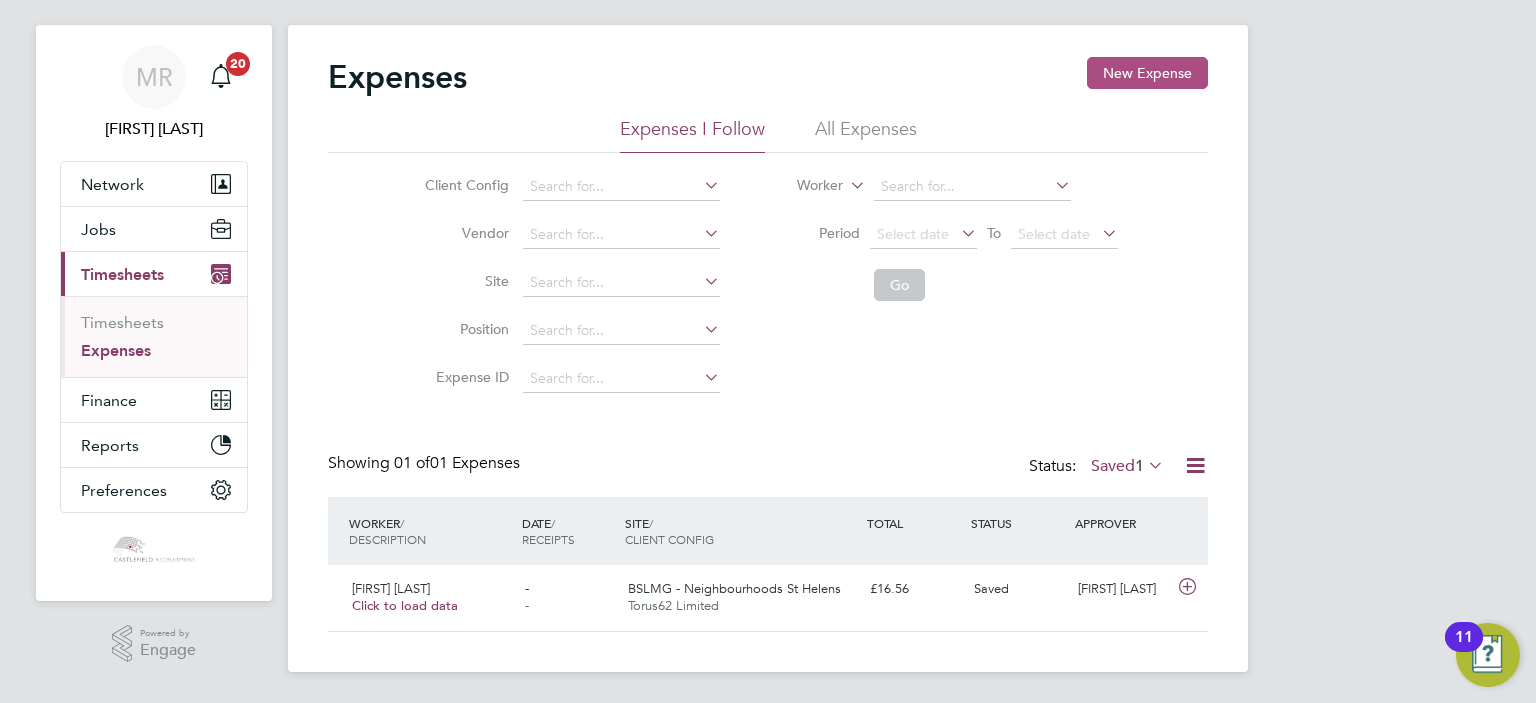click on "New Expense" 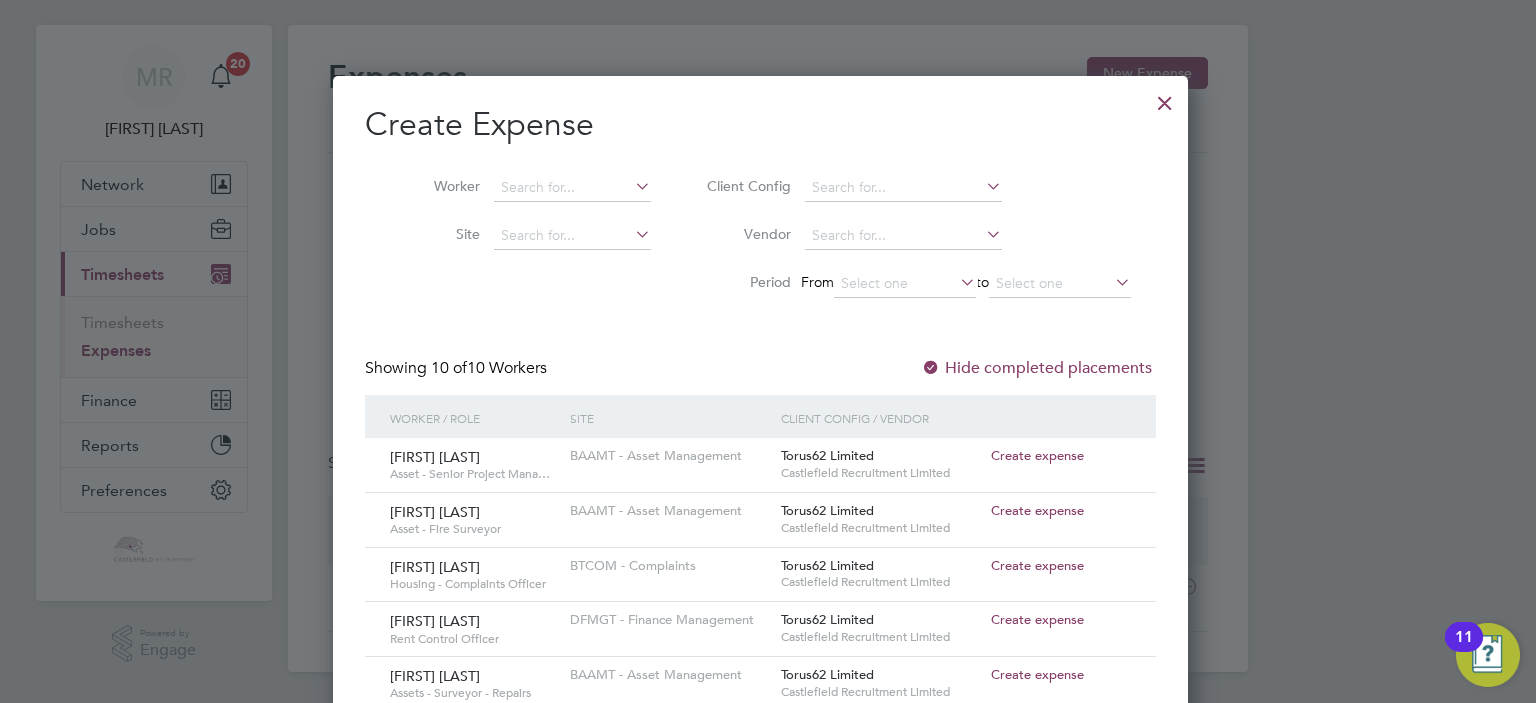 click on "Create expense" at bounding box center (1037, 510) 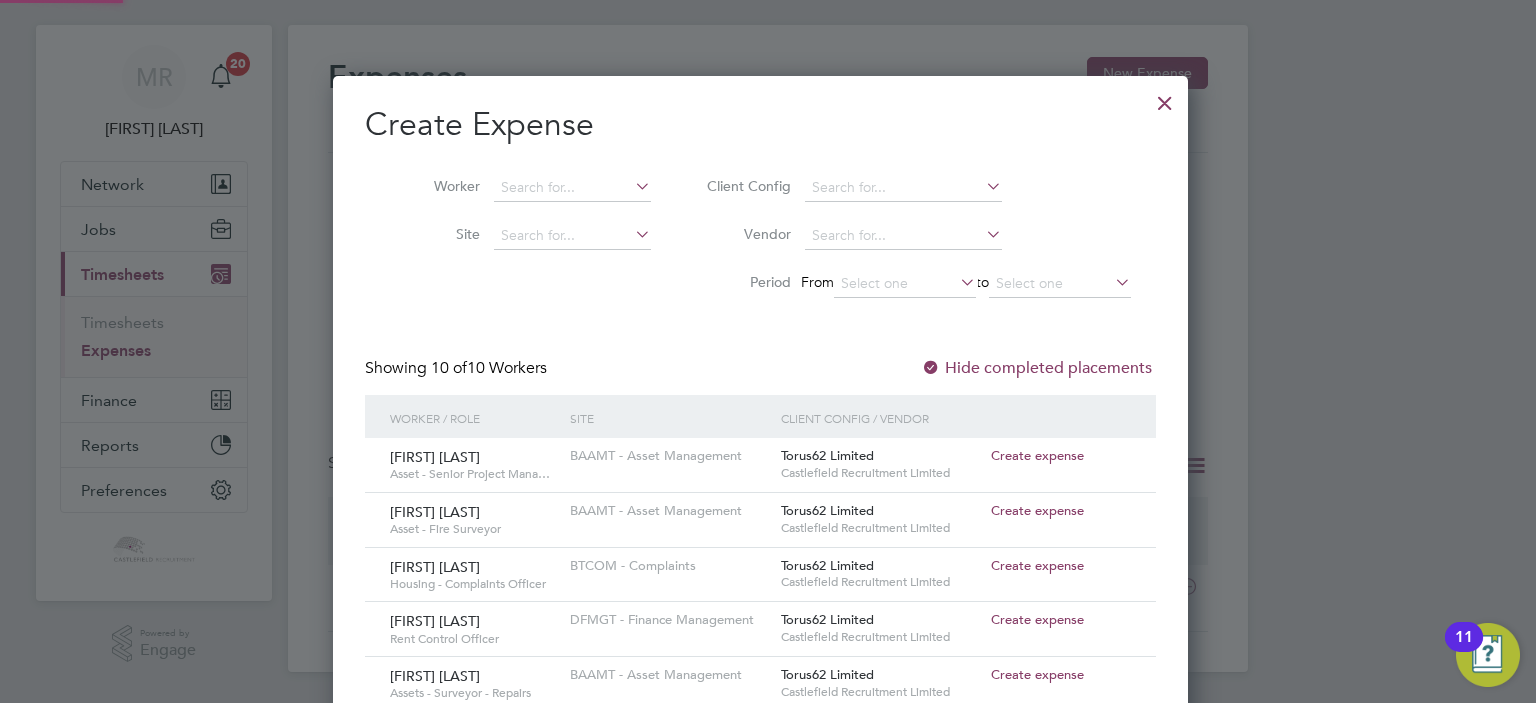 click on "Create expense" at bounding box center [1061, 511] 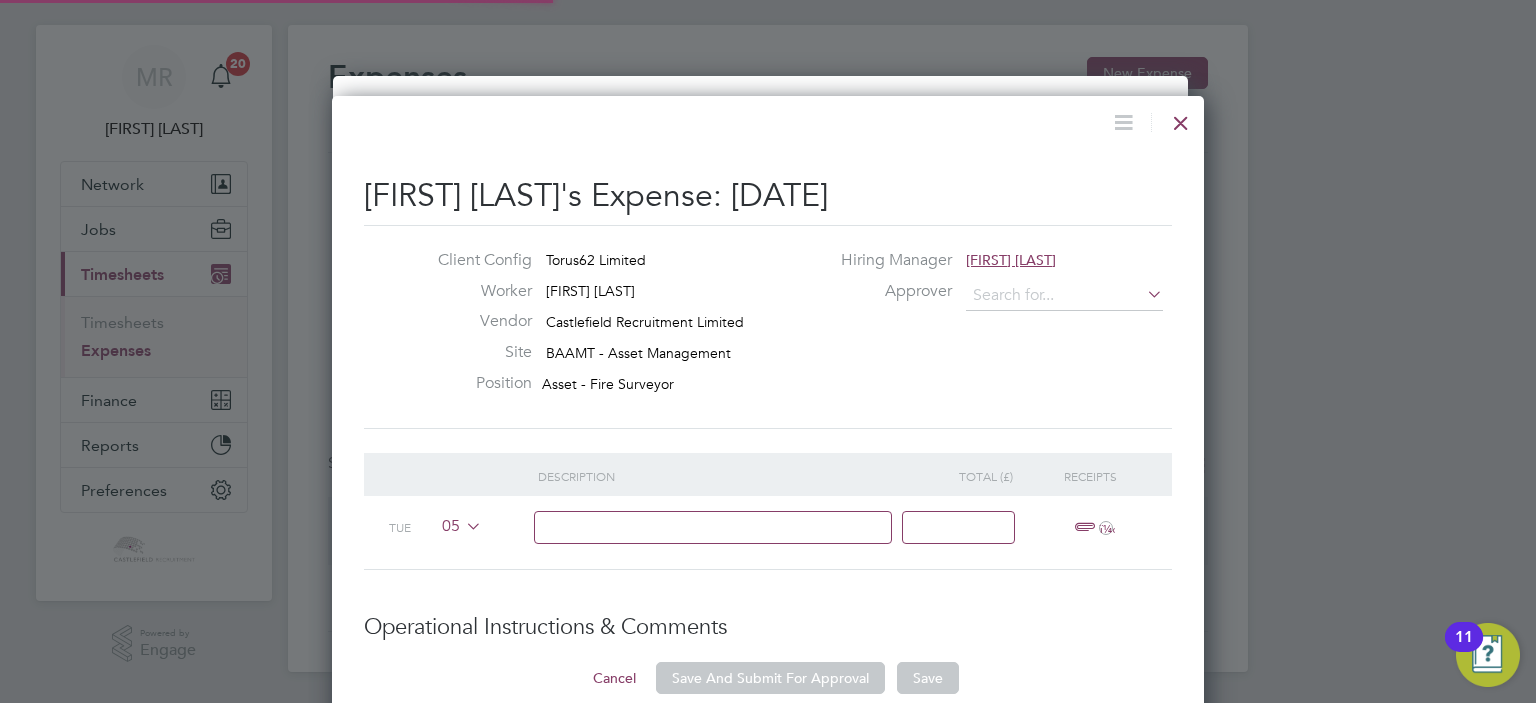 type on "[FIRST] [LAST]" 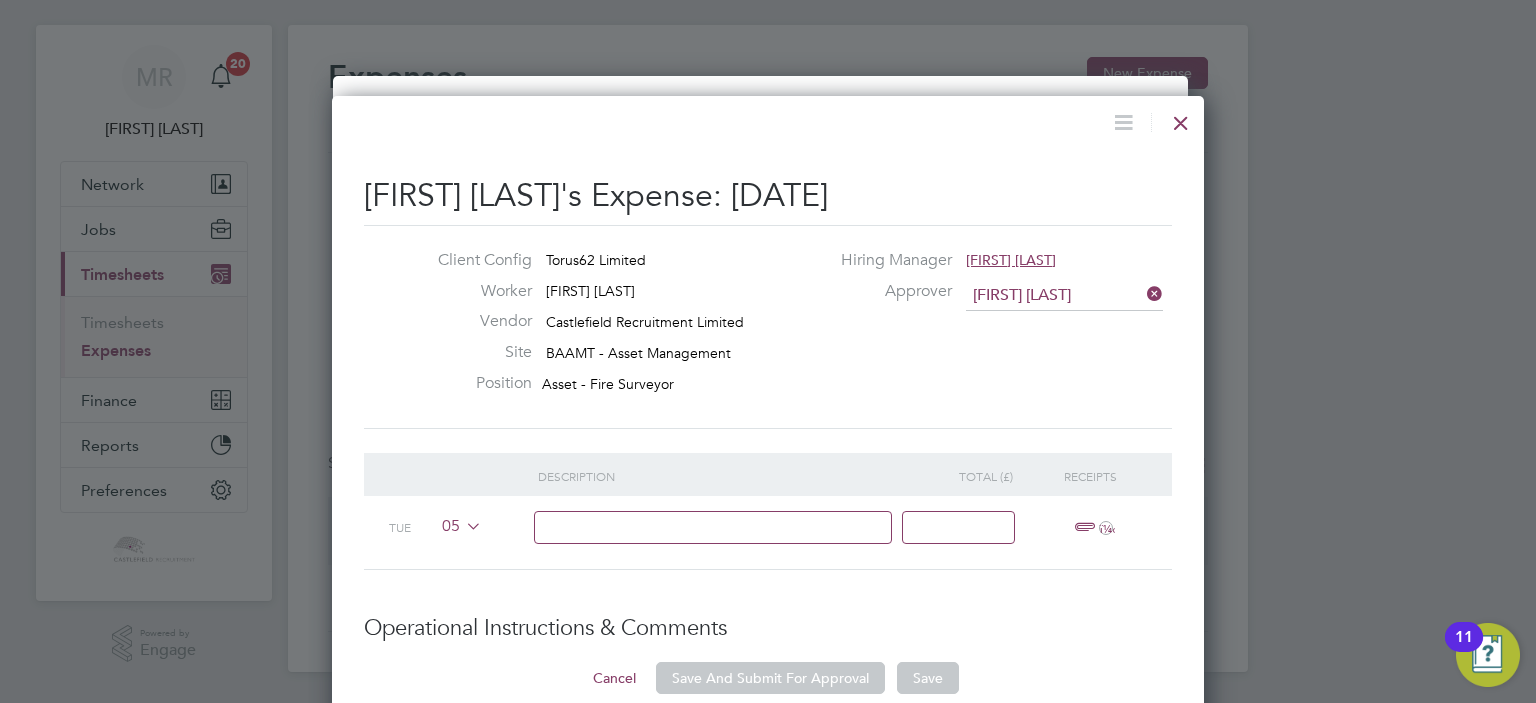 click on "[FIRST] [LAST]'s Expense: [DATE] Client Config   Torus62 Limited Worker   [FIRST] [LAST] Vendor   Castlefield Recruitment Limited Site   BAAMT - Asset Management Position Asset - Fire Surveyor Hiring Manager   [FIRST] [LAST] Approver   [FIRST] [LAST] Description Total (£) Receipts Tue 05   ï¼‹   Operational Instructions & Comments Cancel   Save And Submit For Approval   Save" at bounding box center [768, 415] 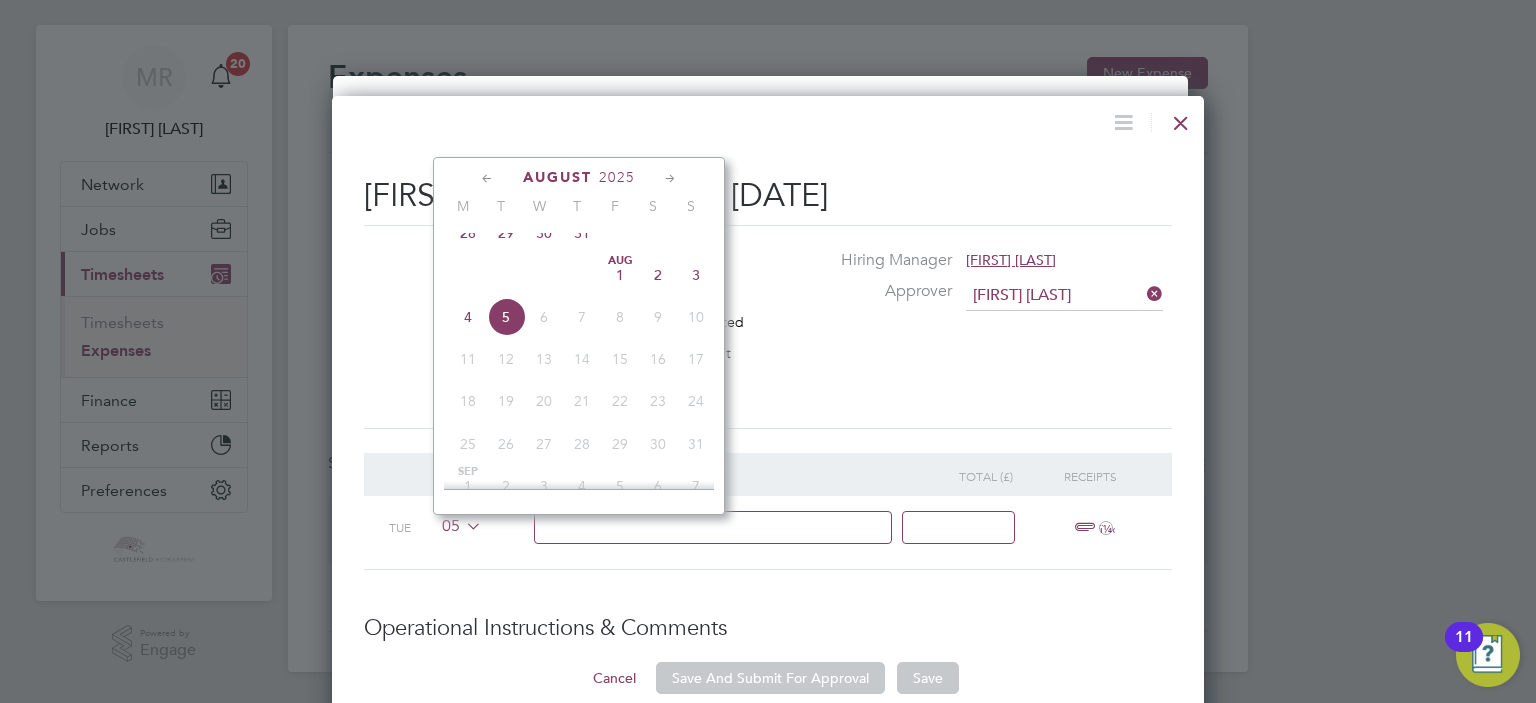 drag, startPoint x: 474, startPoint y: 328, endPoint x: 576, endPoint y: 528, distance: 224.50835 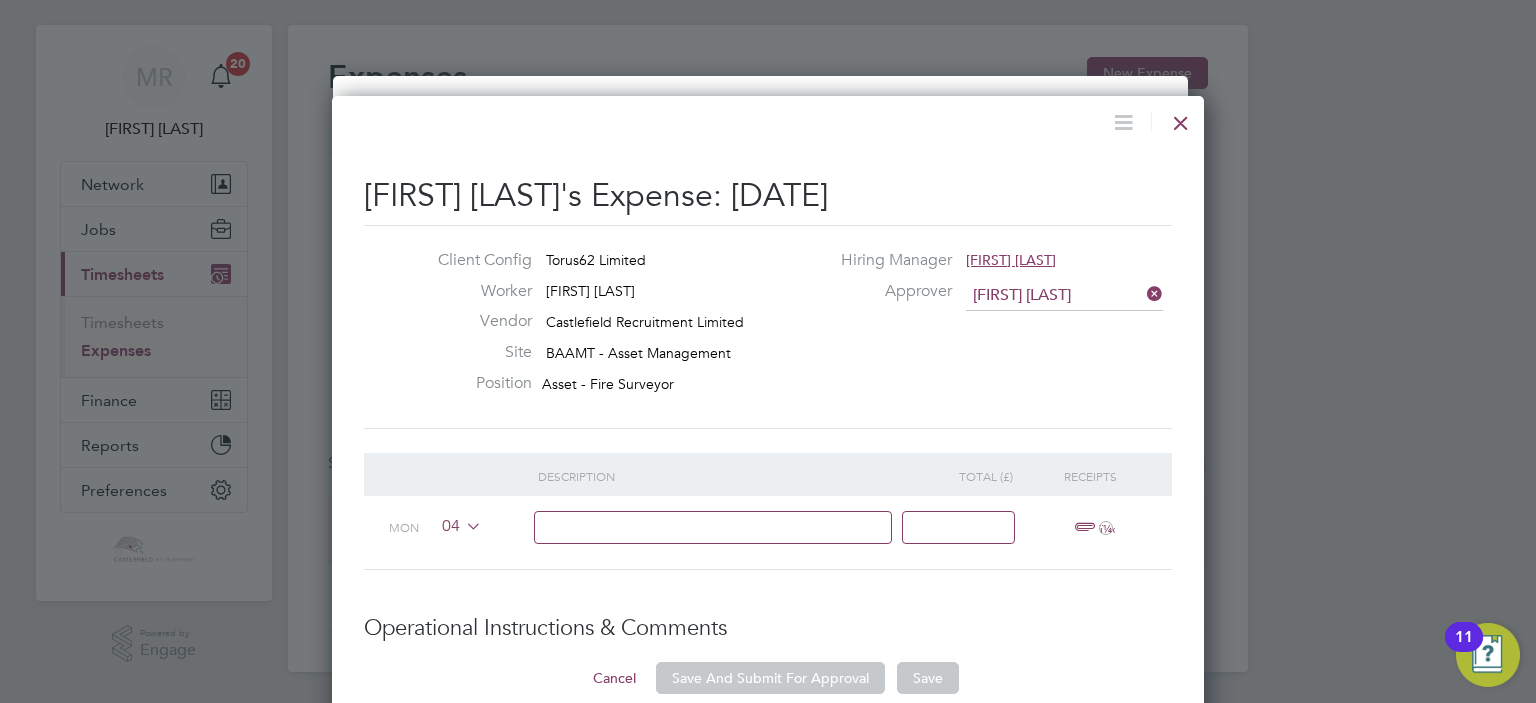 click at bounding box center [713, 527] 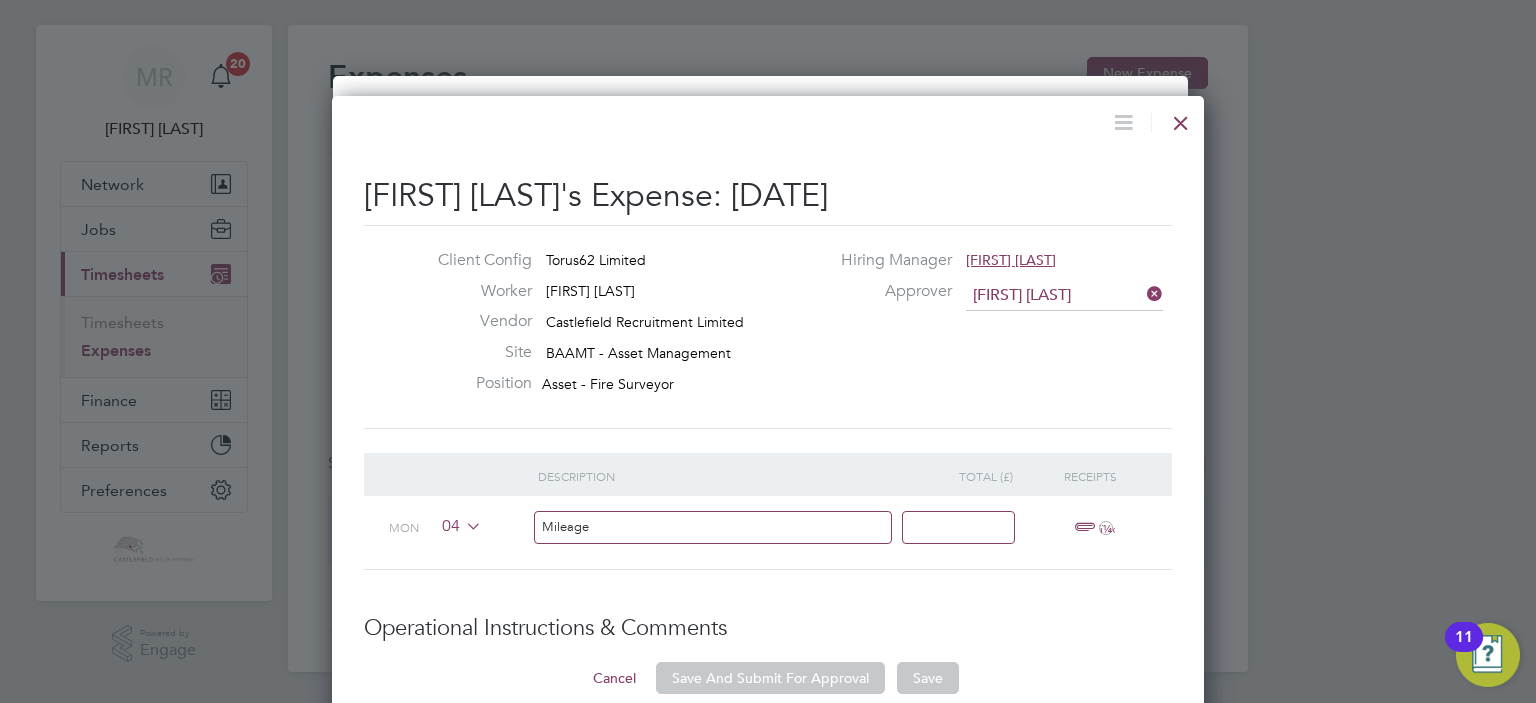 type on "Mileage" 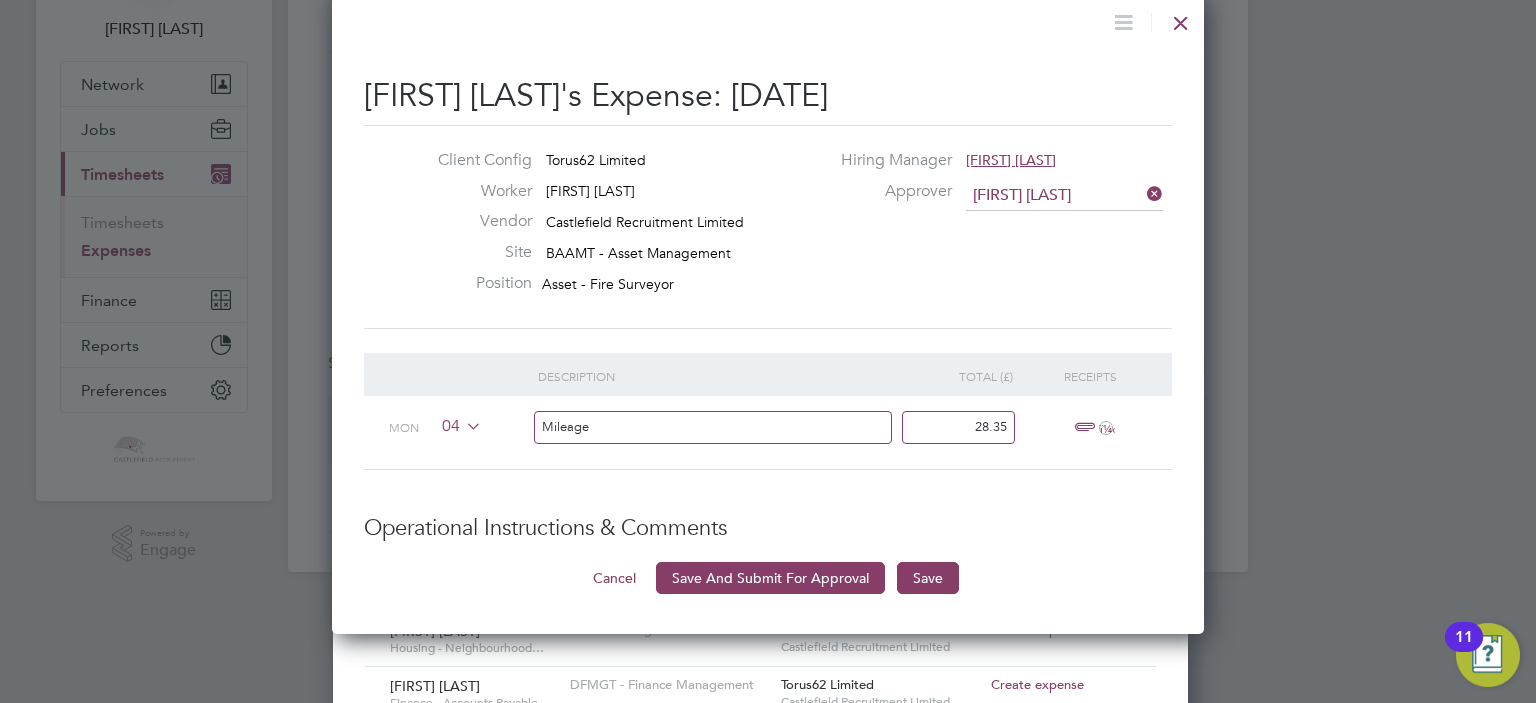 type on "28.35" 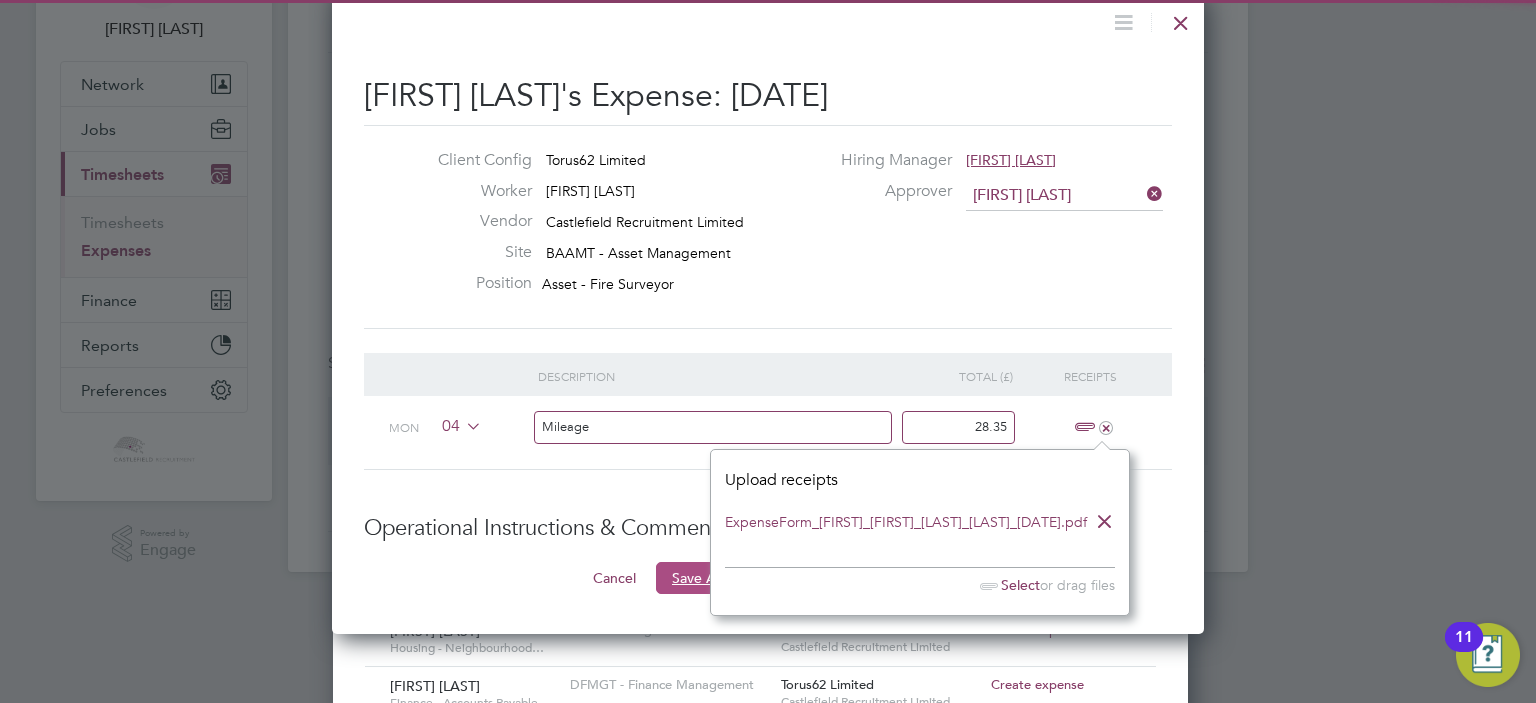 click on "Save And Submit For Approval" at bounding box center [770, 578] 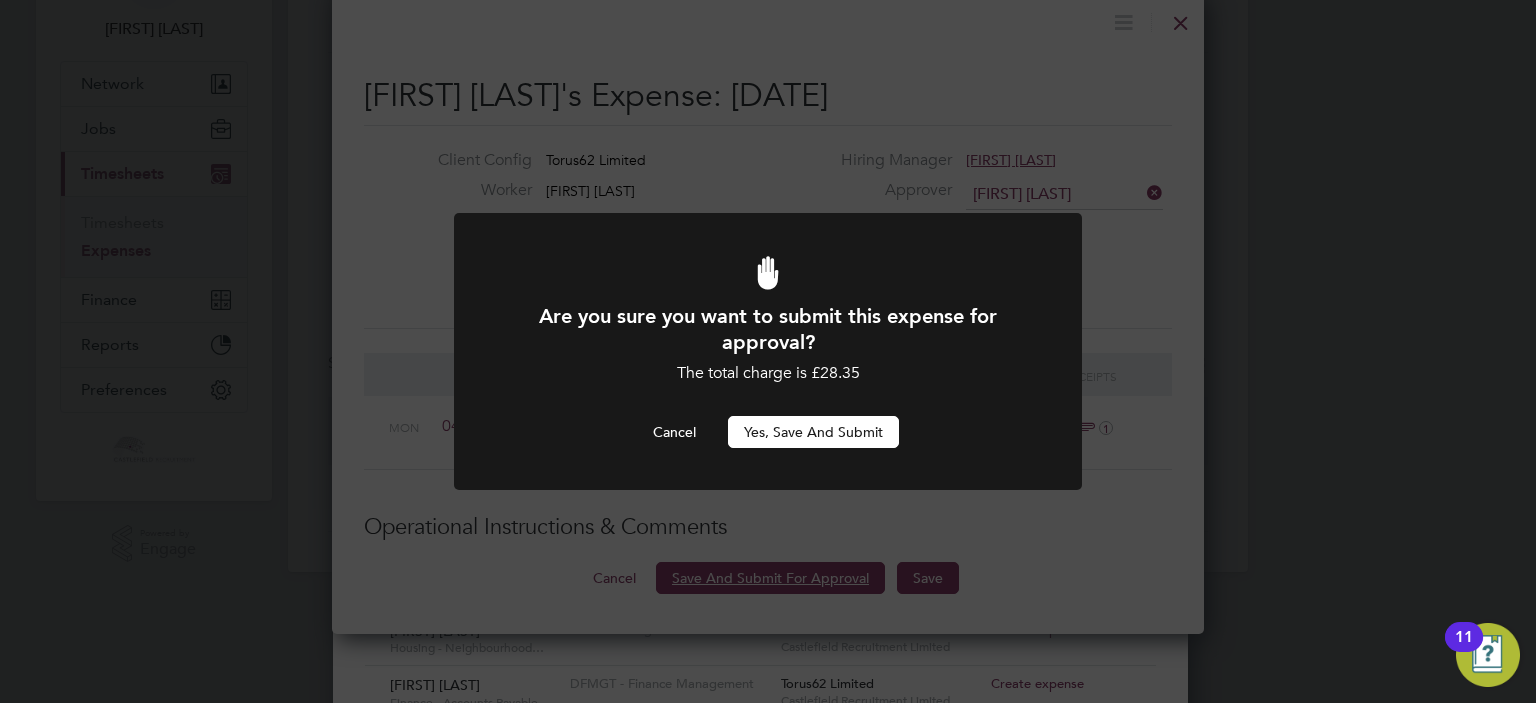 click on "Yes, Save and Submit" at bounding box center (813, 432) 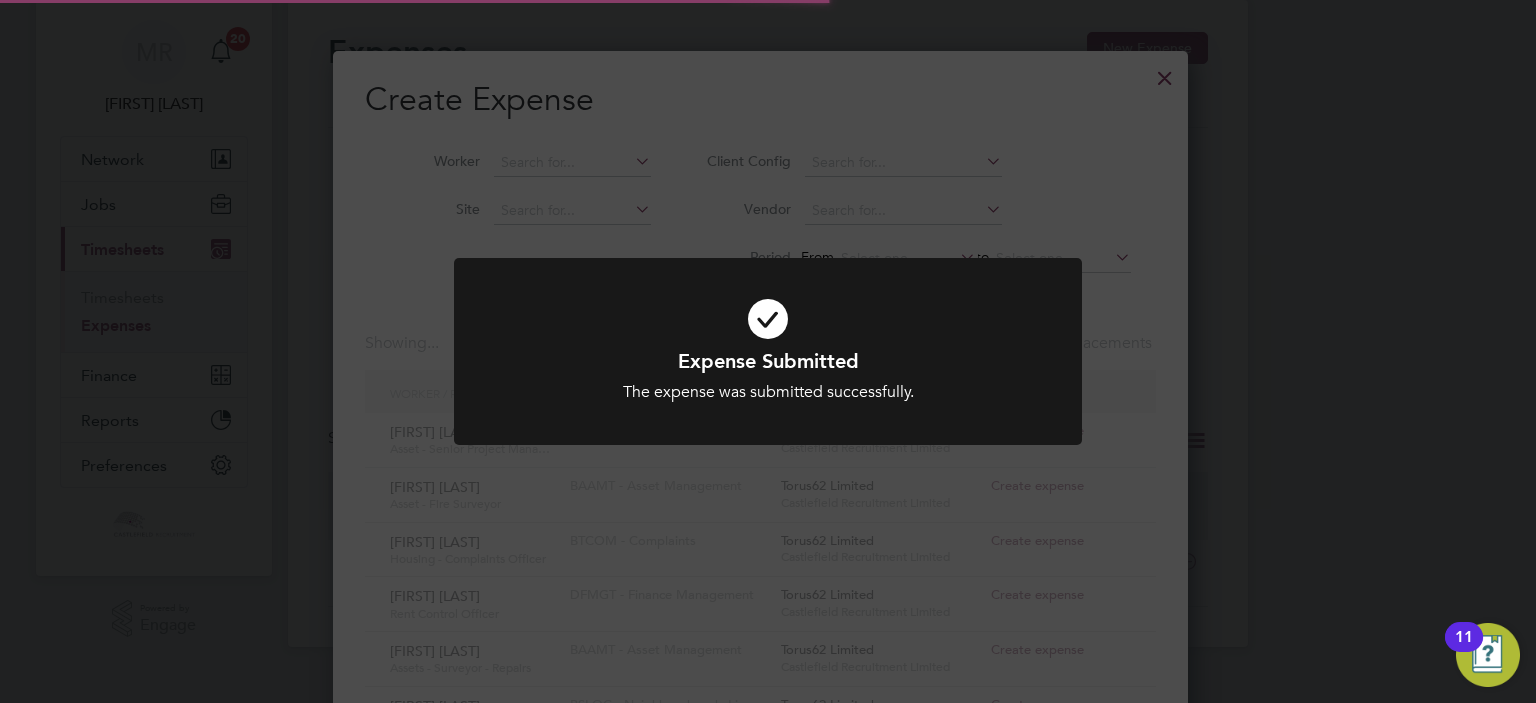 click on "Expense Submitted The expense was submitted successfully. Cancel Okay" 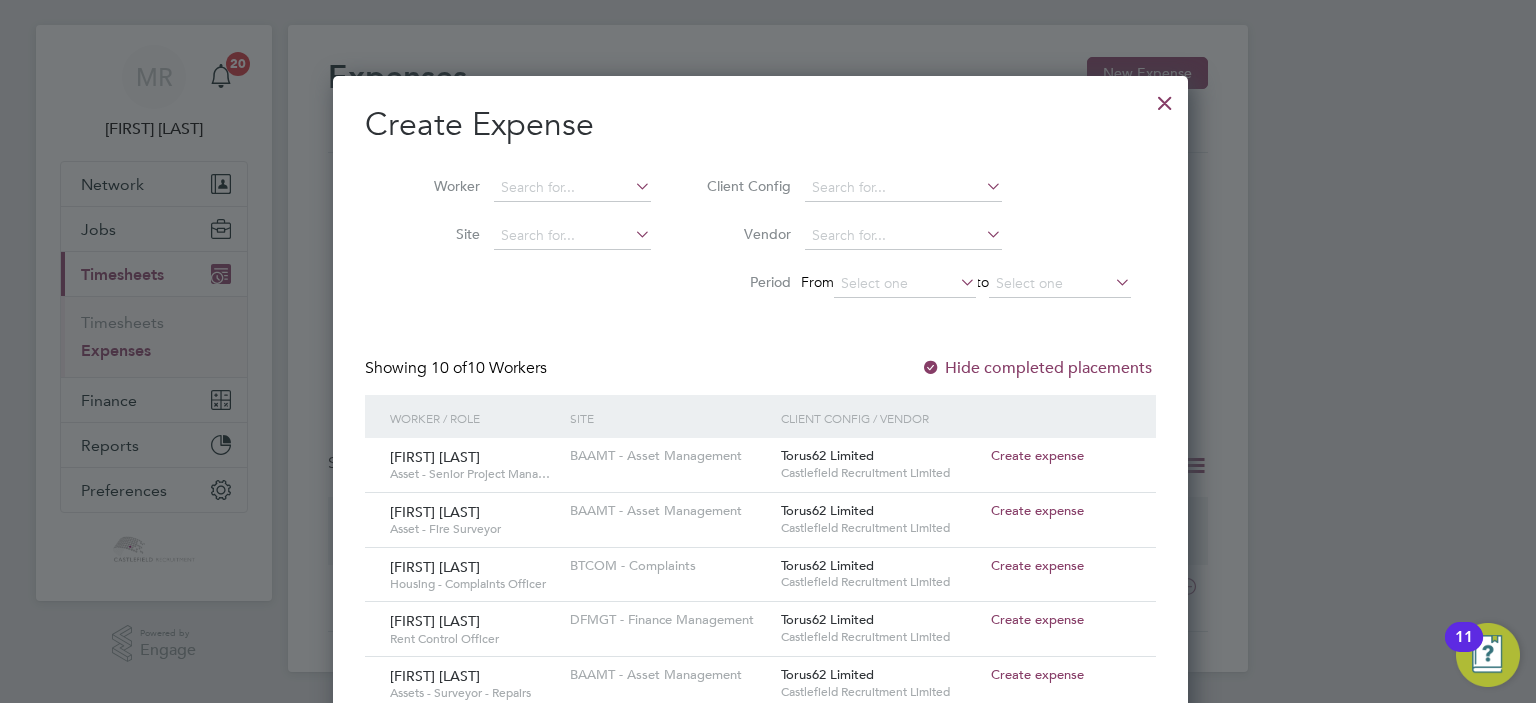 click at bounding box center [1165, 98] 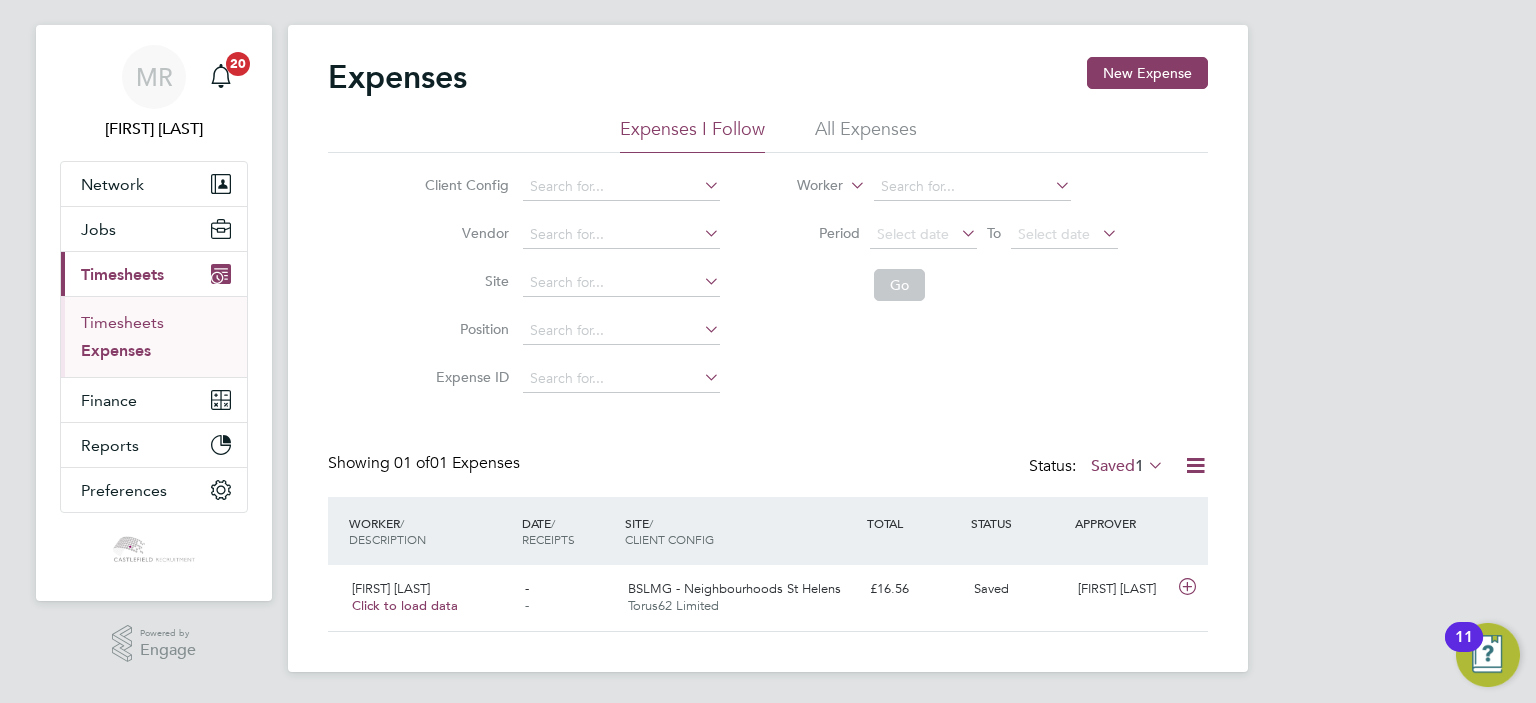 click on "Timesheets" at bounding box center [122, 322] 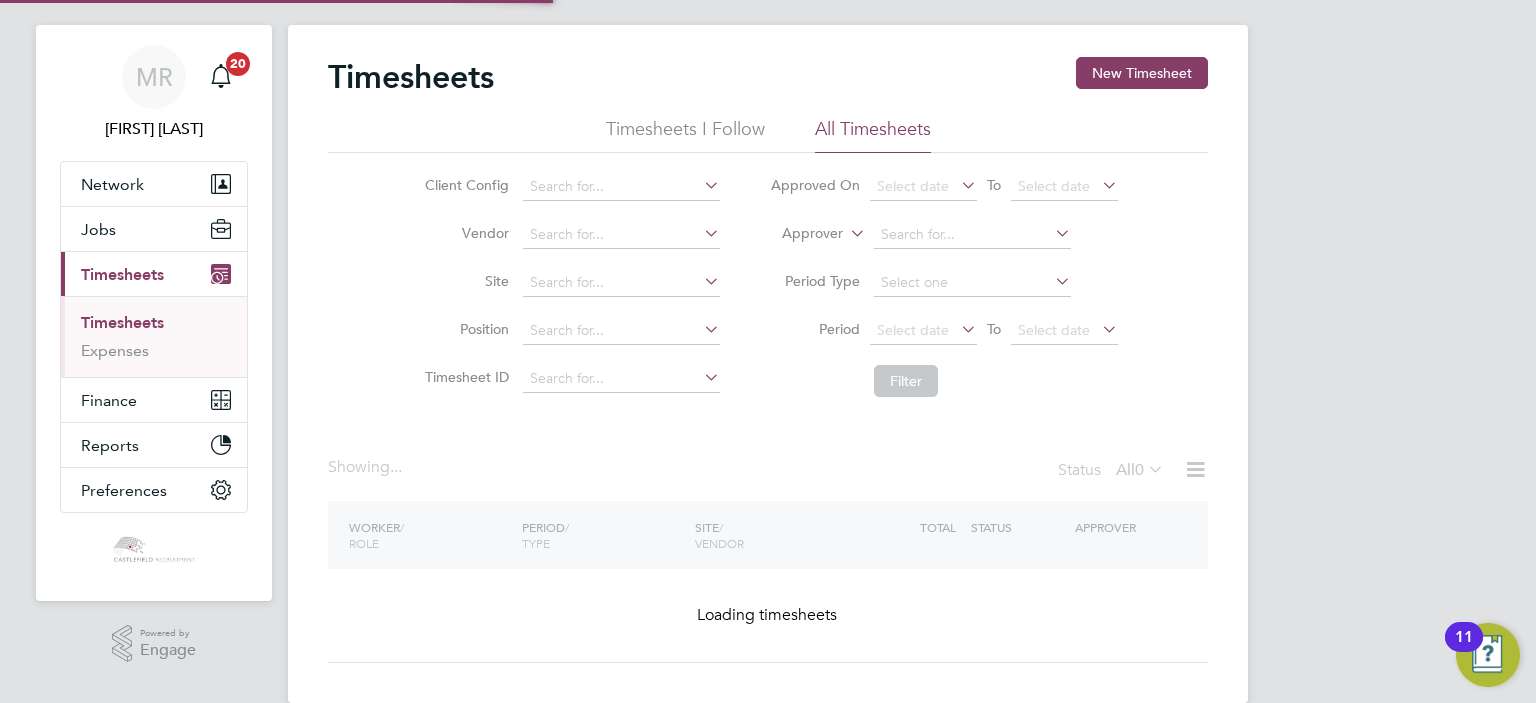 scroll, scrollTop: 0, scrollLeft: 0, axis: both 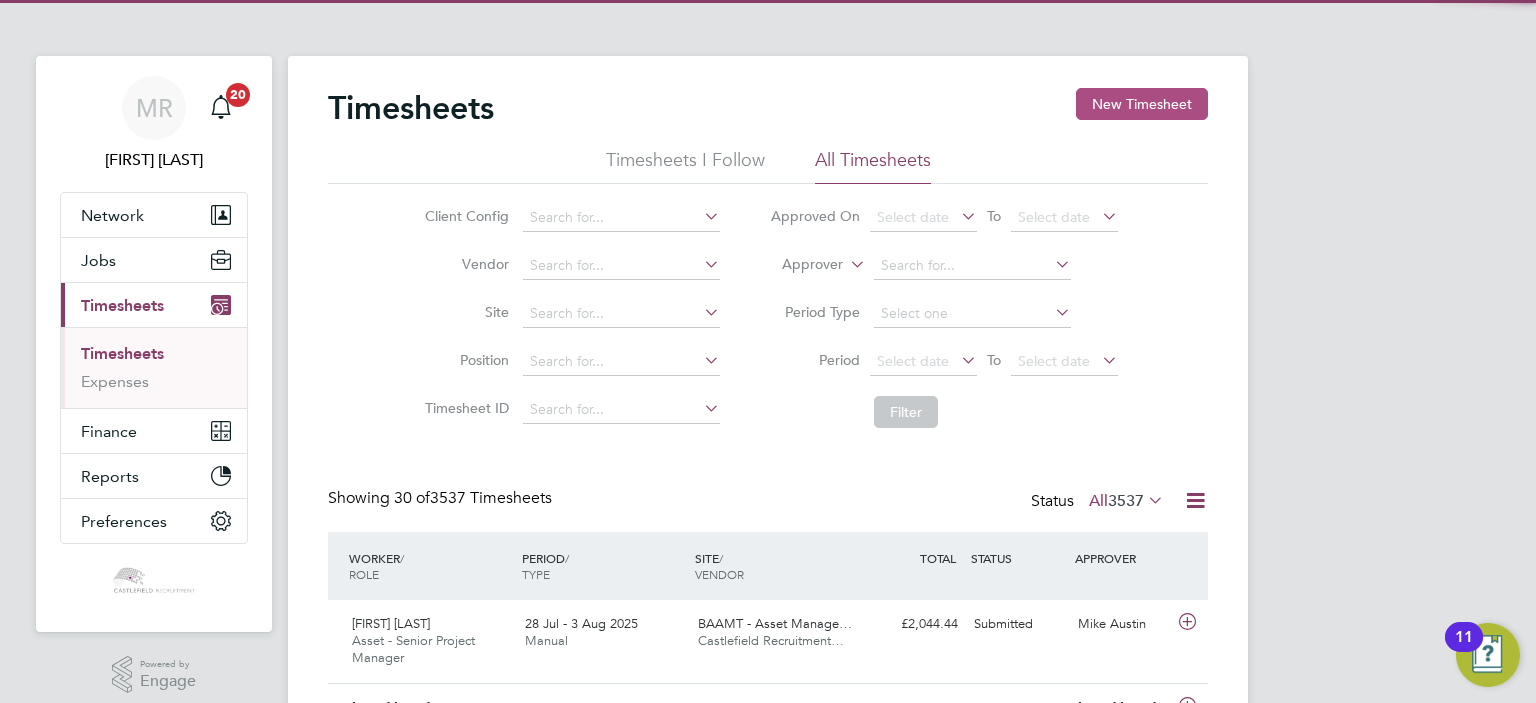click on "New Timesheet" 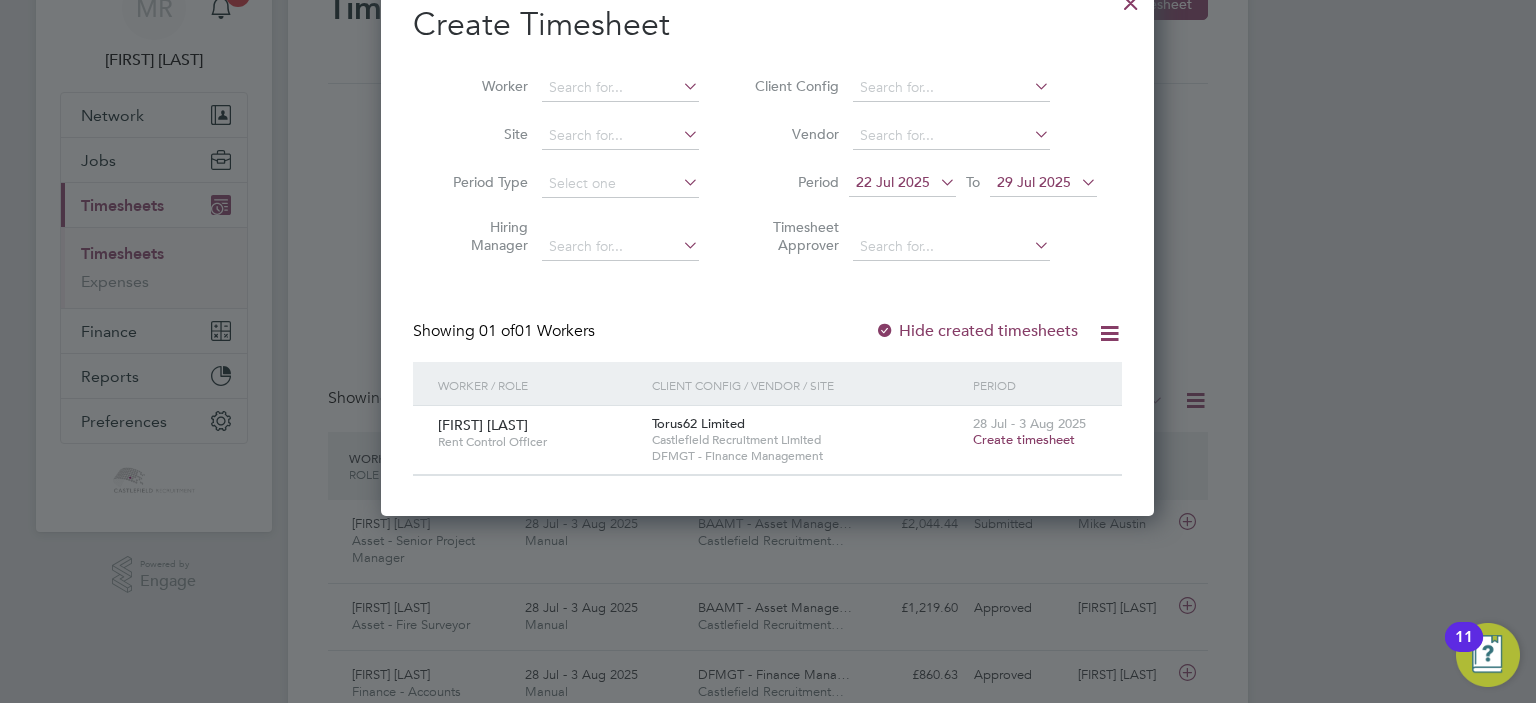 click on "Create timesheet" at bounding box center (1024, 439) 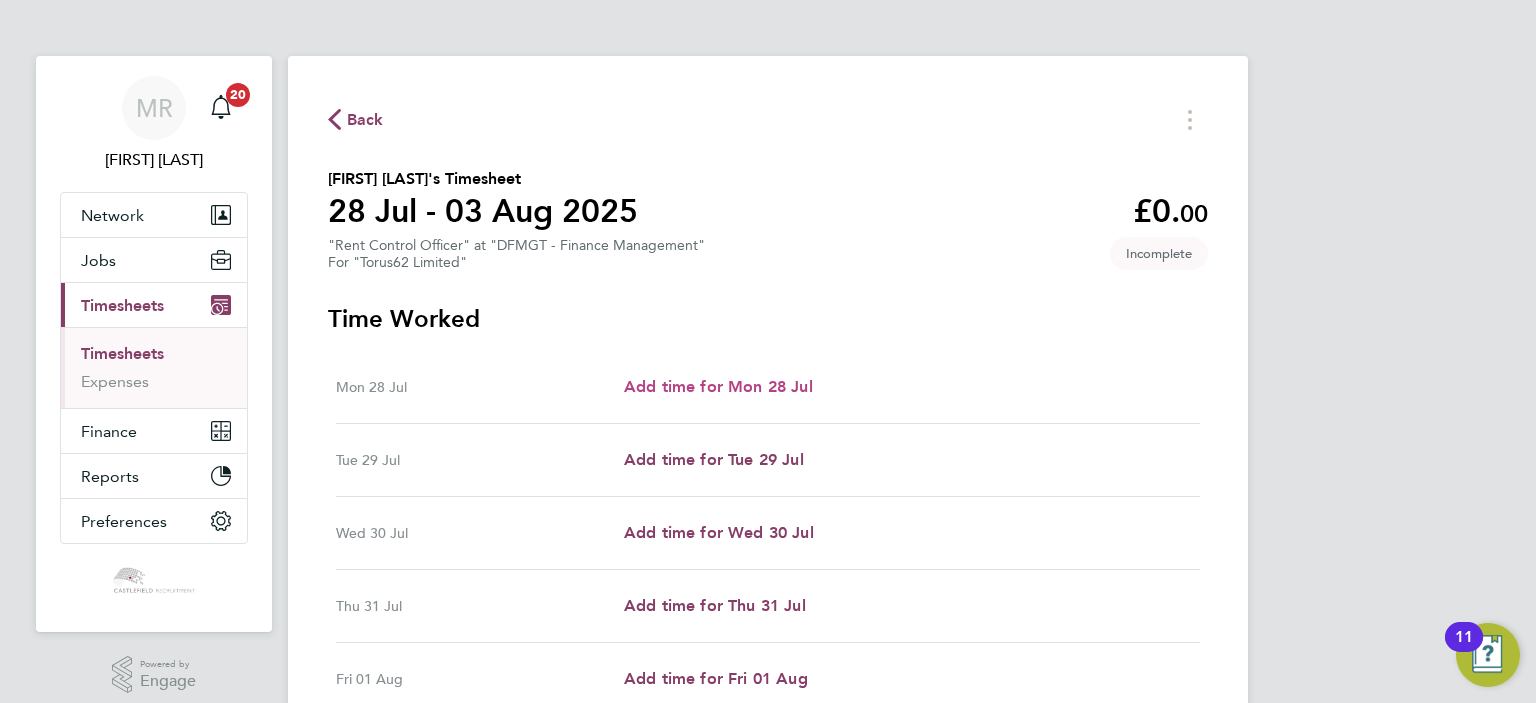 click on "Add time for Mon 28 Jul" at bounding box center (718, 387) 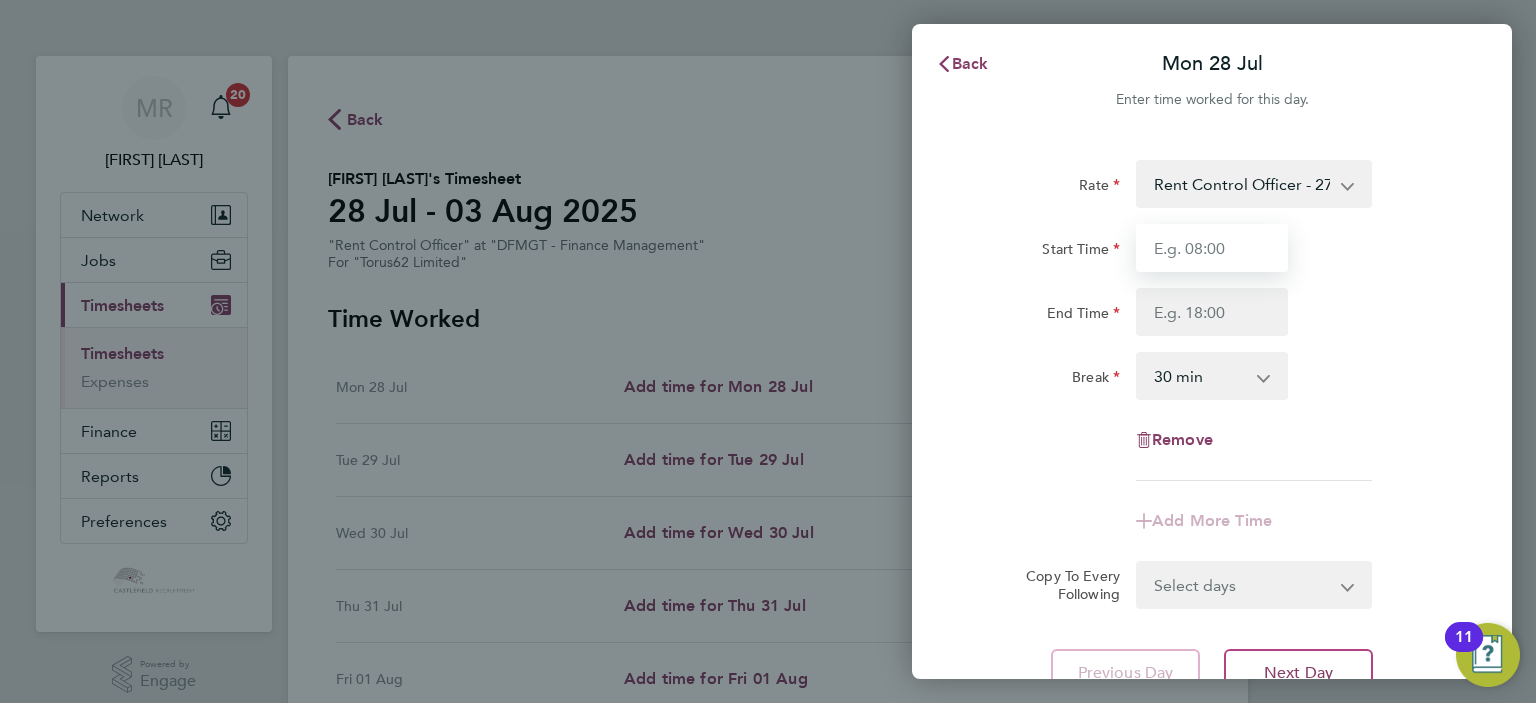 click on "Start Time" at bounding box center [1212, 248] 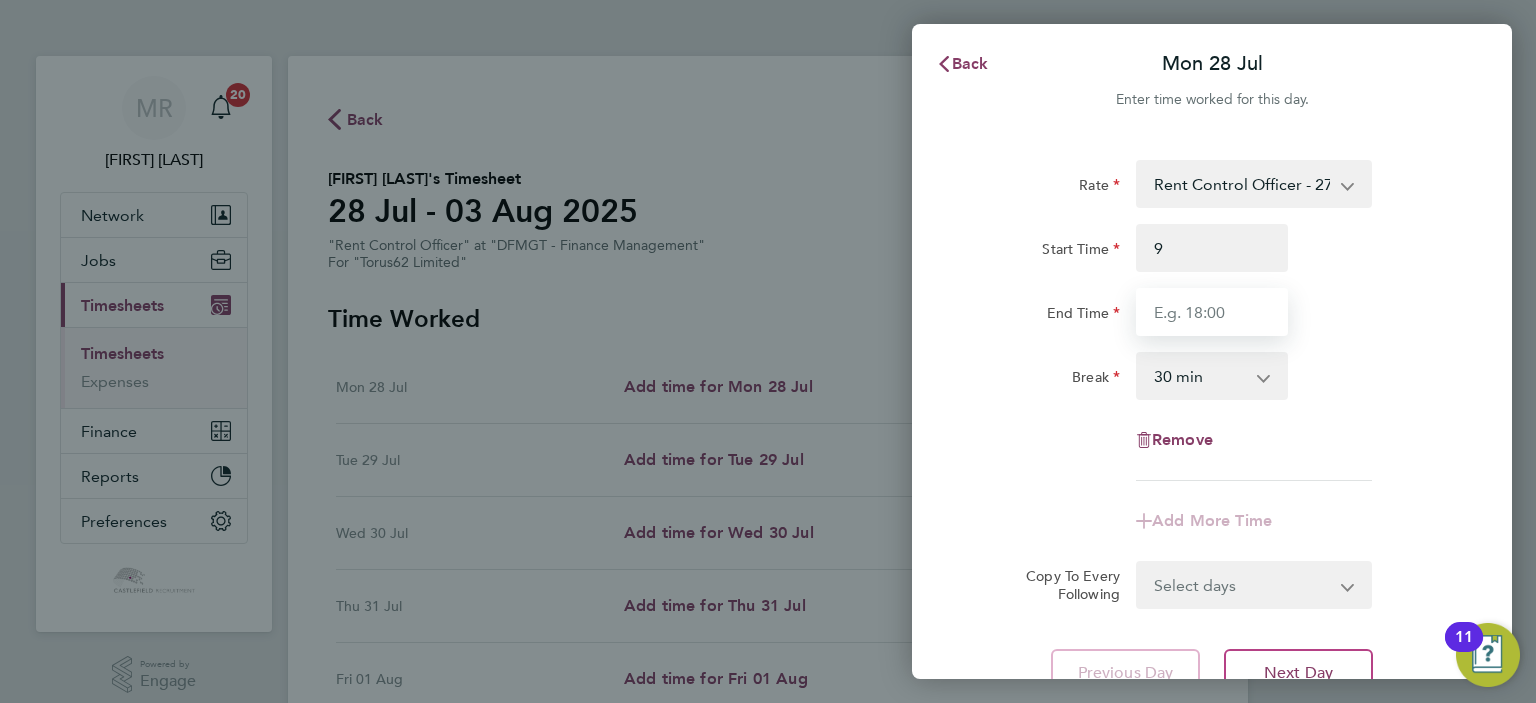 type on "09:00" 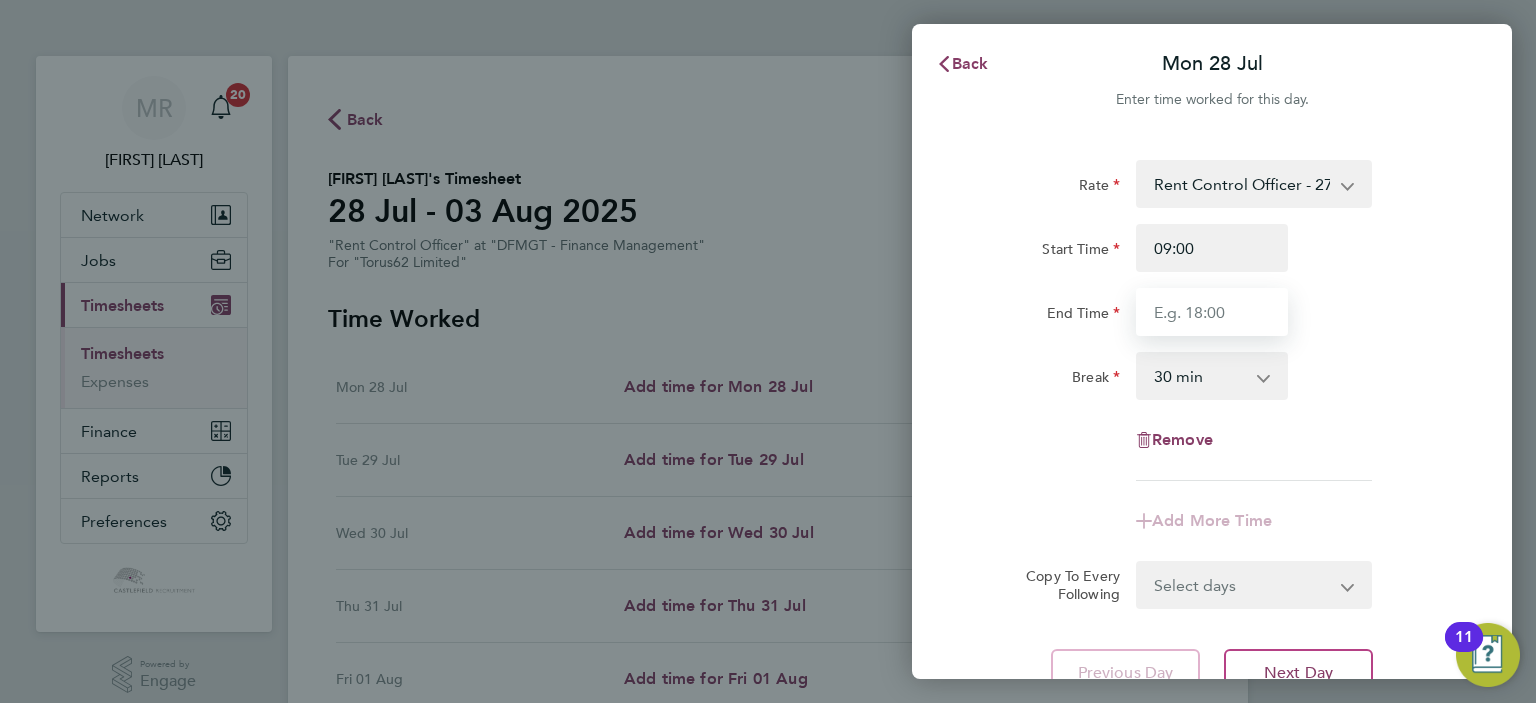 drag, startPoint x: 1165, startPoint y: 307, endPoint x: 1178, endPoint y: 303, distance: 13.601471 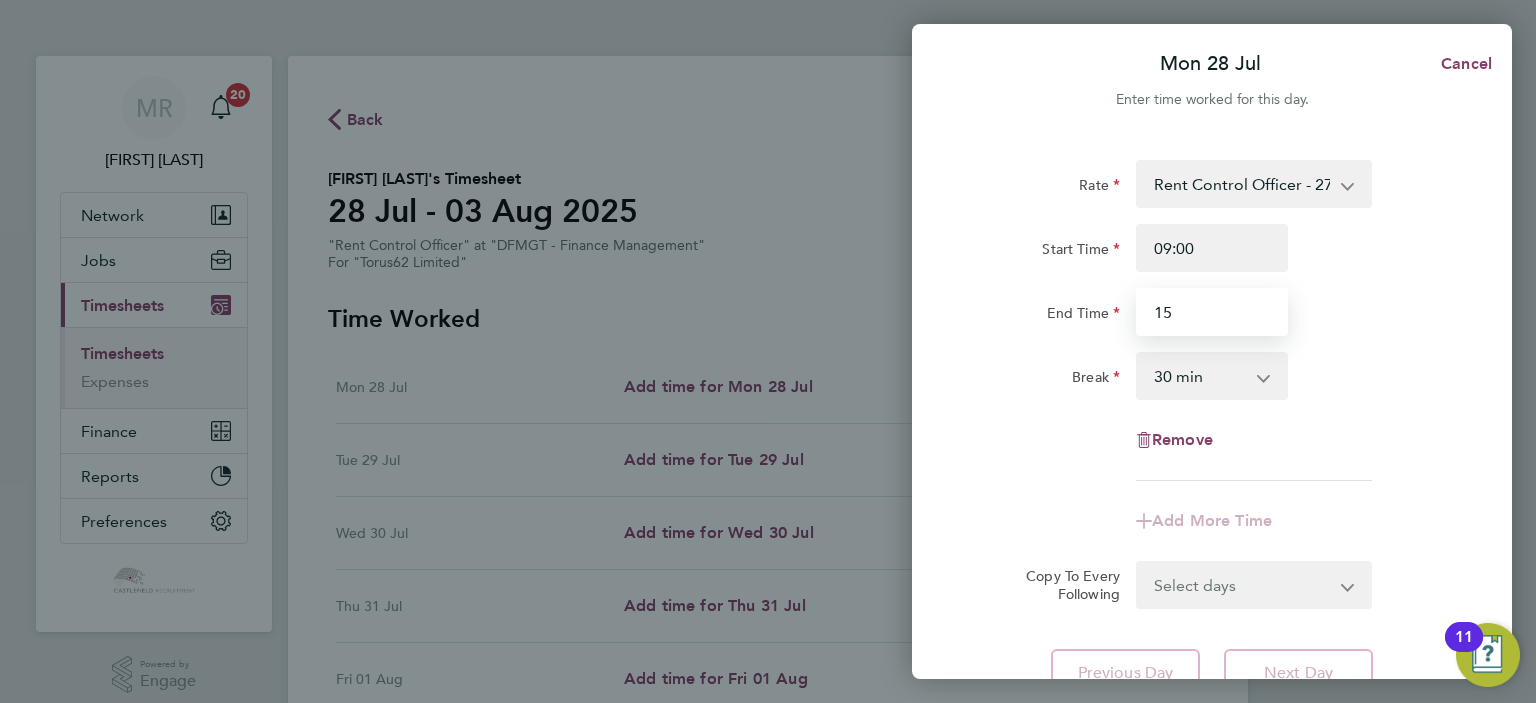 drag, startPoint x: 1230, startPoint y: 303, endPoint x: 976, endPoint y: 304, distance: 254.00197 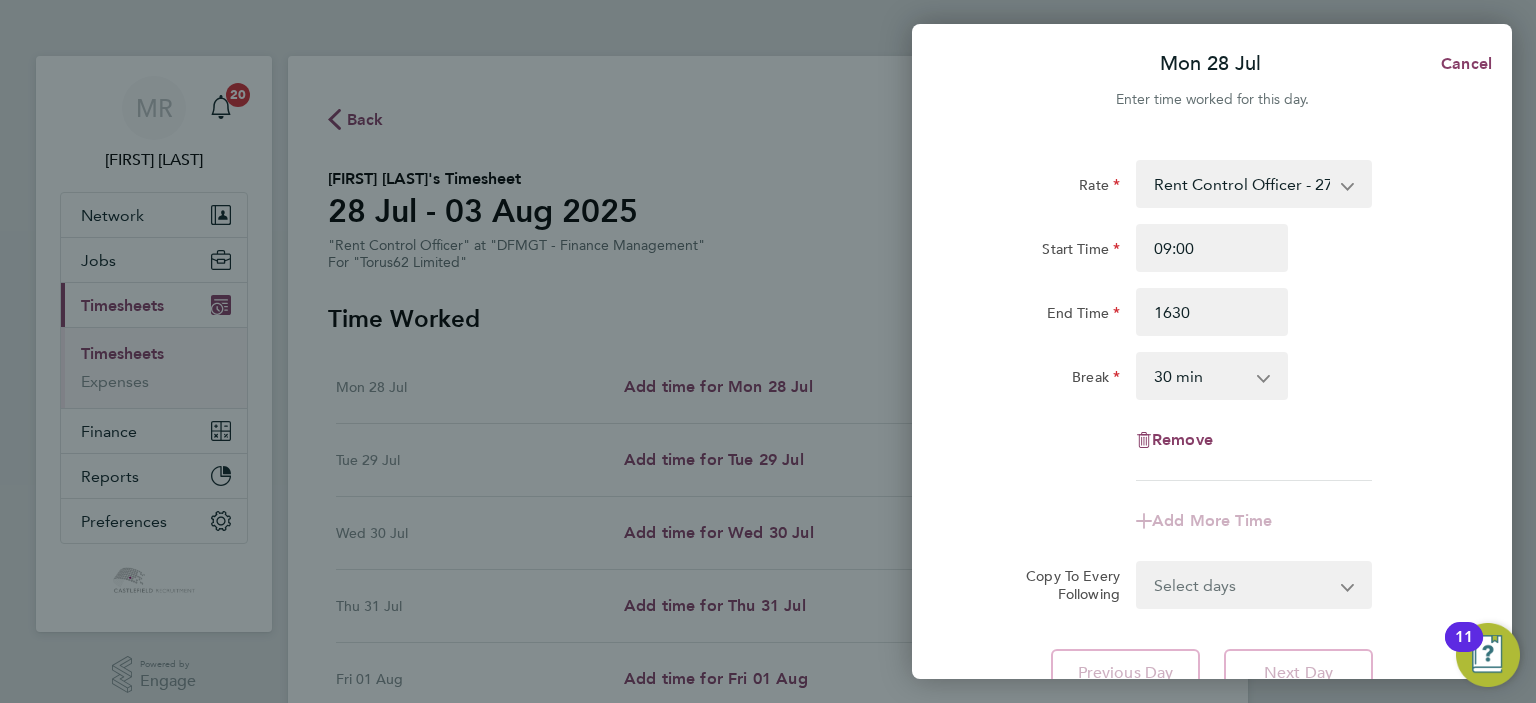 type on "16:30" 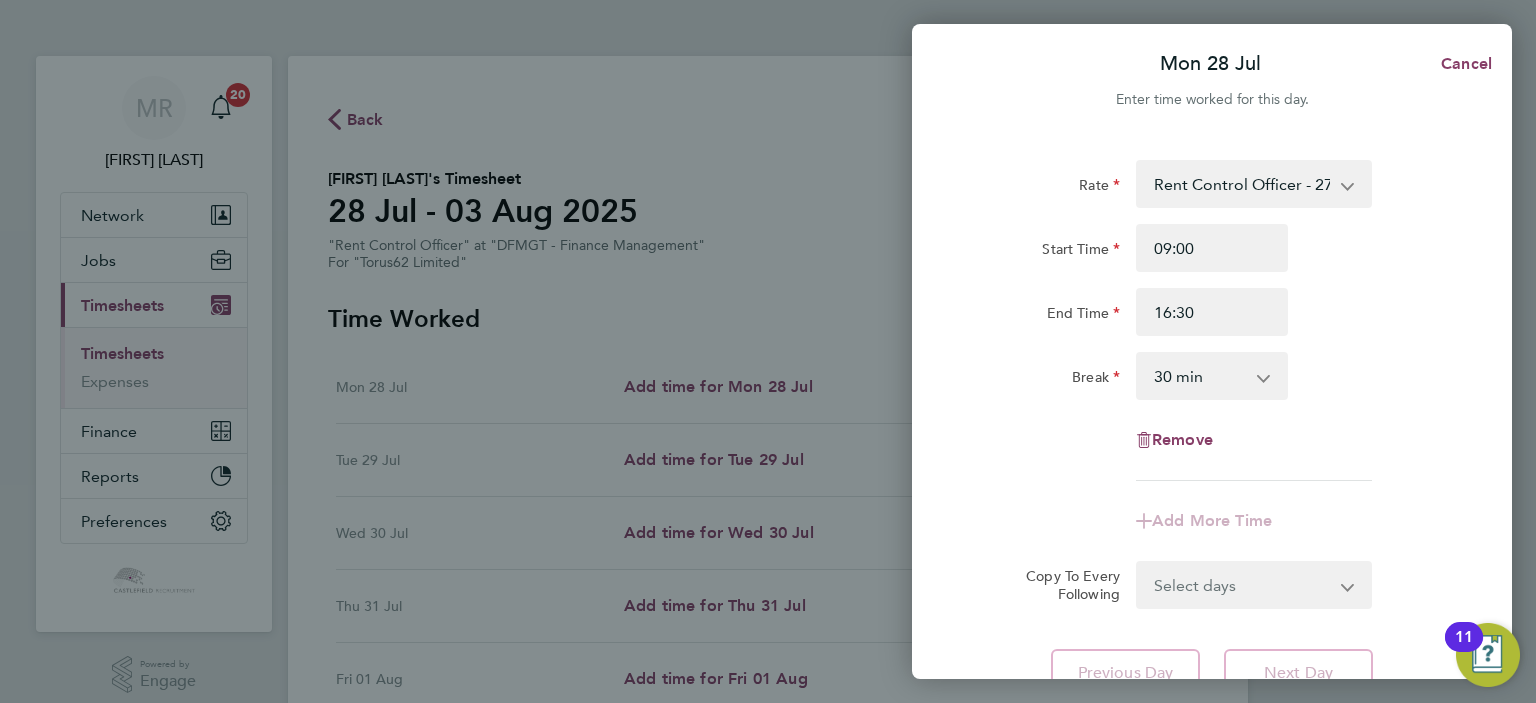 click on "End Time 16:30" 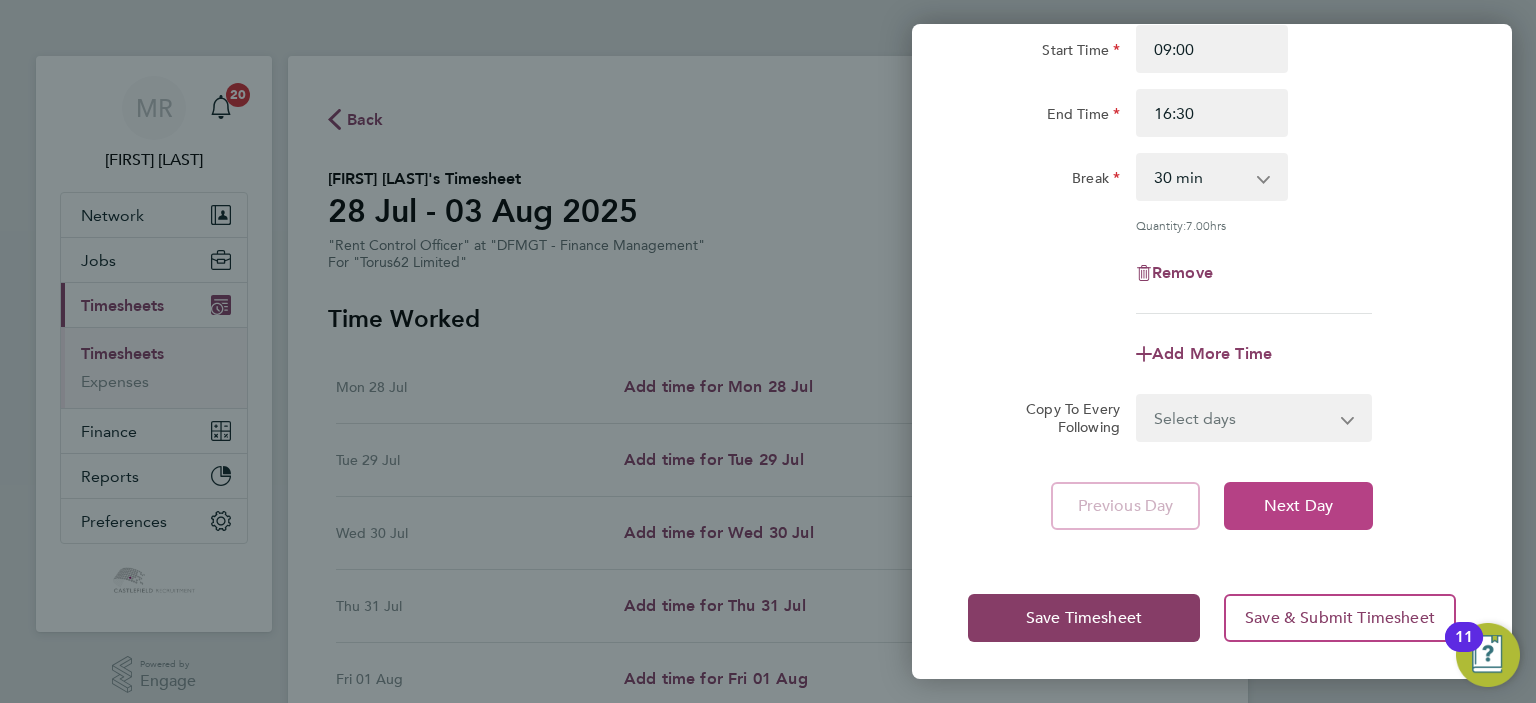 drag, startPoint x: 1282, startPoint y: 496, endPoint x: 1293, endPoint y: 483, distance: 17.029387 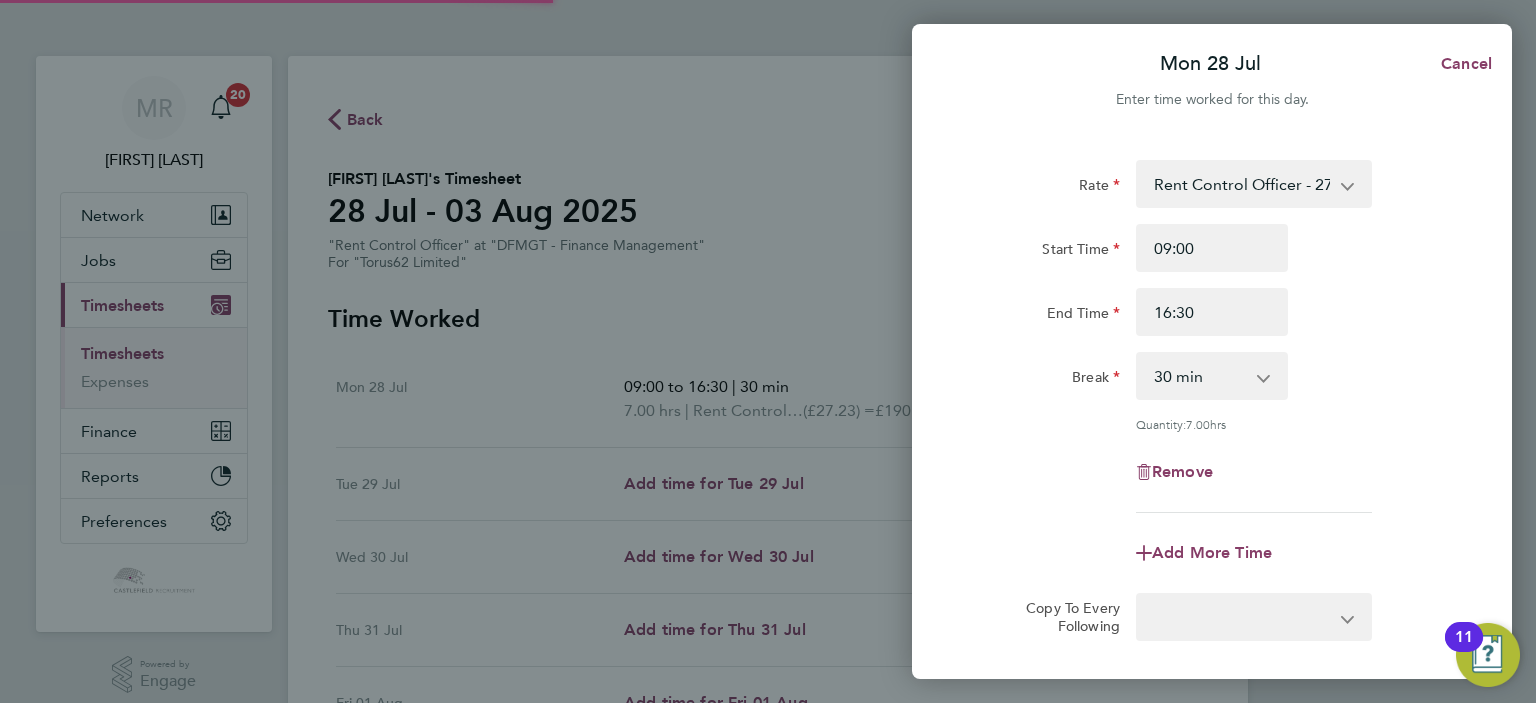 select on "30" 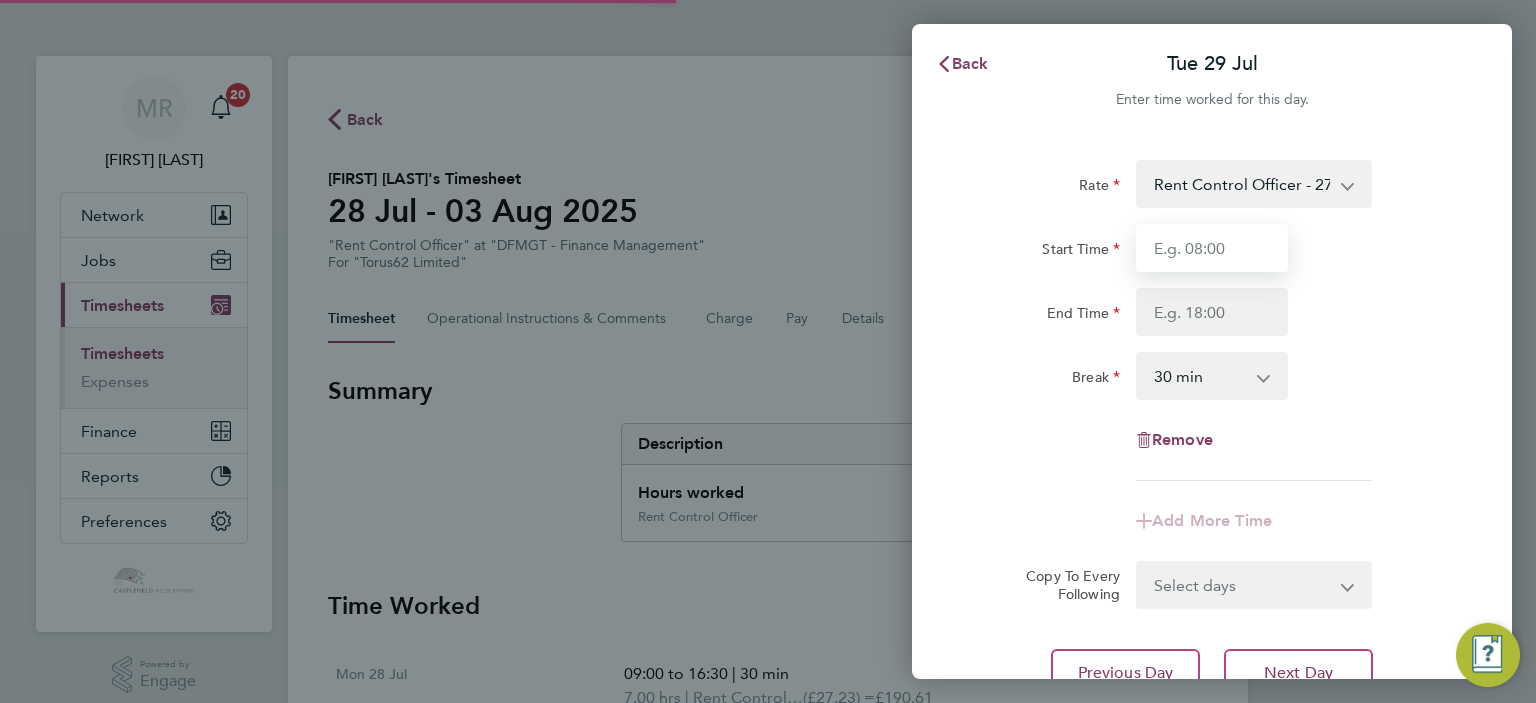 click on "Start Time" at bounding box center (1212, 248) 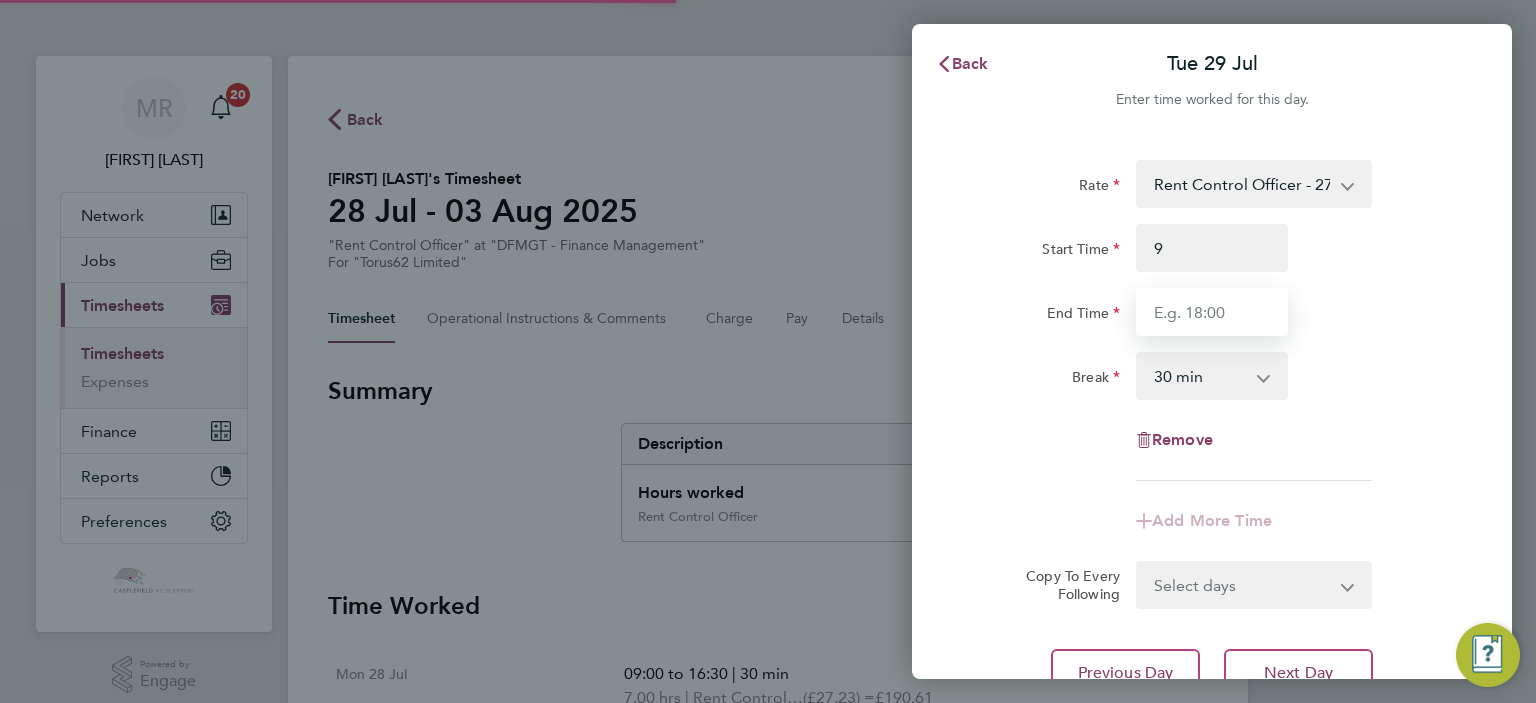 type on "09:00" 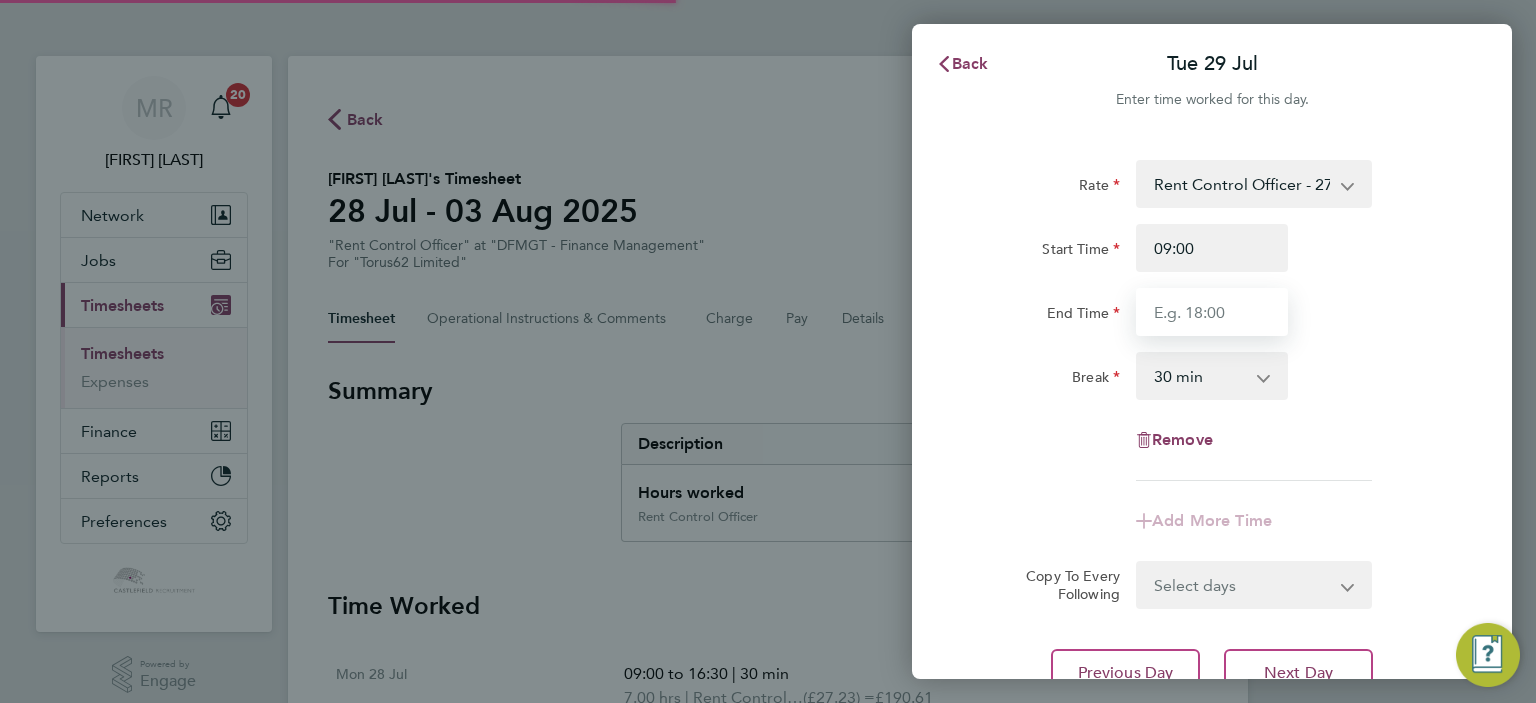 click on "End Time" at bounding box center (1212, 312) 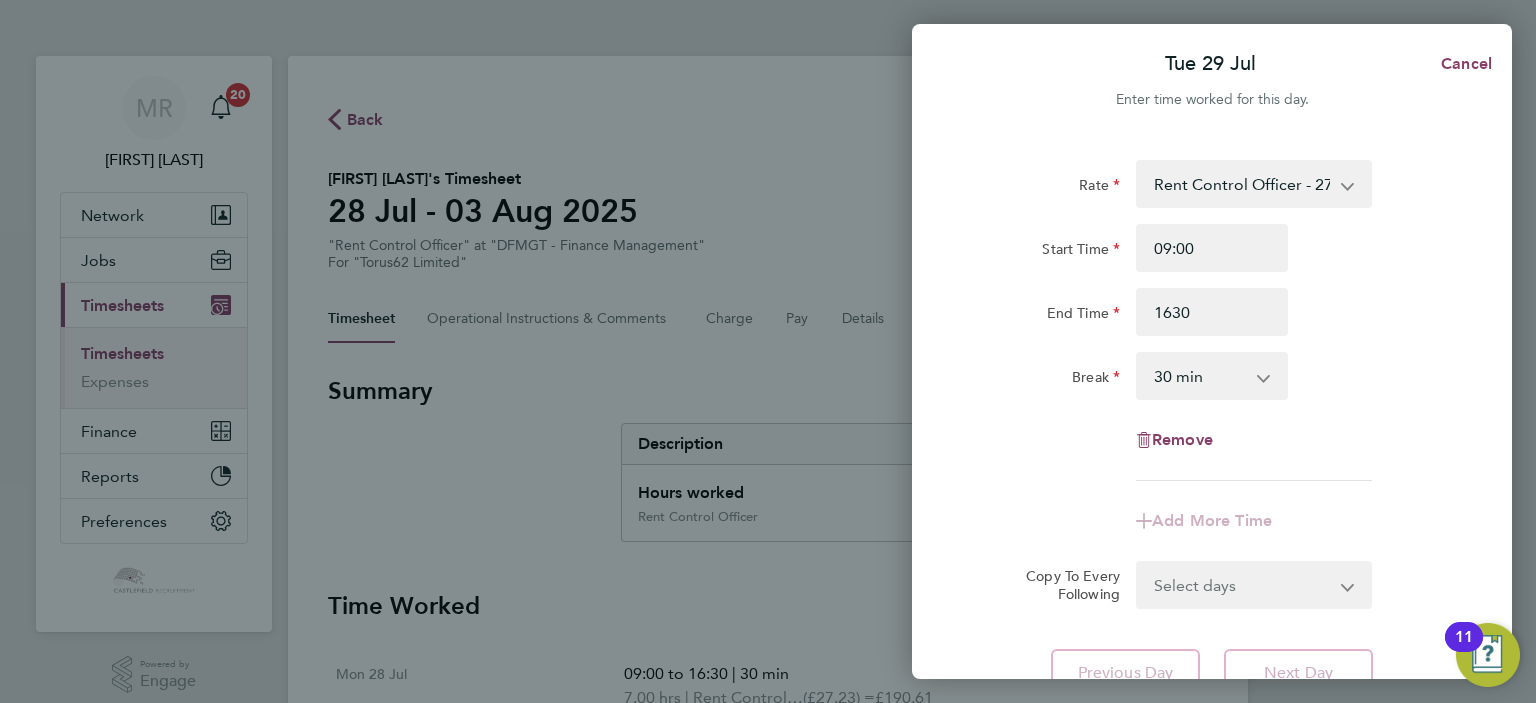 type on "16:30" 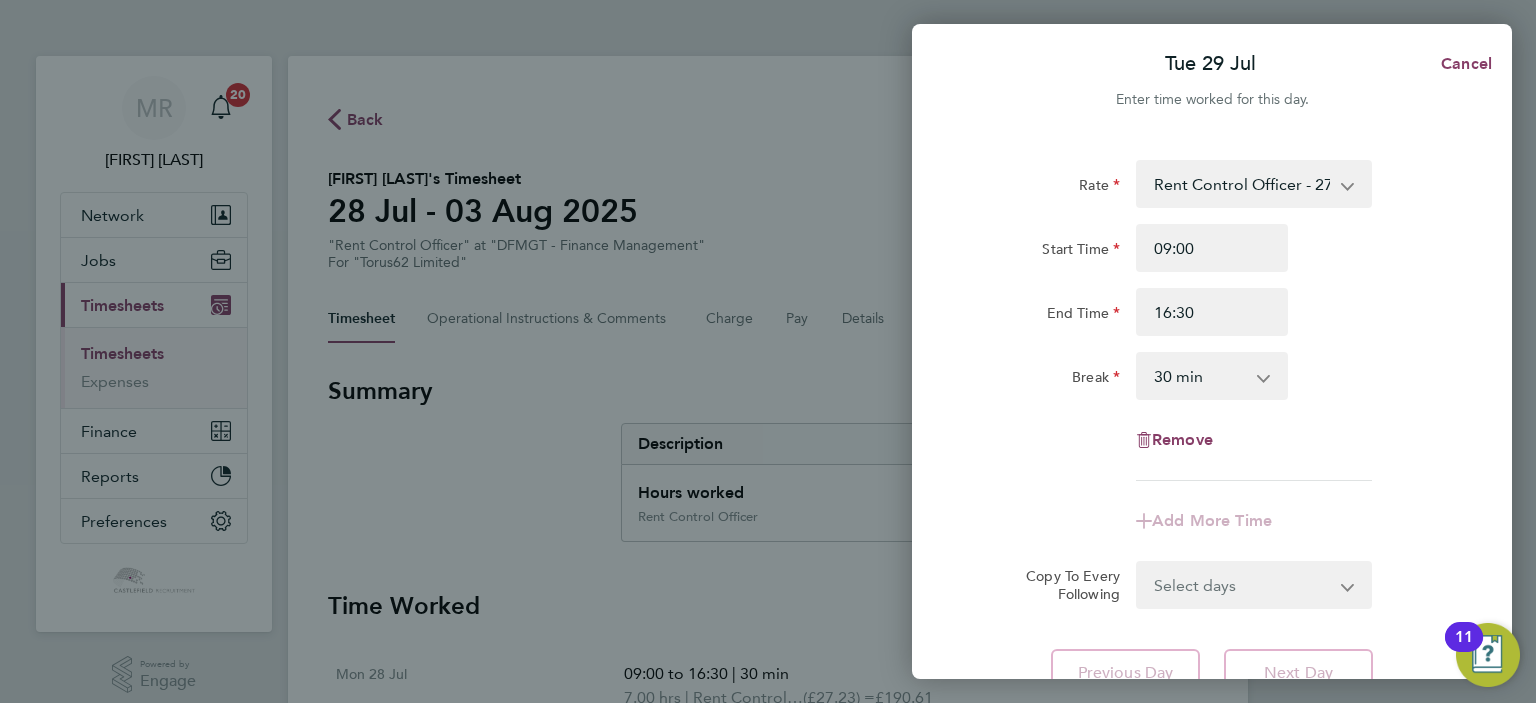 click on "End Time 16:30" 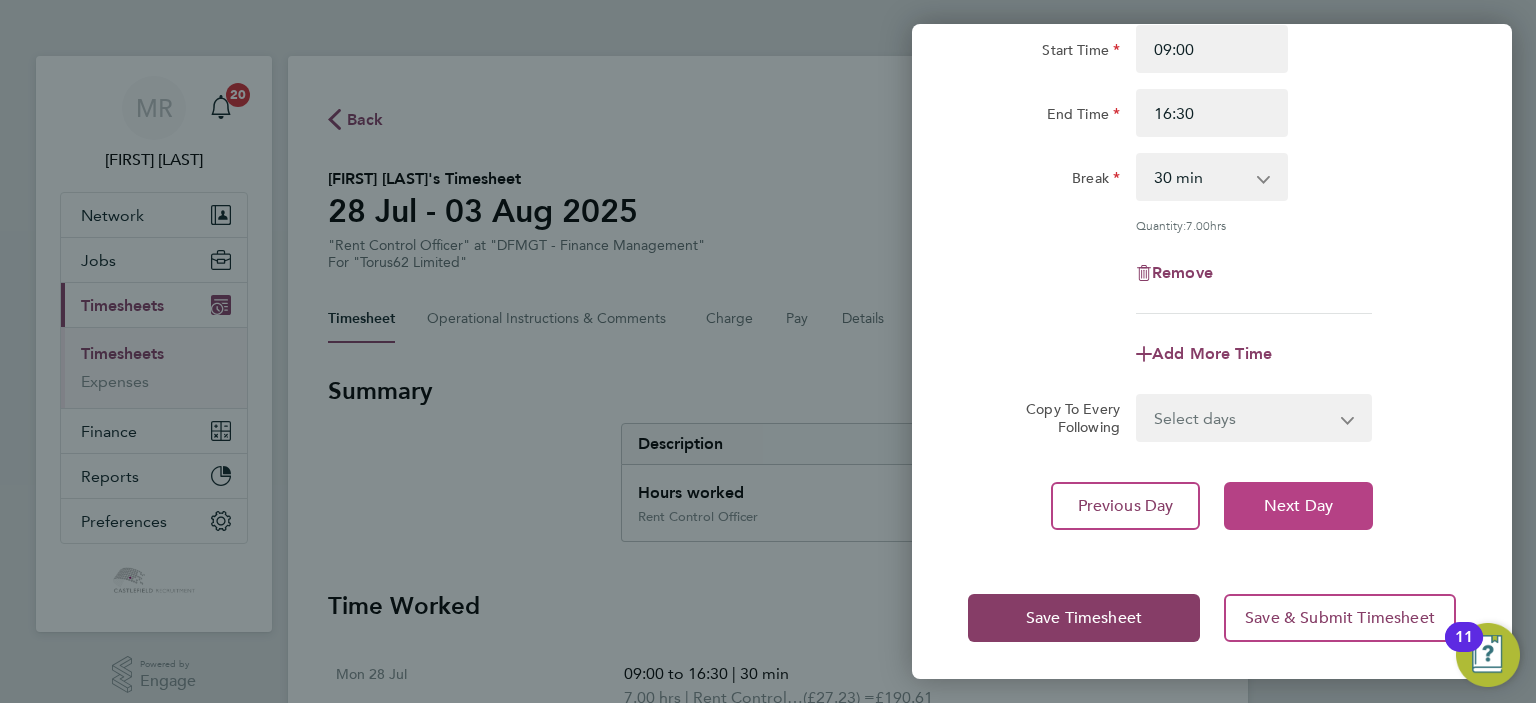 click on "Next Day" 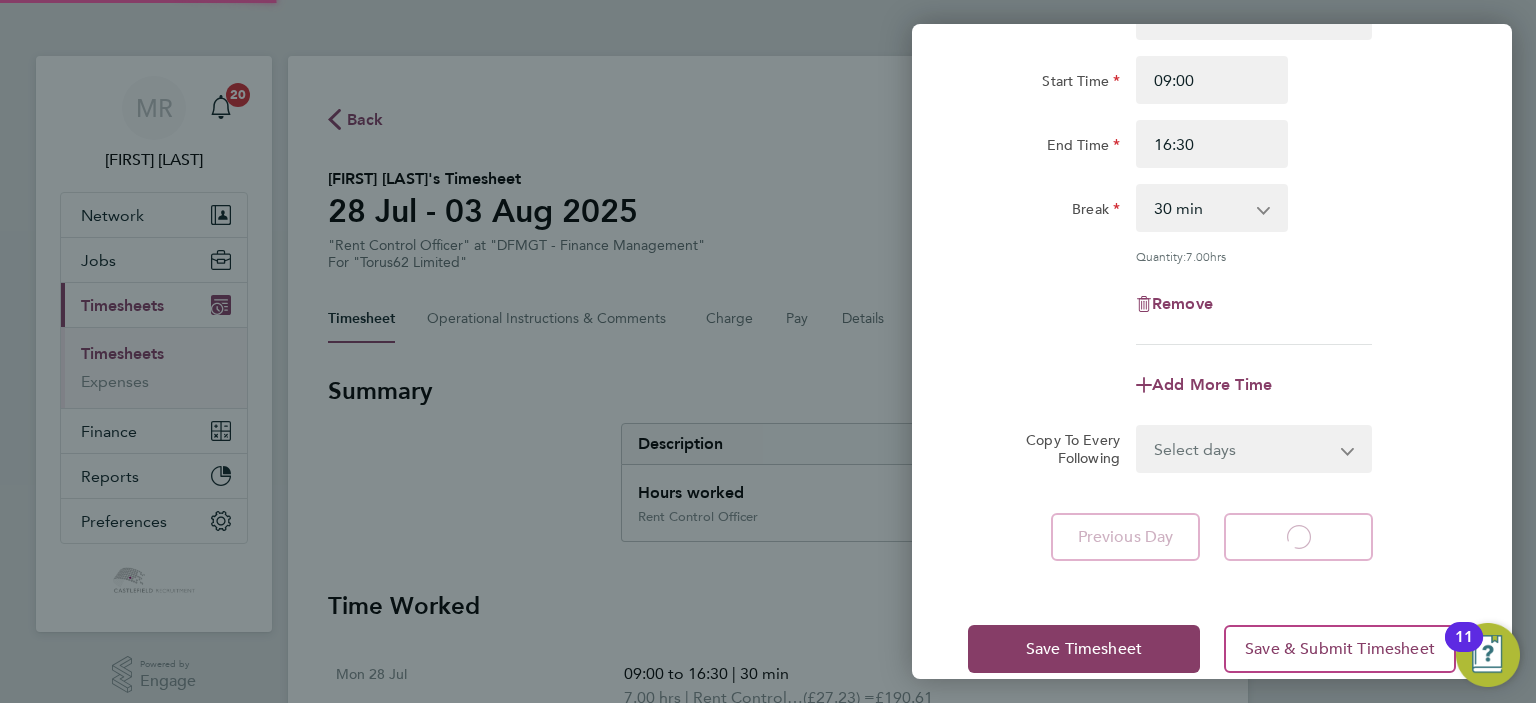 select on "30" 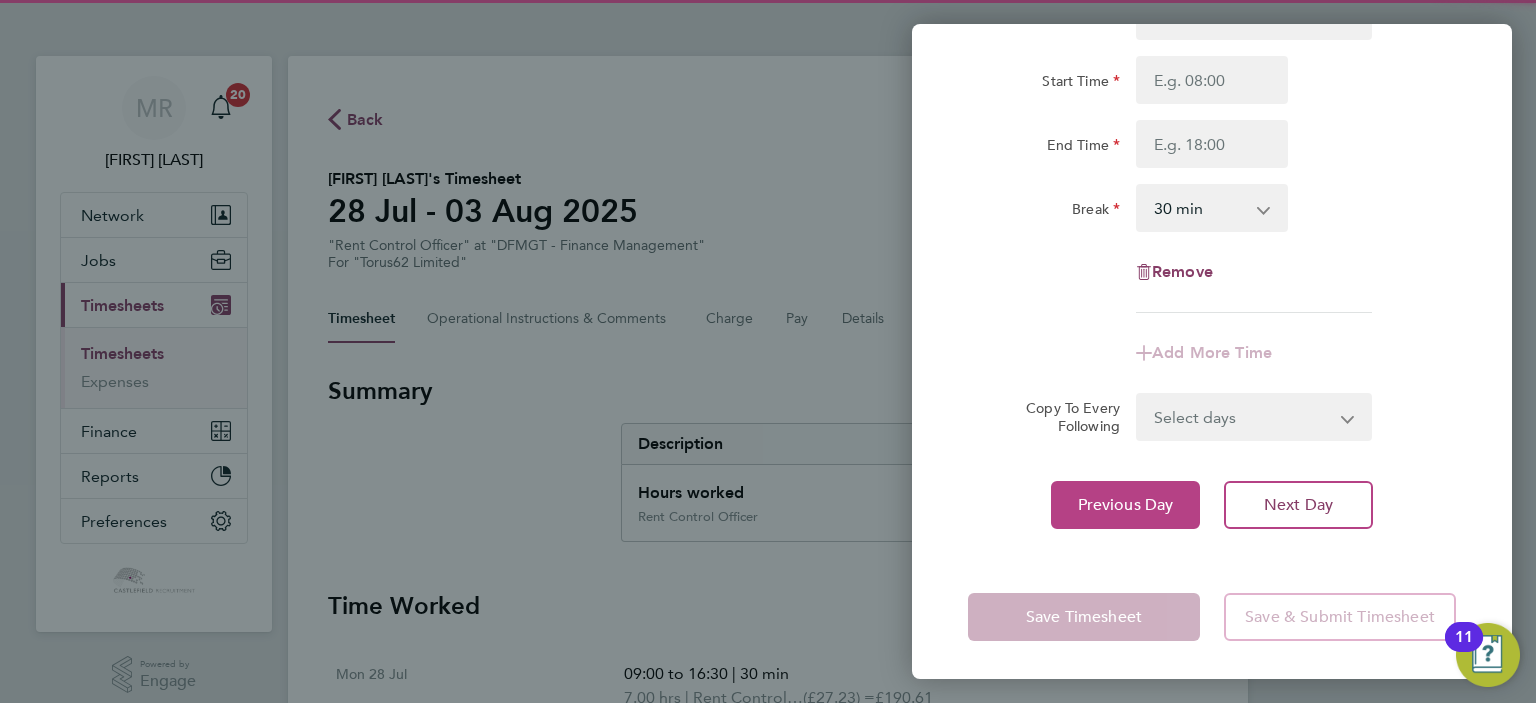 click on "Previous Day" 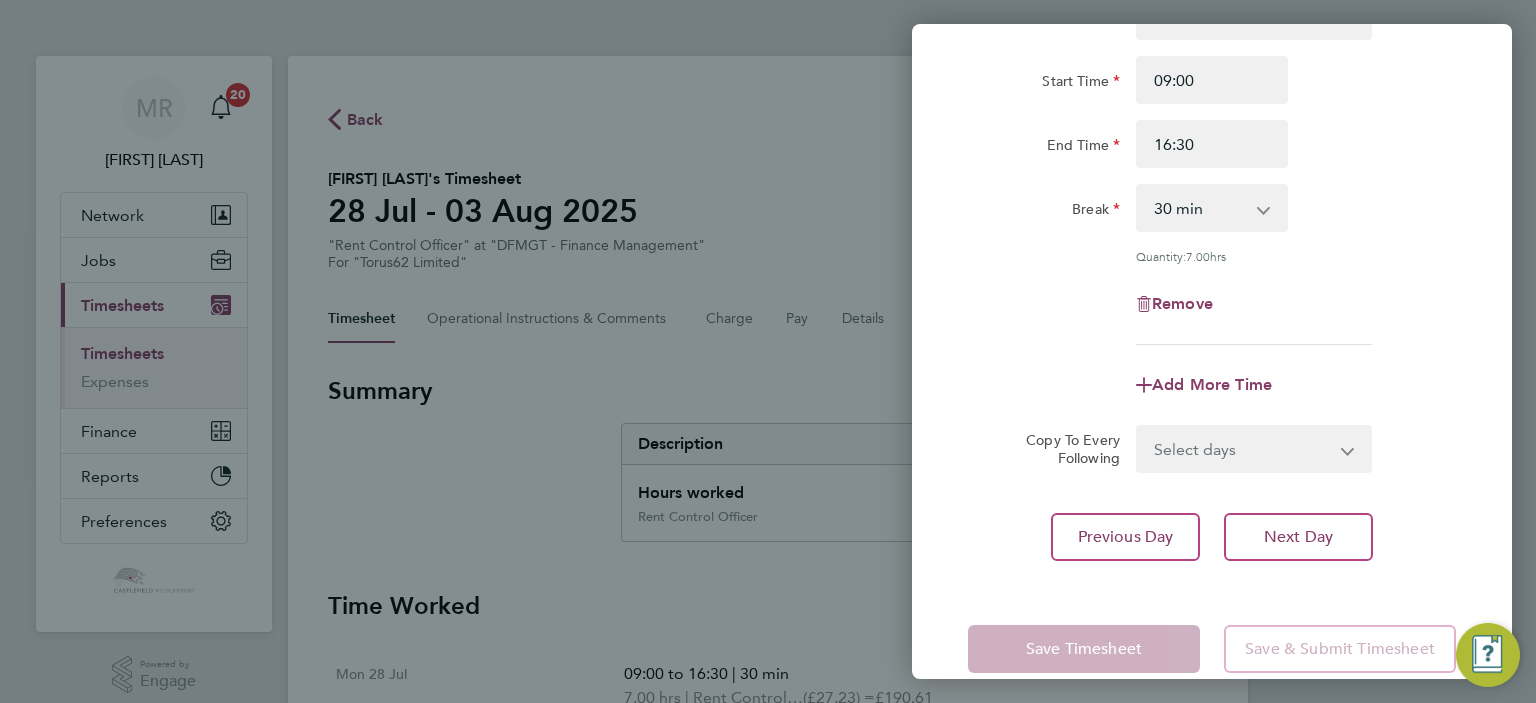 click on "0 min   15 min   30 min   45 min   60 min   75 min   90 min" at bounding box center (1200, 208) 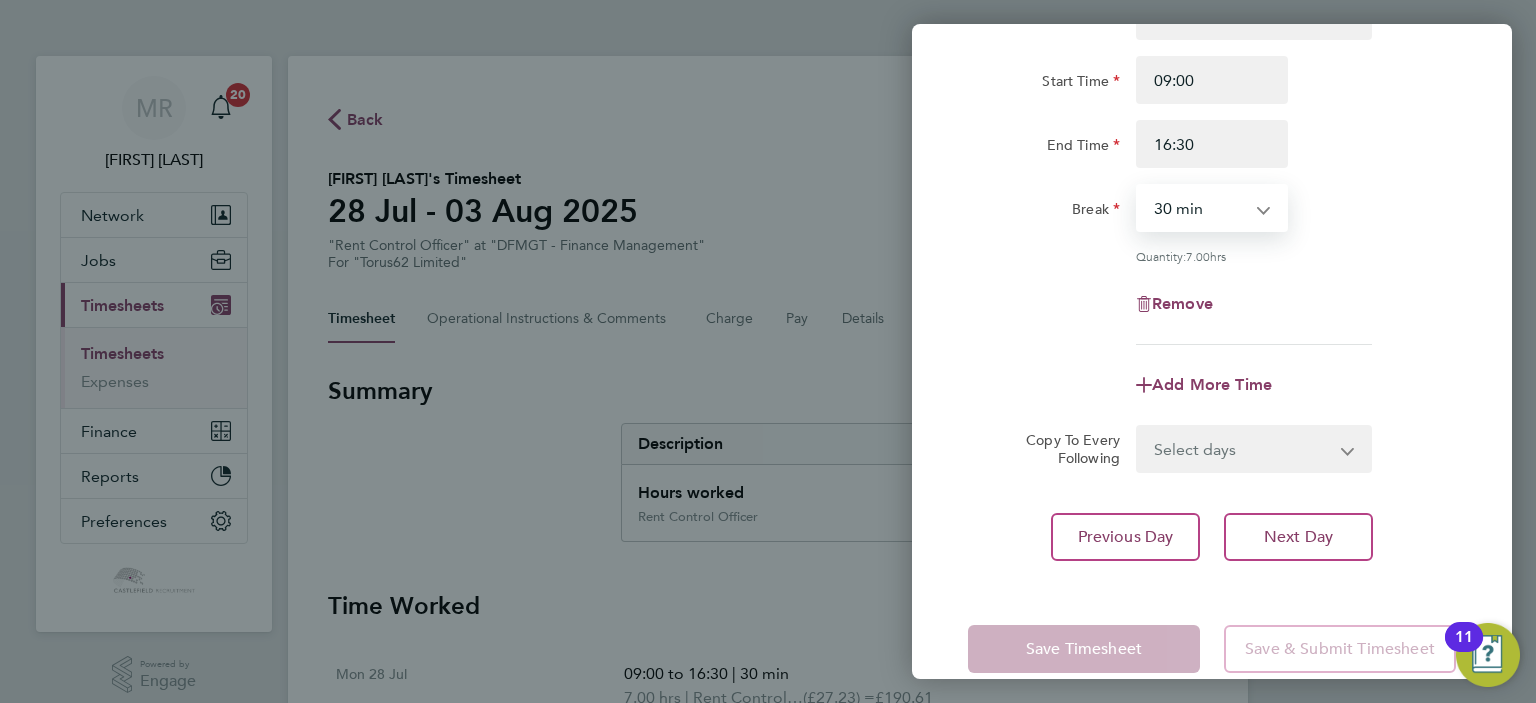 select on "60" 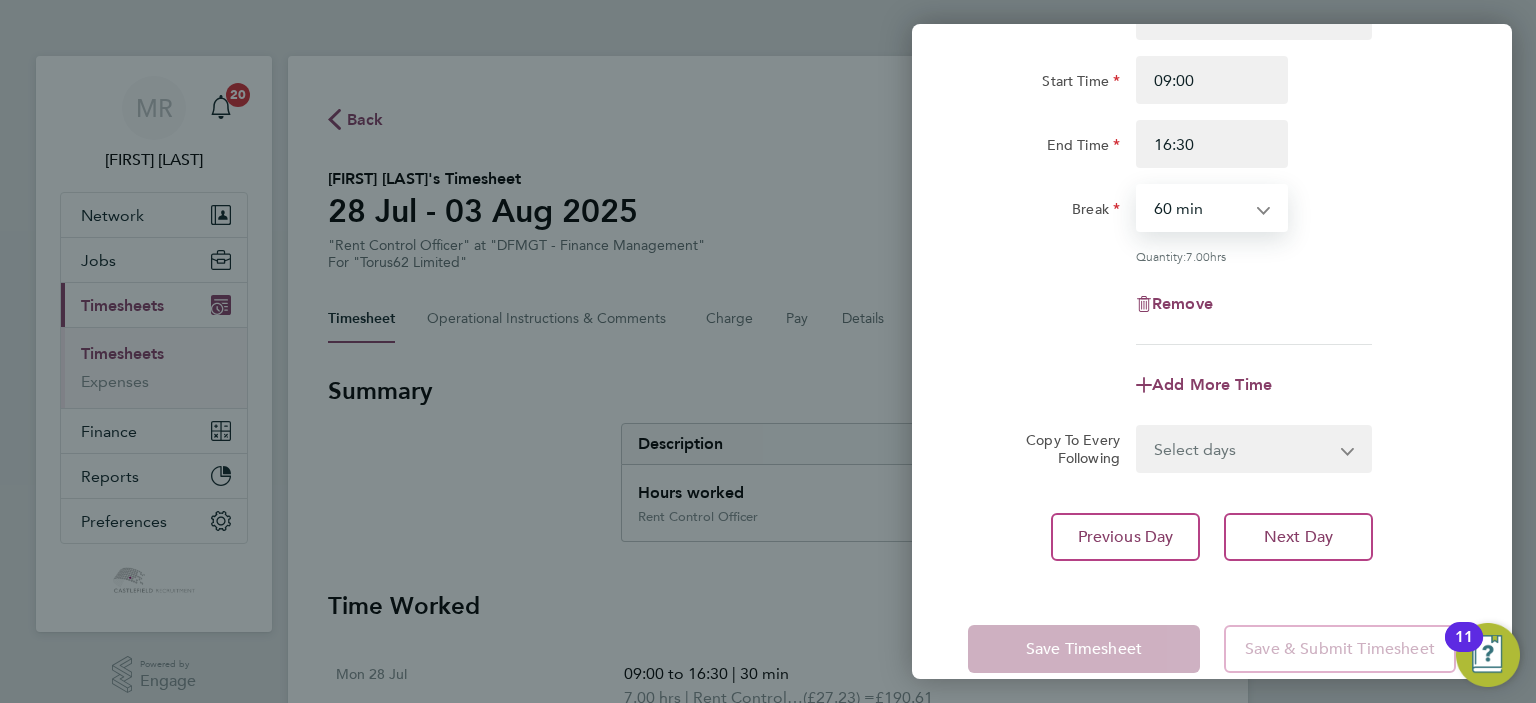 click on "0 min   15 min   30 min   45 min   60 min   75 min   90 min" at bounding box center (1200, 208) 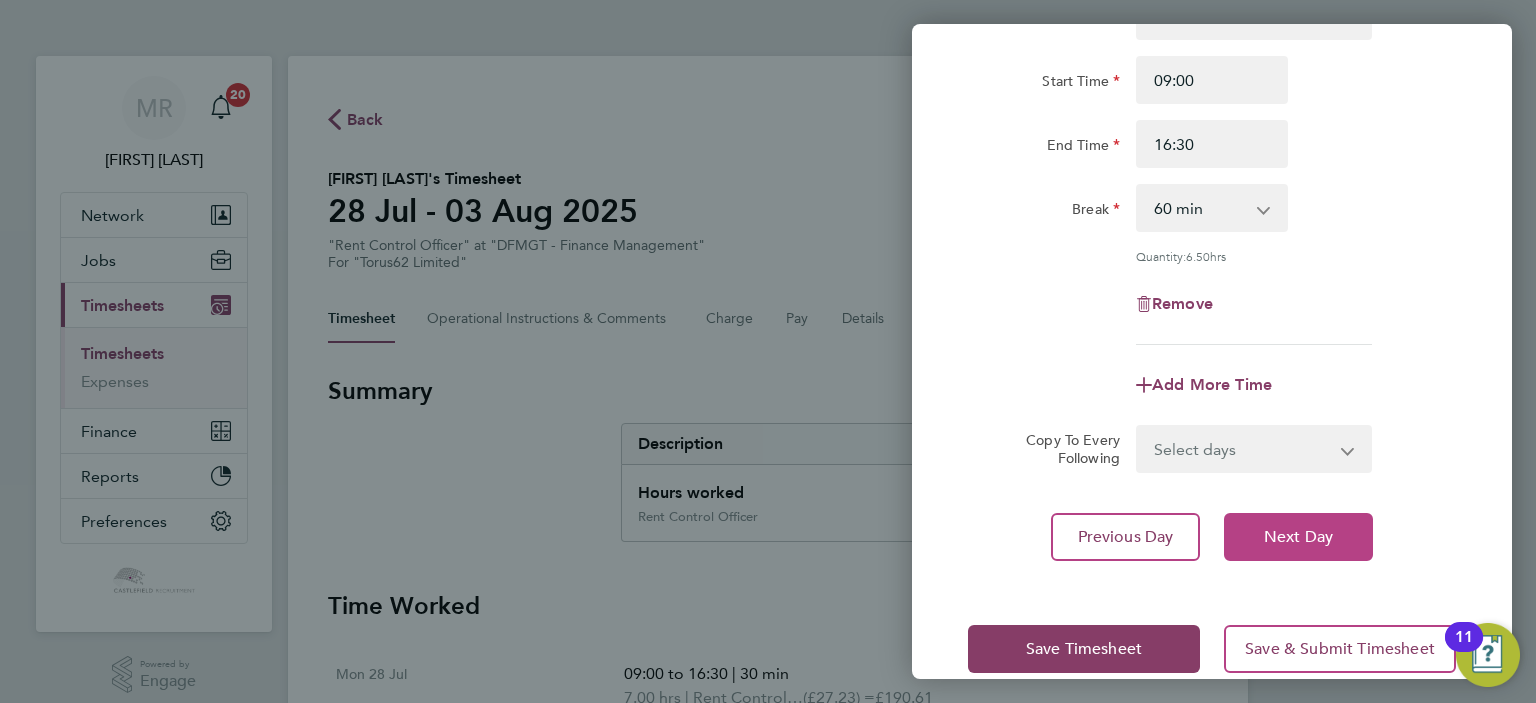 click on "Next Day" 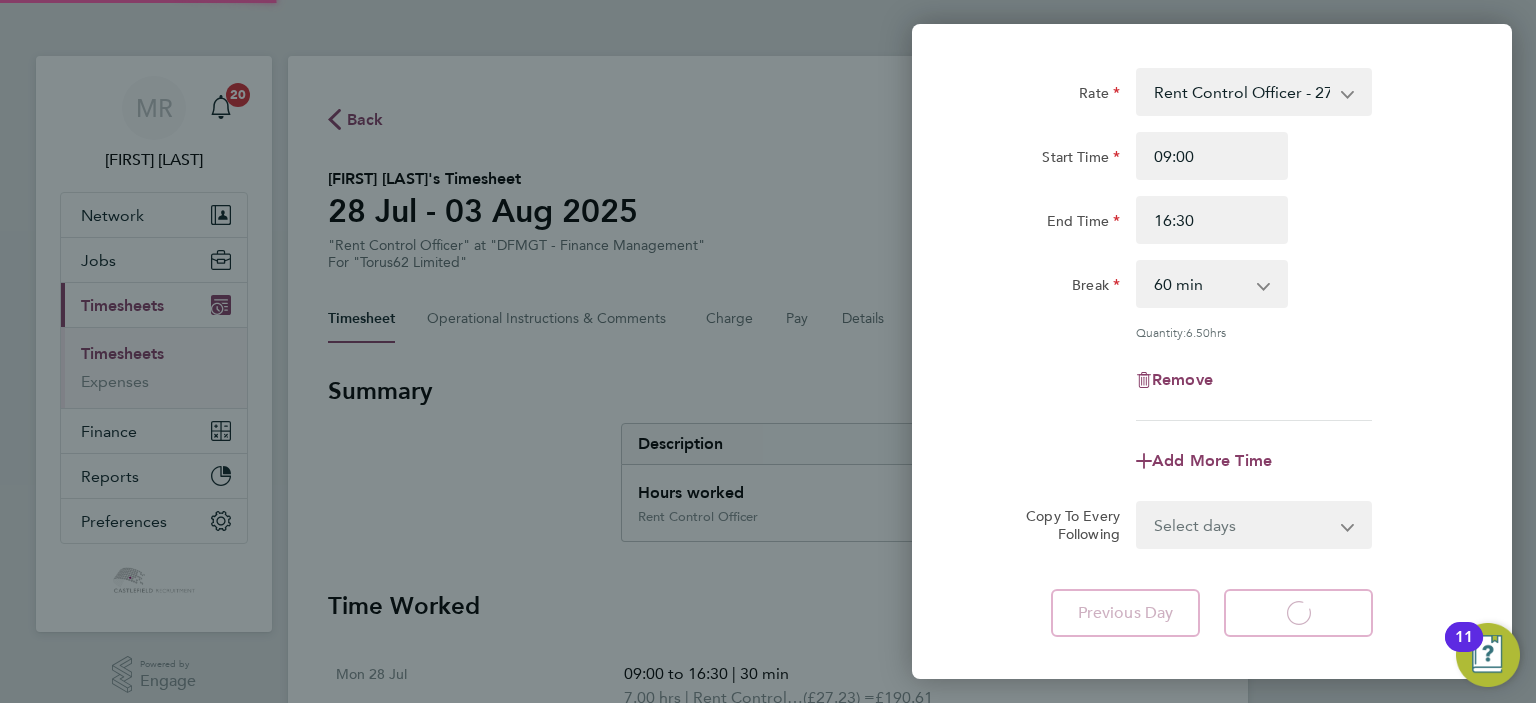 select on "30" 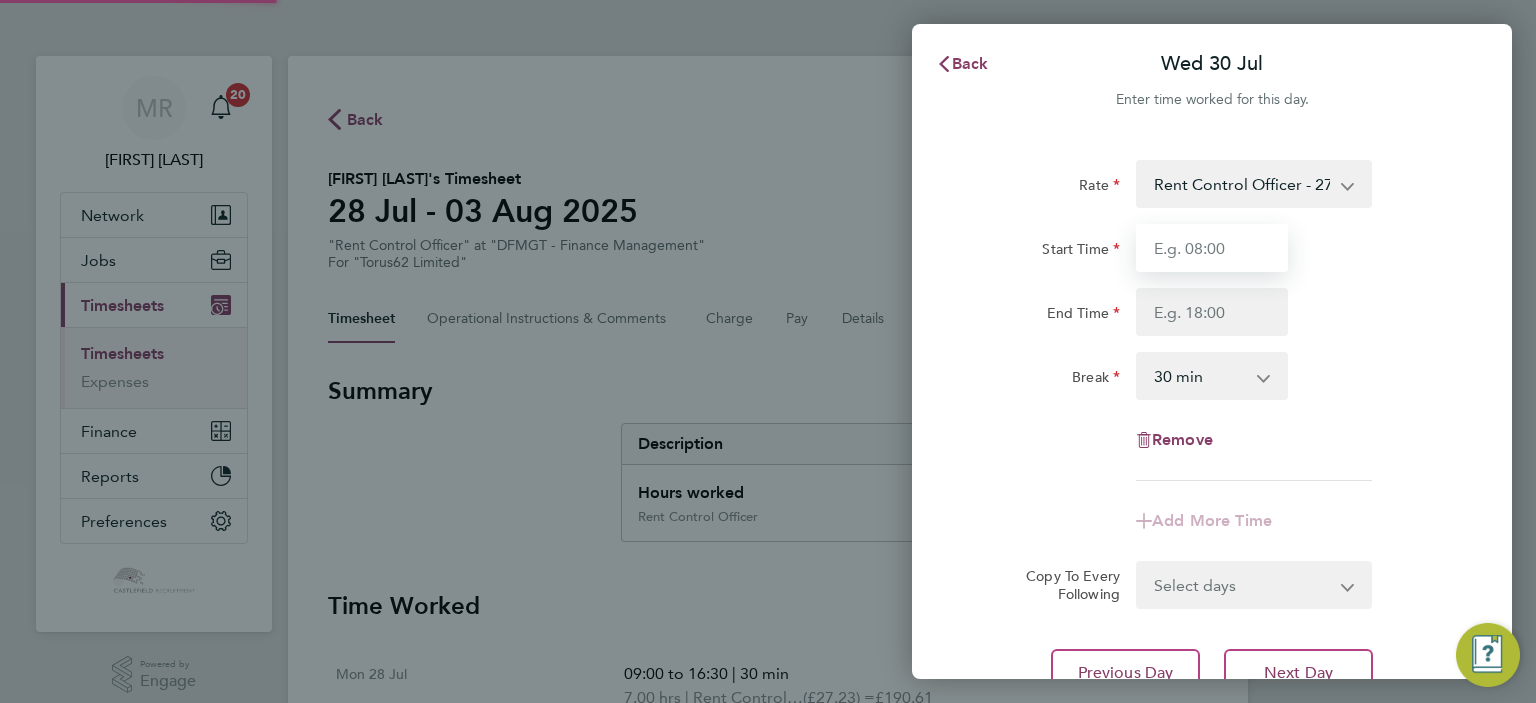 click on "Start Time" at bounding box center (1212, 248) 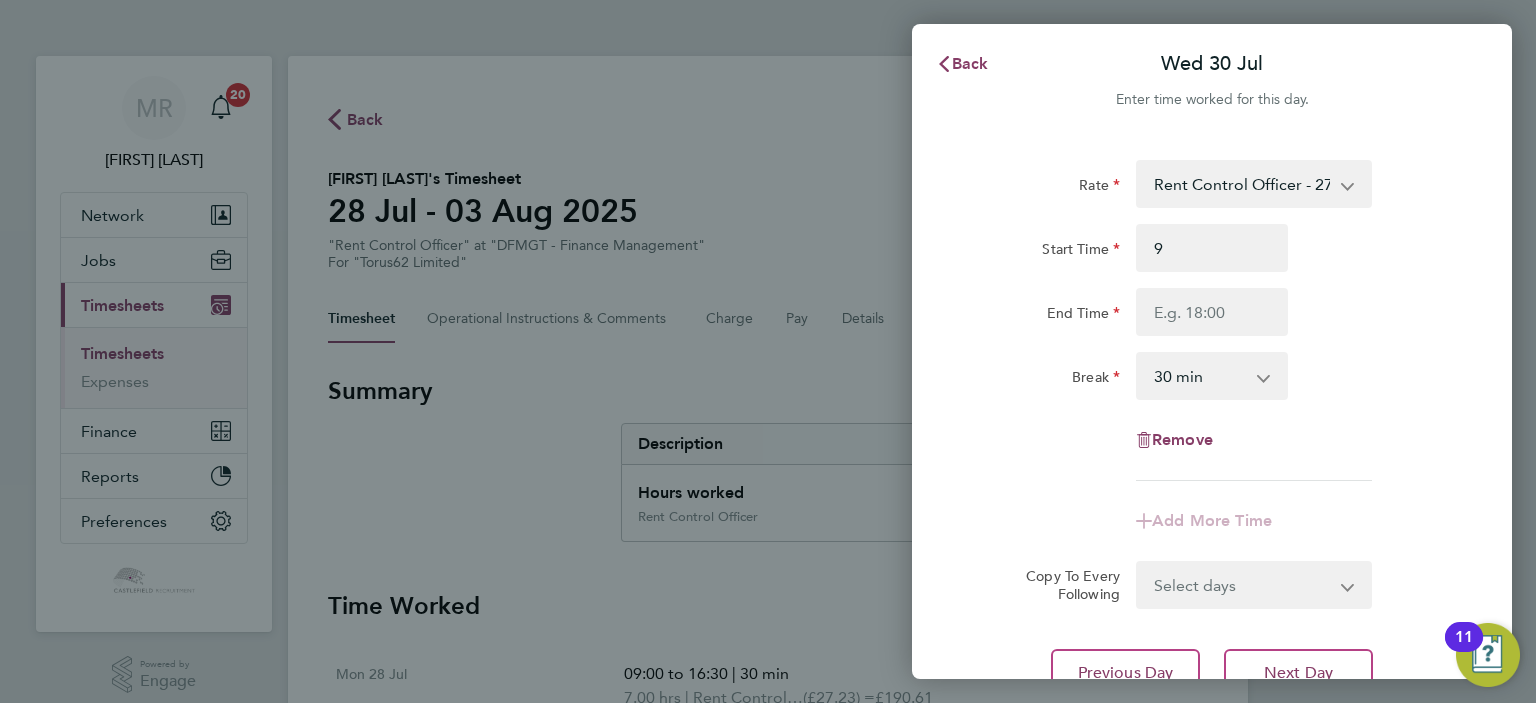 type on "09:00" 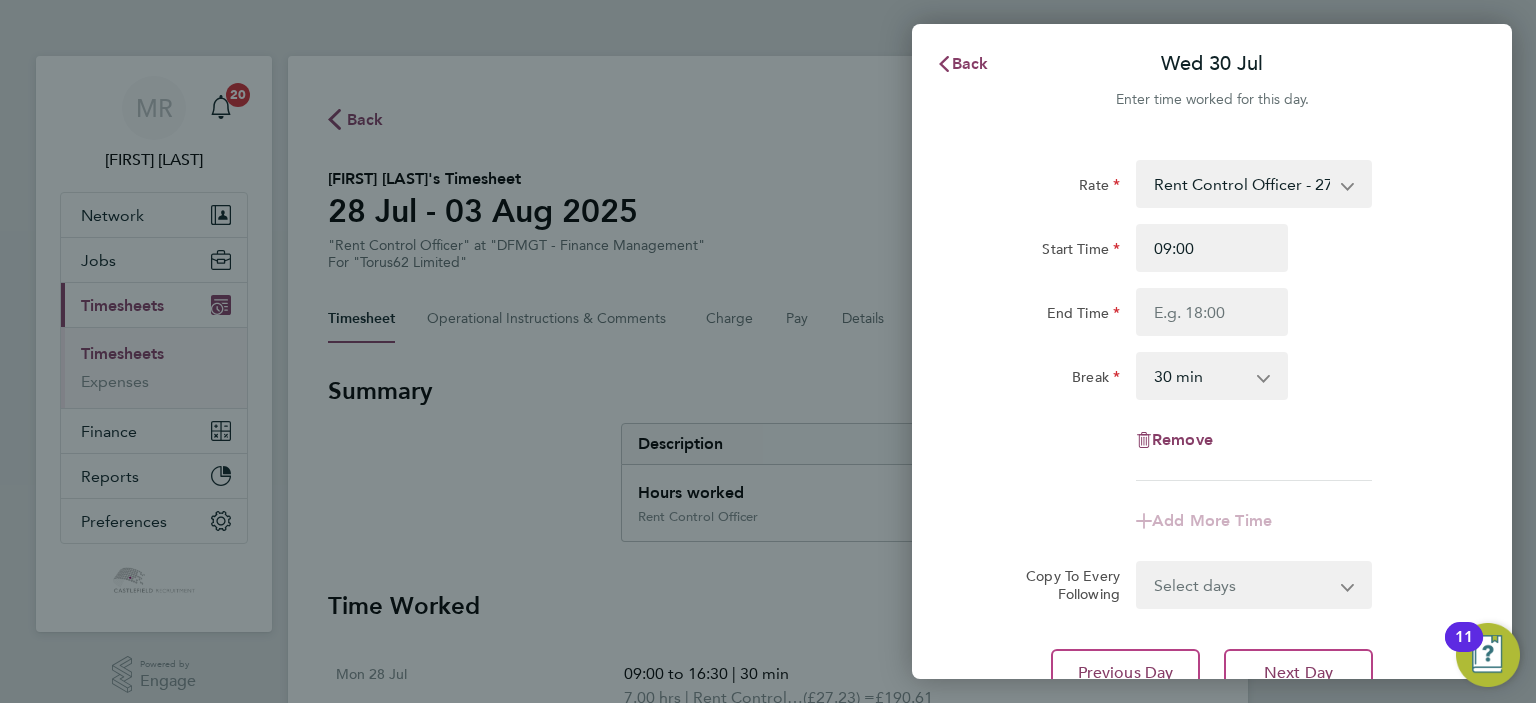 click 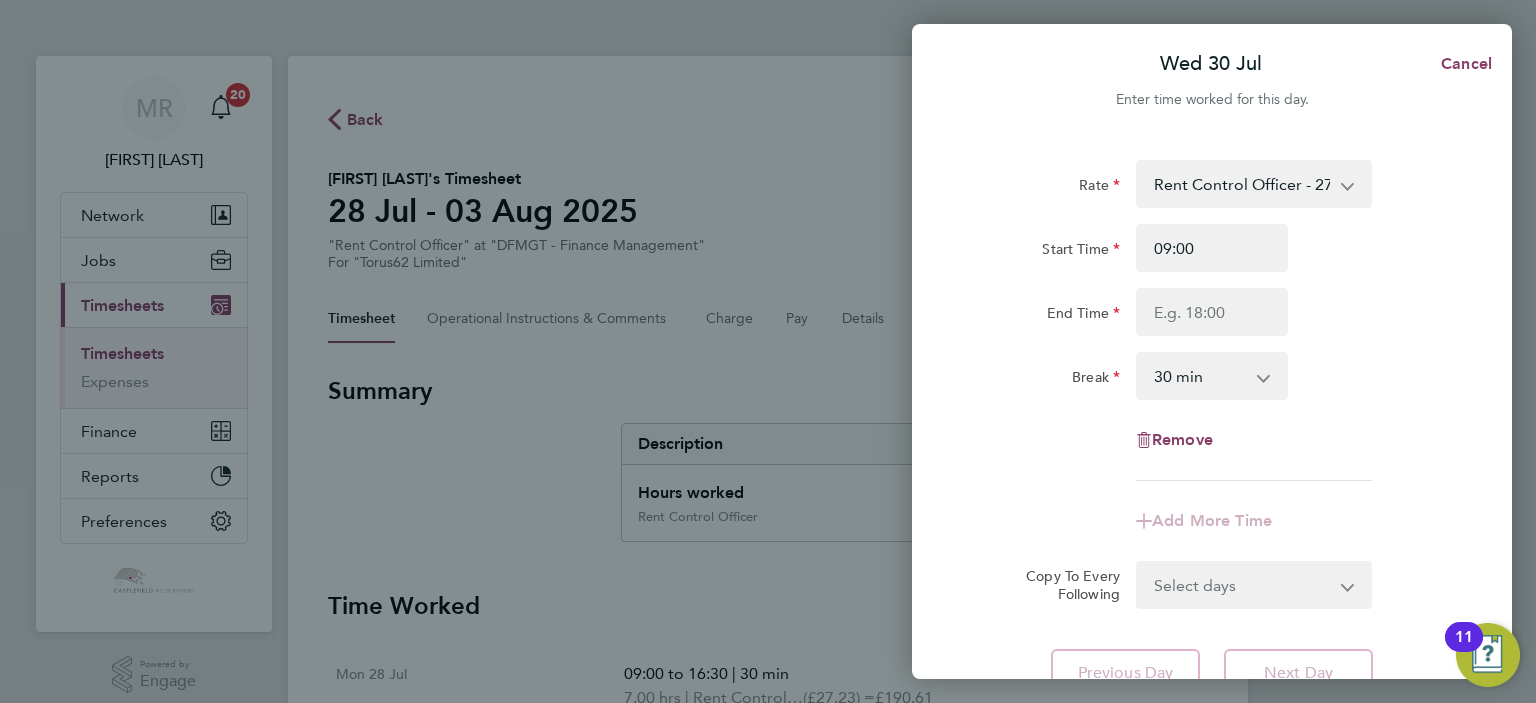 click on "Start Time 09:00 End Time" 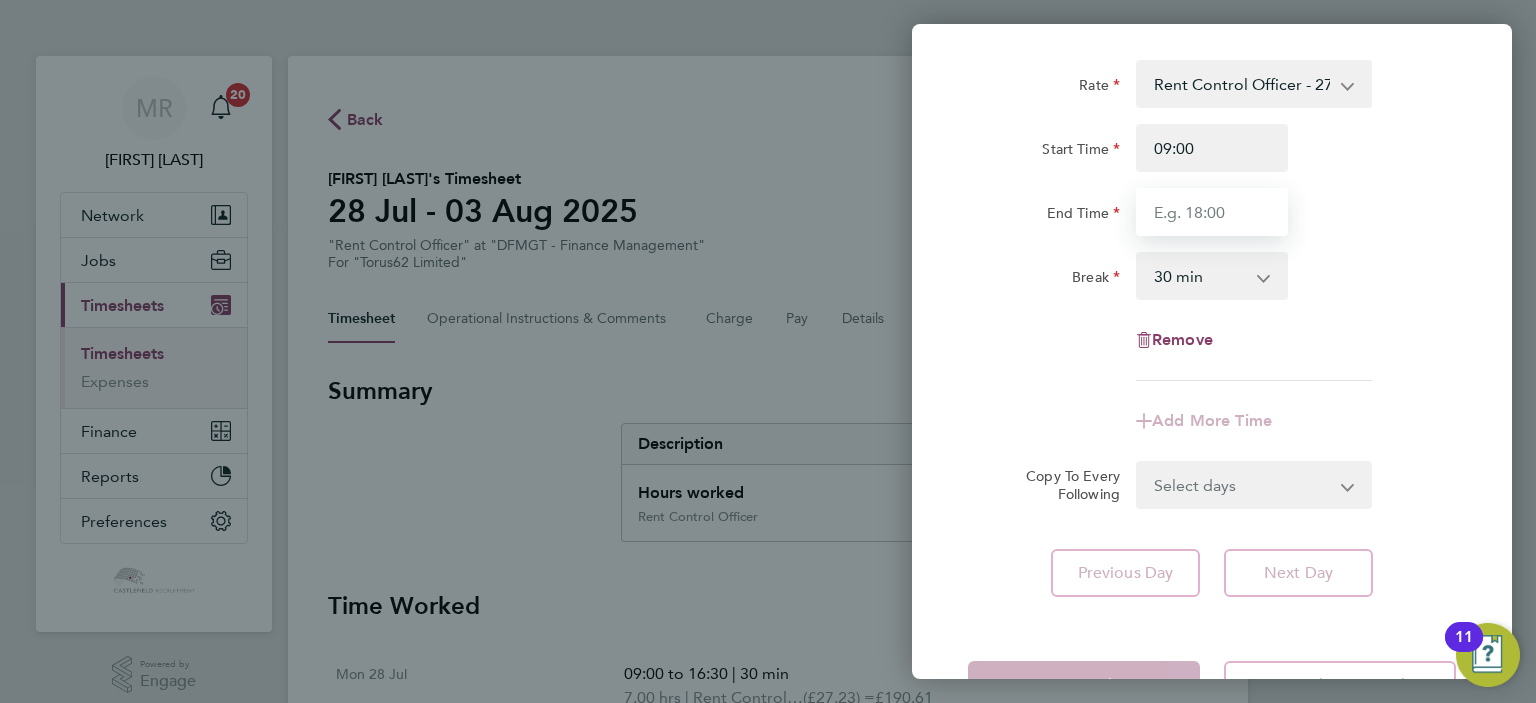 click on "End Time" at bounding box center (1212, 212) 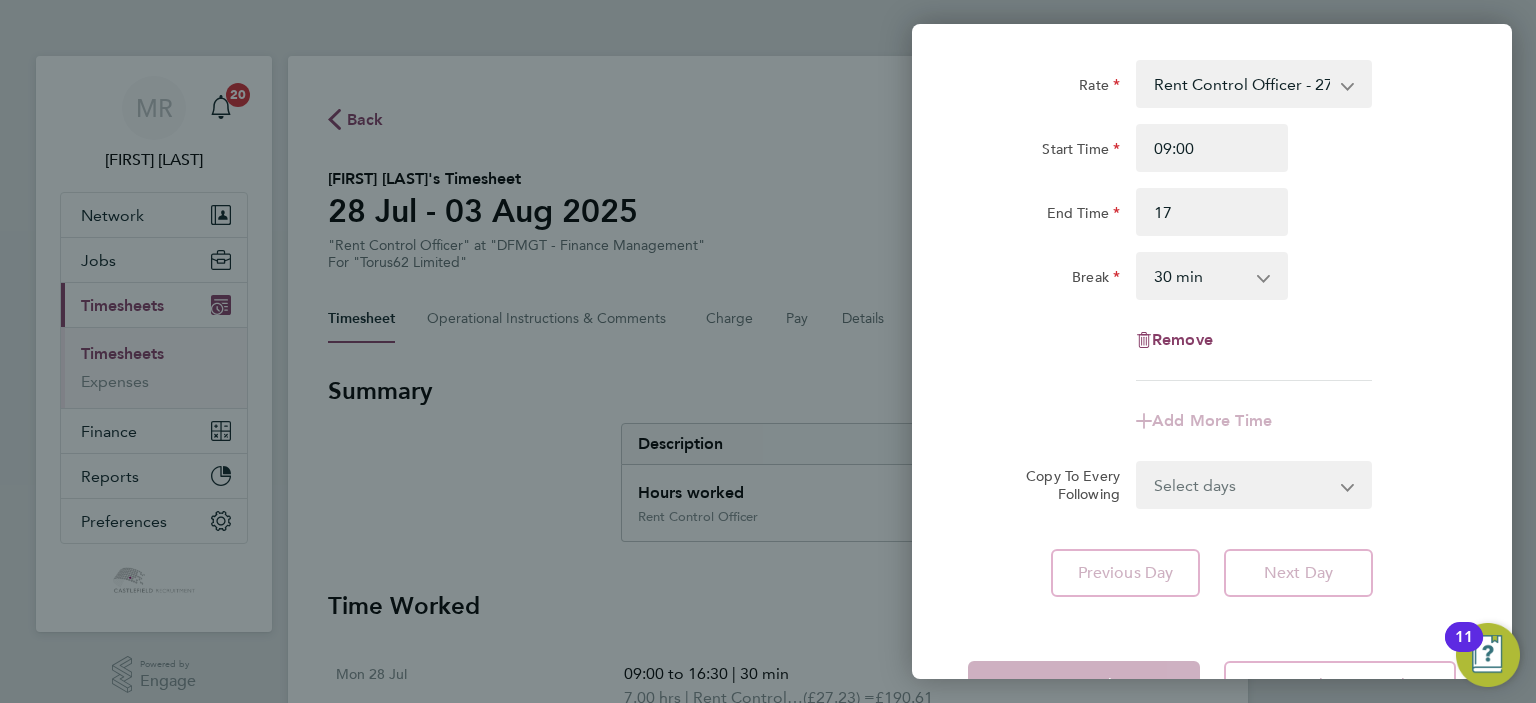 type on "17:00" 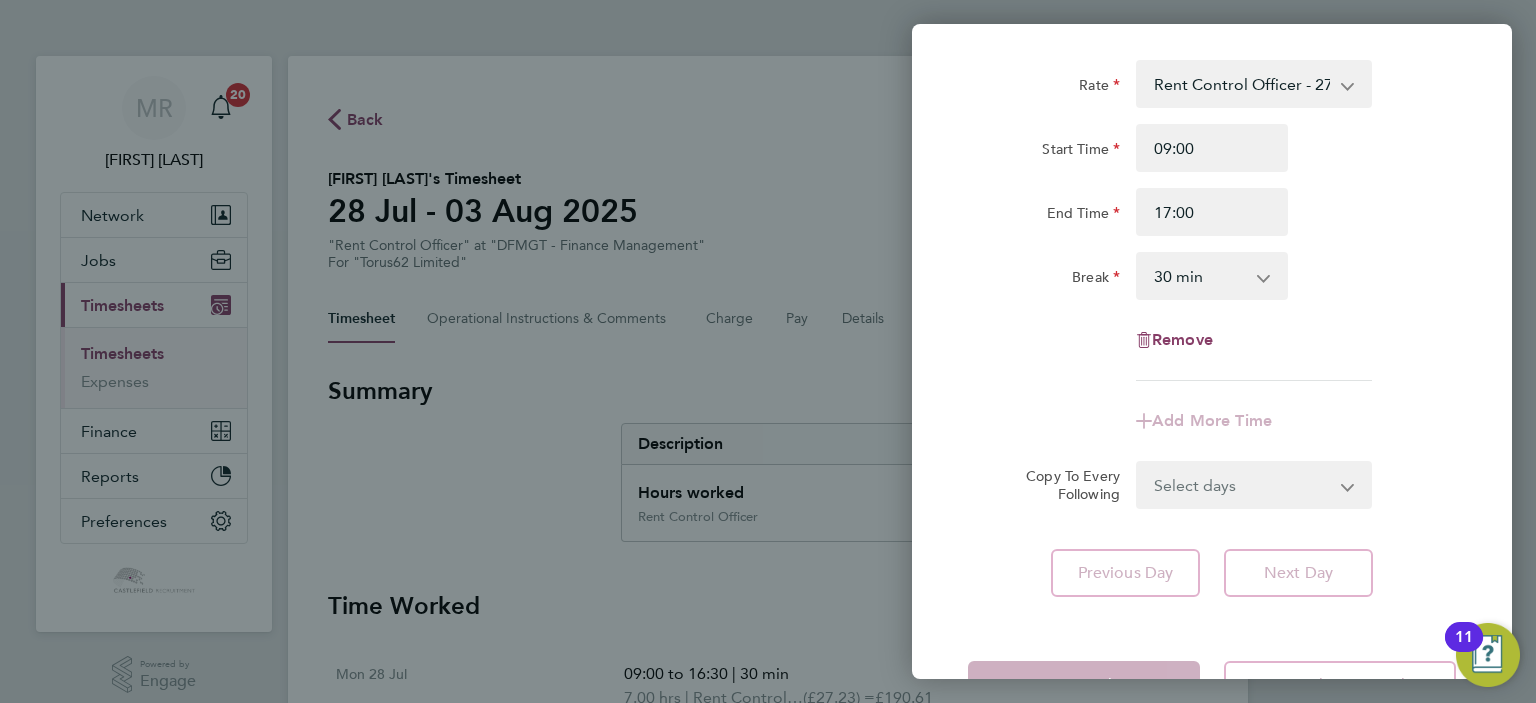 drag, startPoint x: 1405, startPoint y: 230, endPoint x: 1398, endPoint y: 272, distance: 42.579338 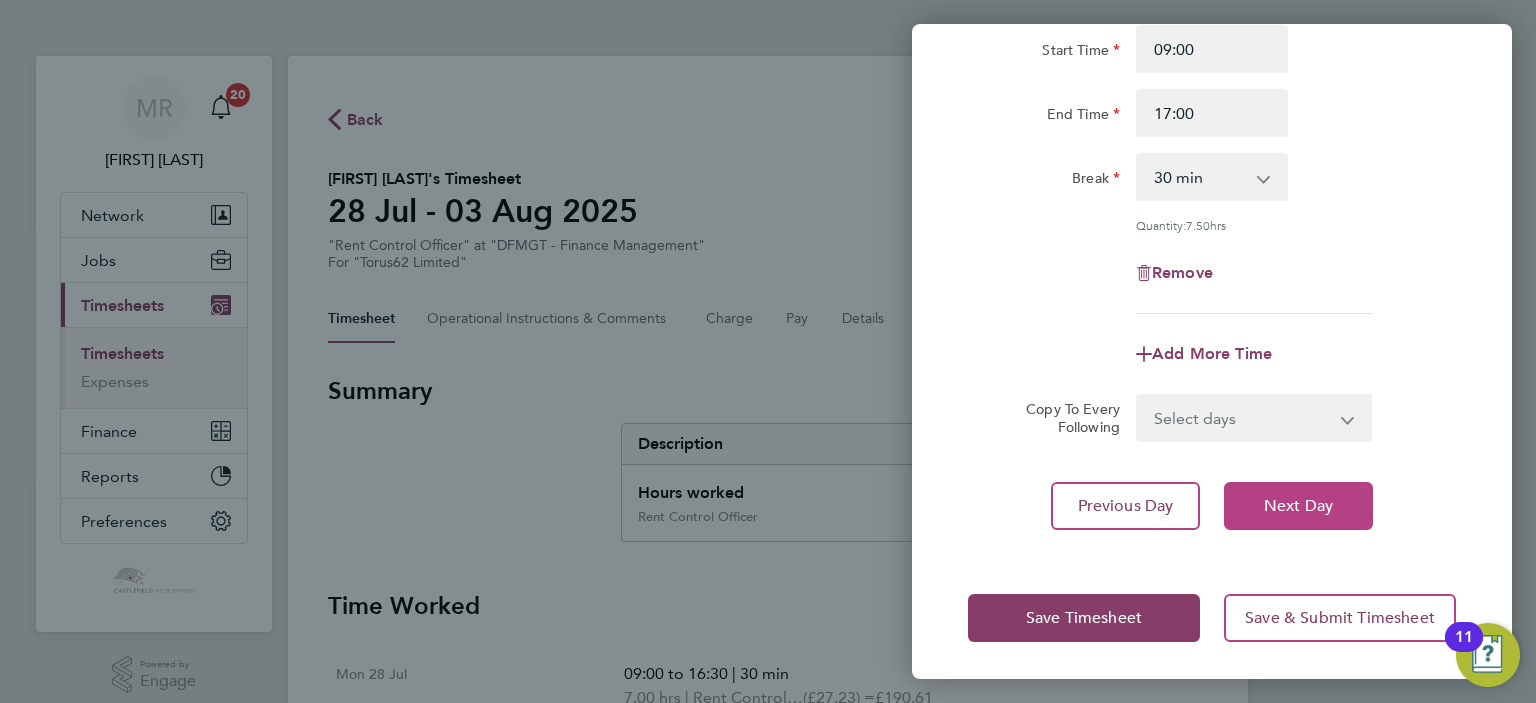 drag, startPoint x: 1338, startPoint y: 509, endPoint x: 1338, endPoint y: 497, distance: 12 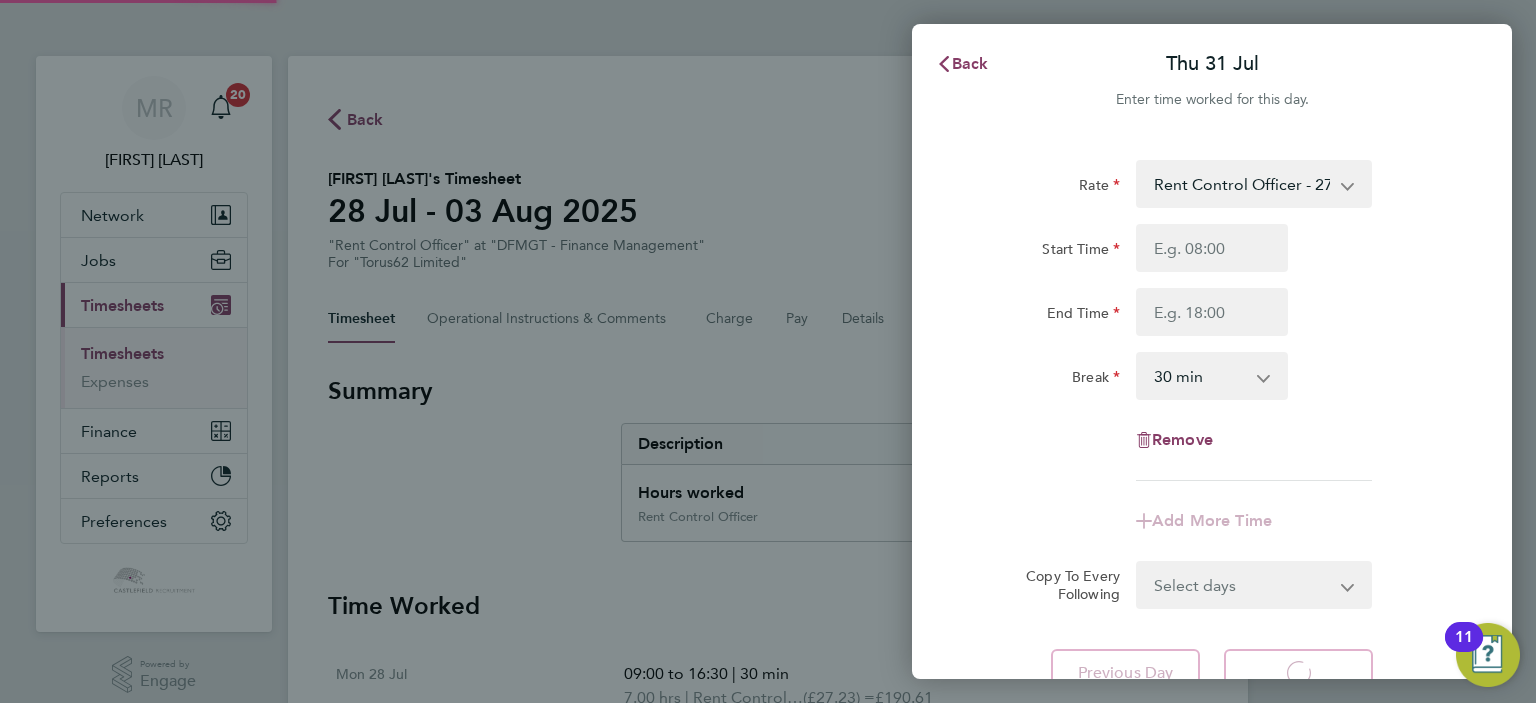 select on "30" 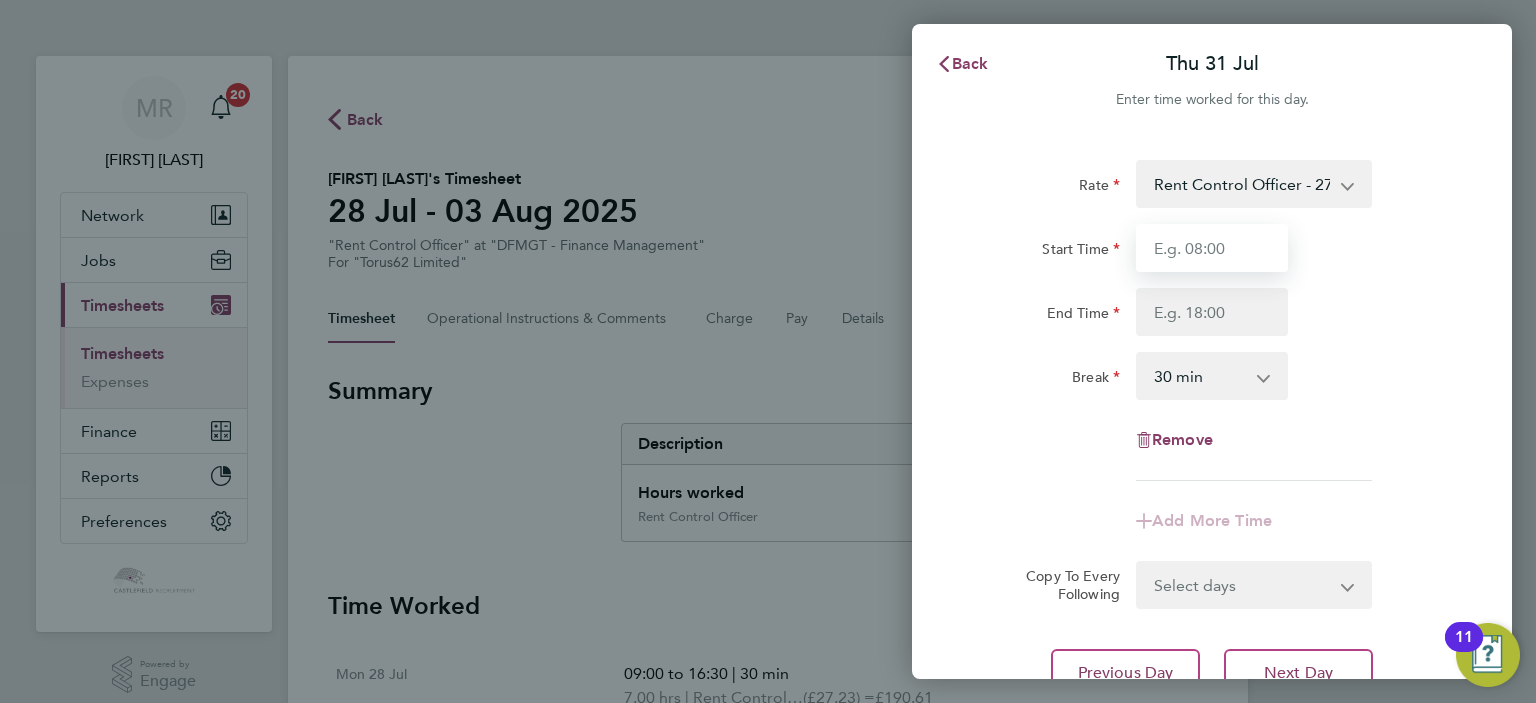drag, startPoint x: 1226, startPoint y: 235, endPoint x: 1221, endPoint y: 251, distance: 16.763054 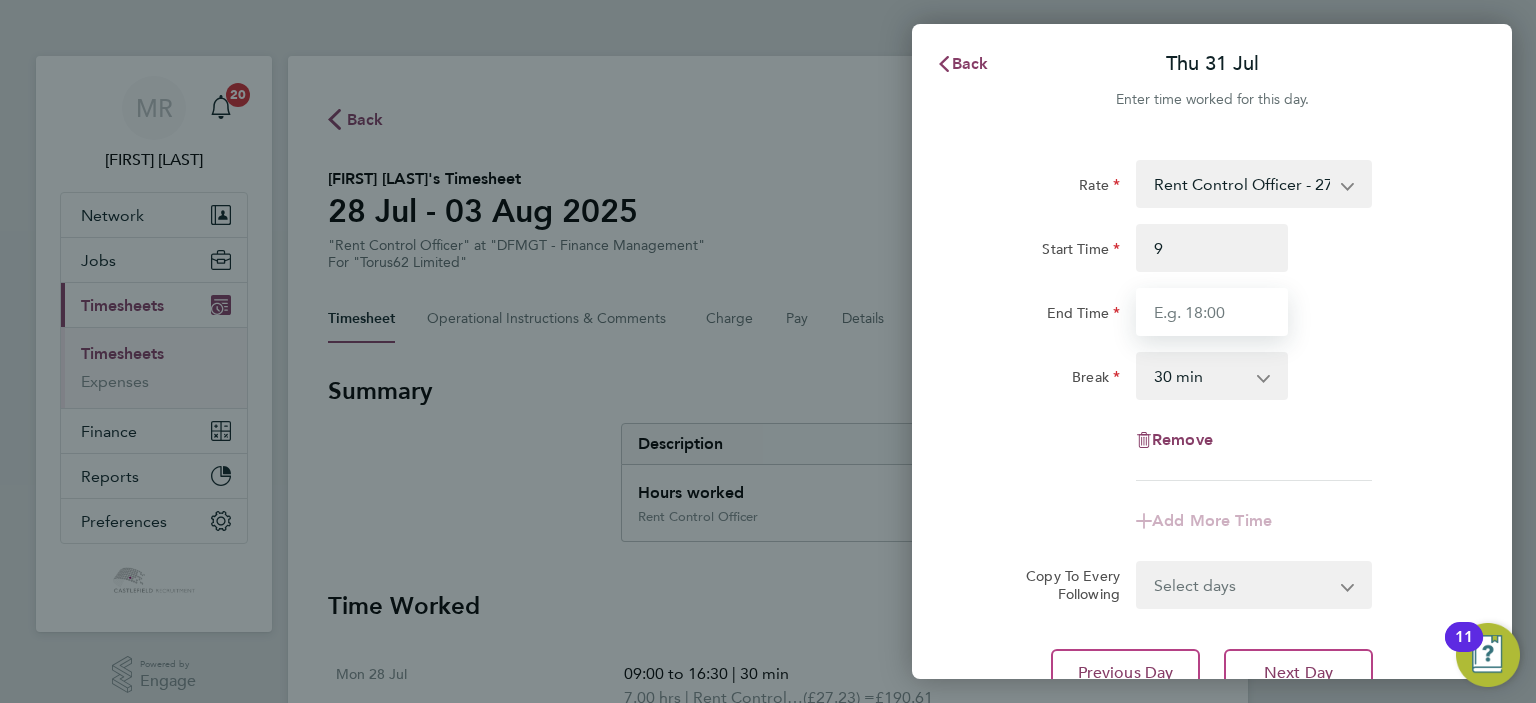 type on "09:00" 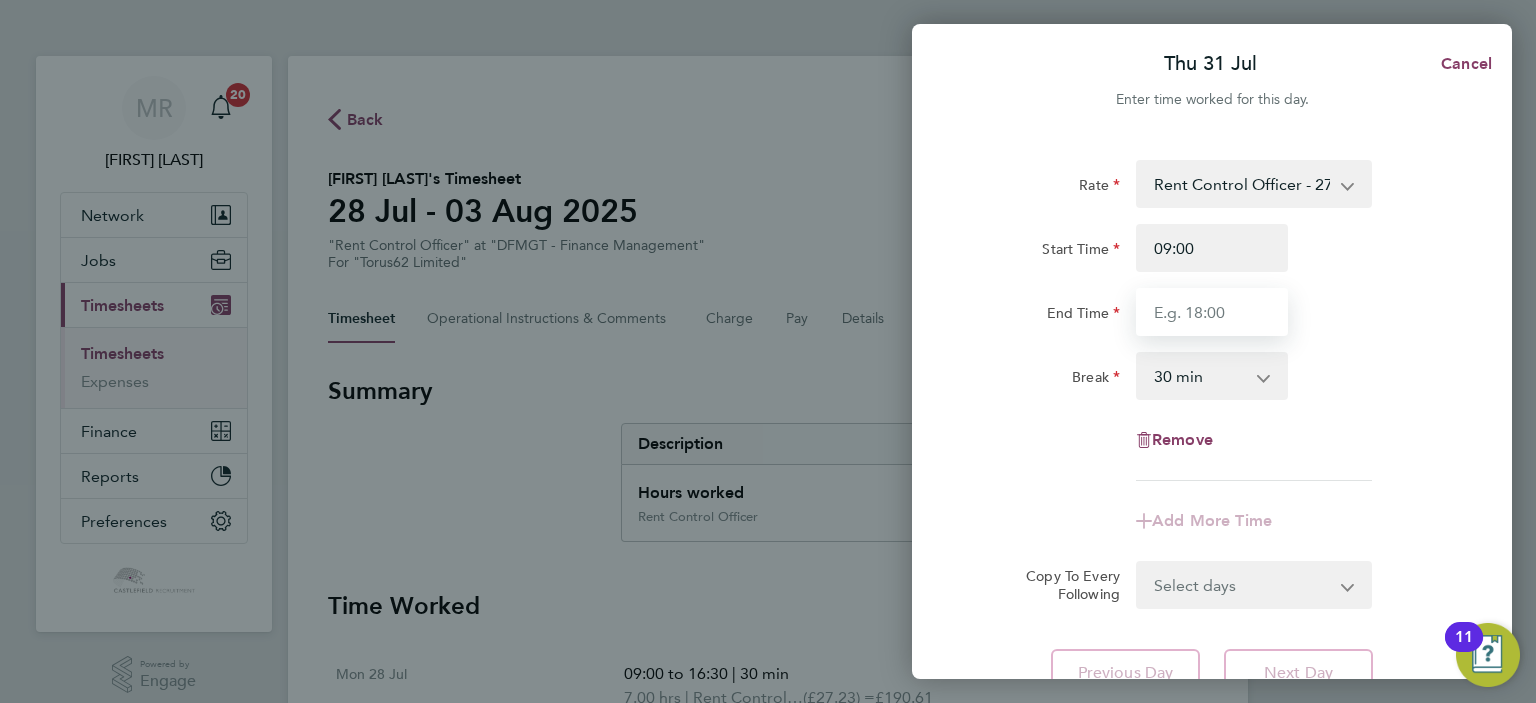 drag, startPoint x: 1145, startPoint y: 304, endPoint x: 1203, endPoint y: 303, distance: 58.00862 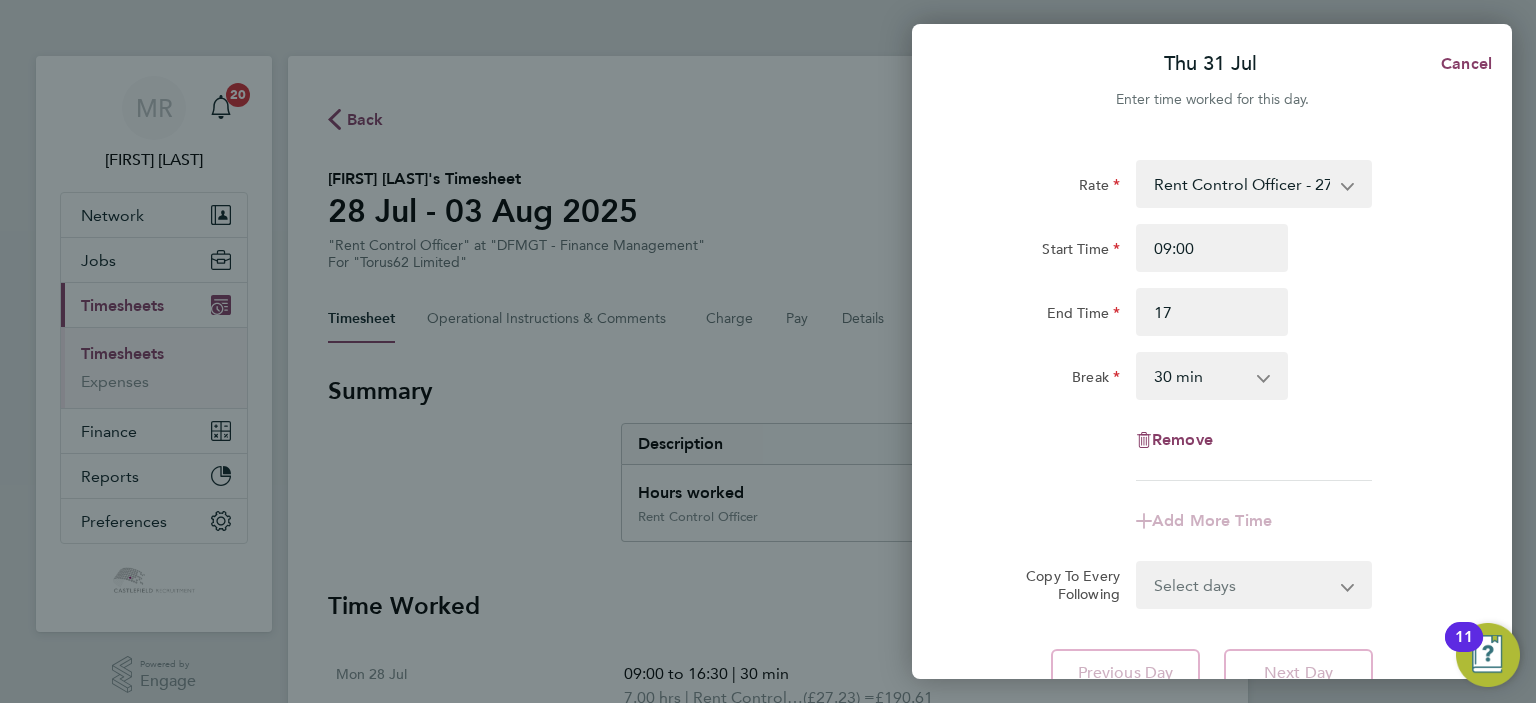 type on "17:00" 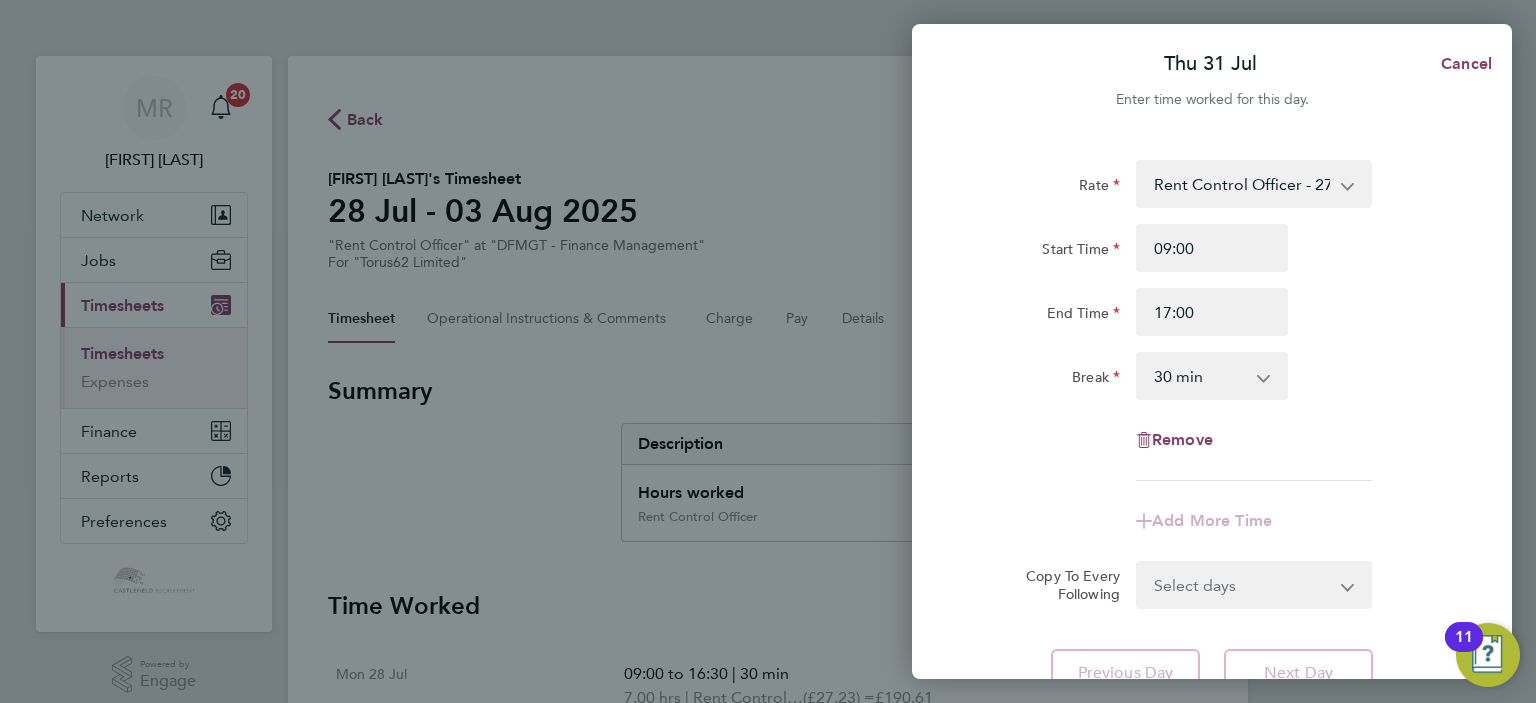 drag, startPoint x: 1387, startPoint y: 290, endPoint x: 1380, endPoint y: 303, distance: 14.764823 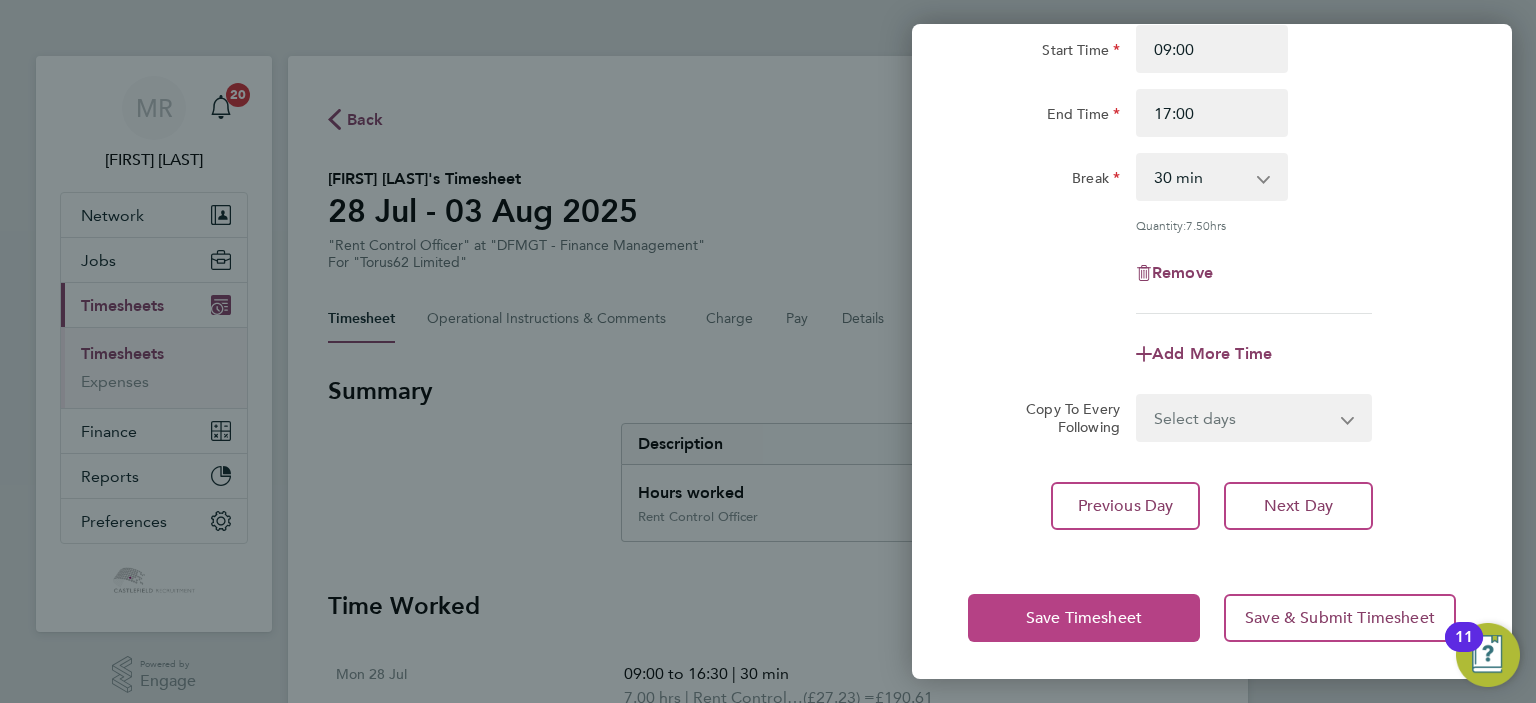 click on "Save Timesheet" 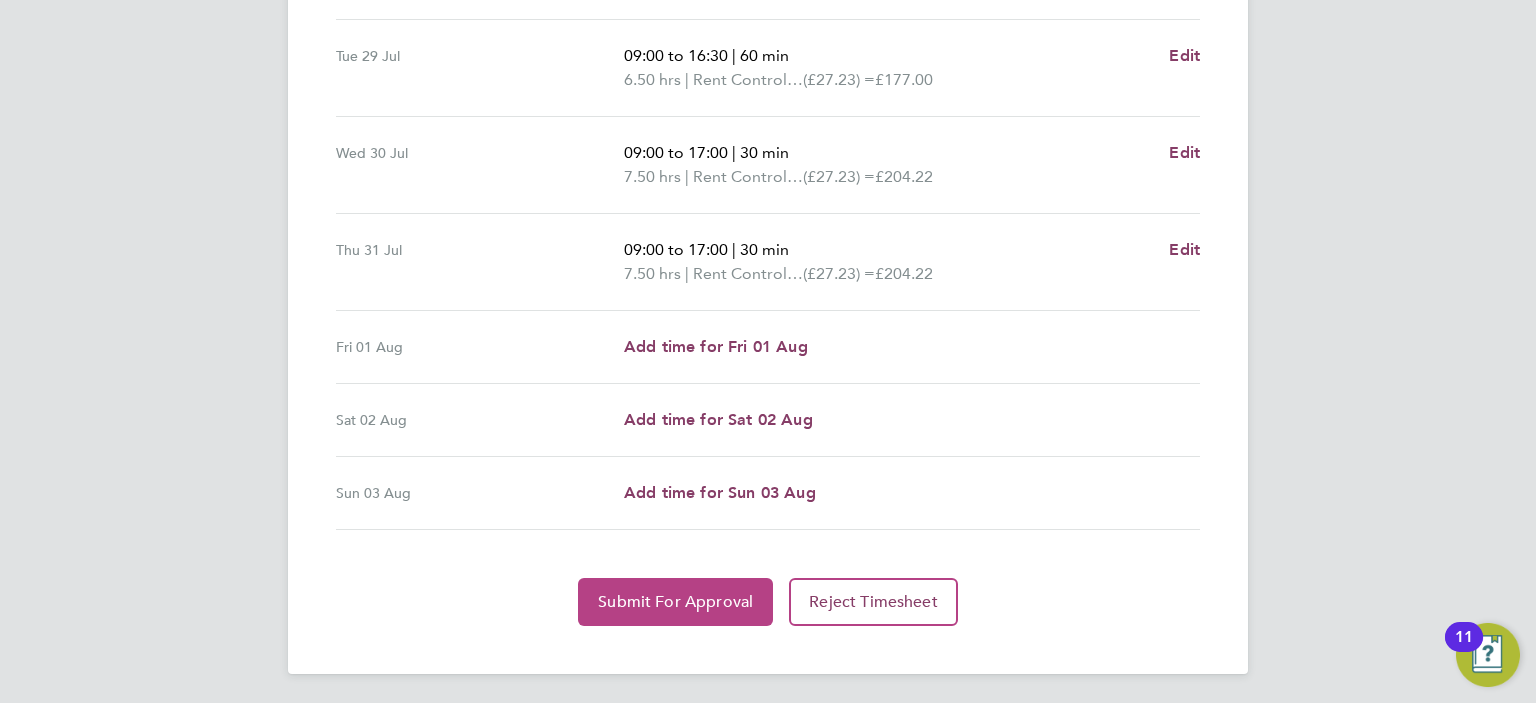 click on "Submit For Approval" 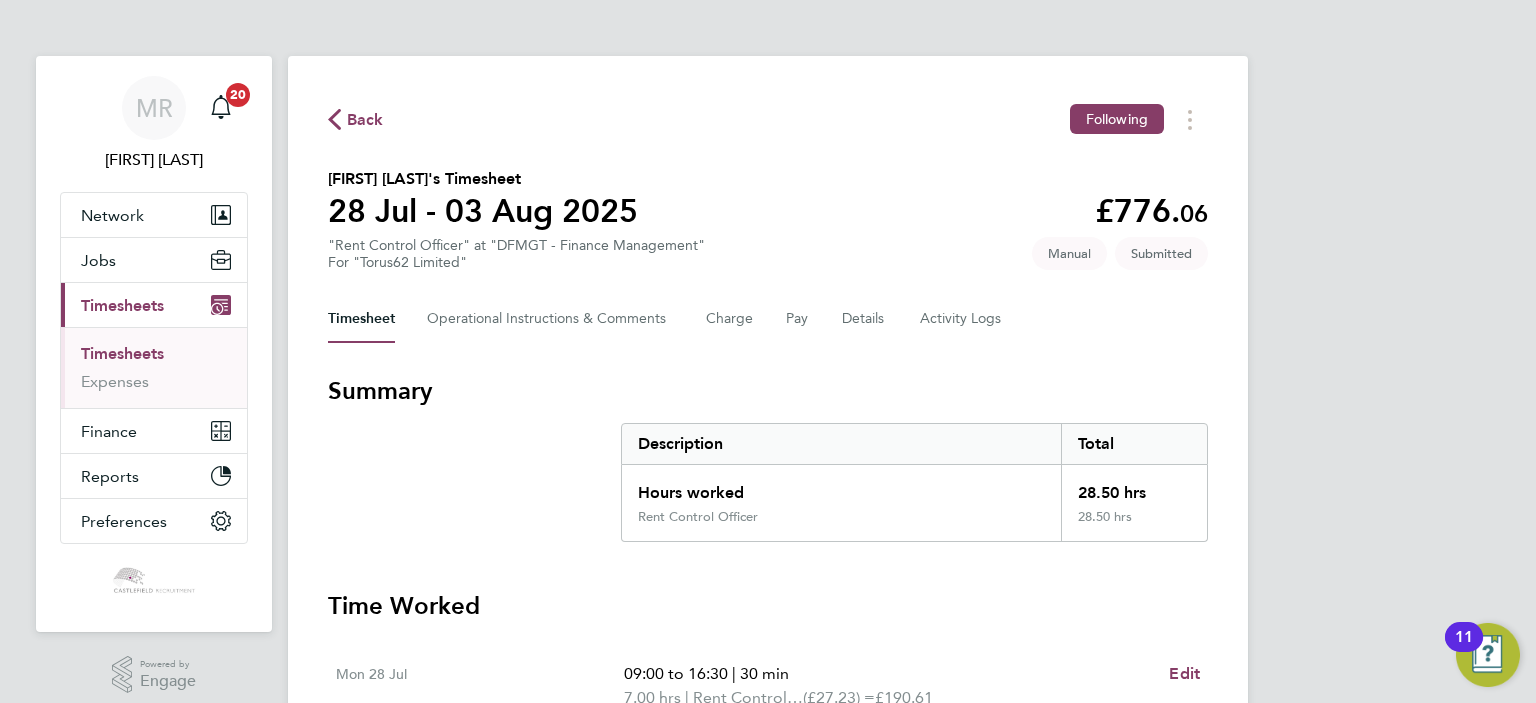 click on "Back" 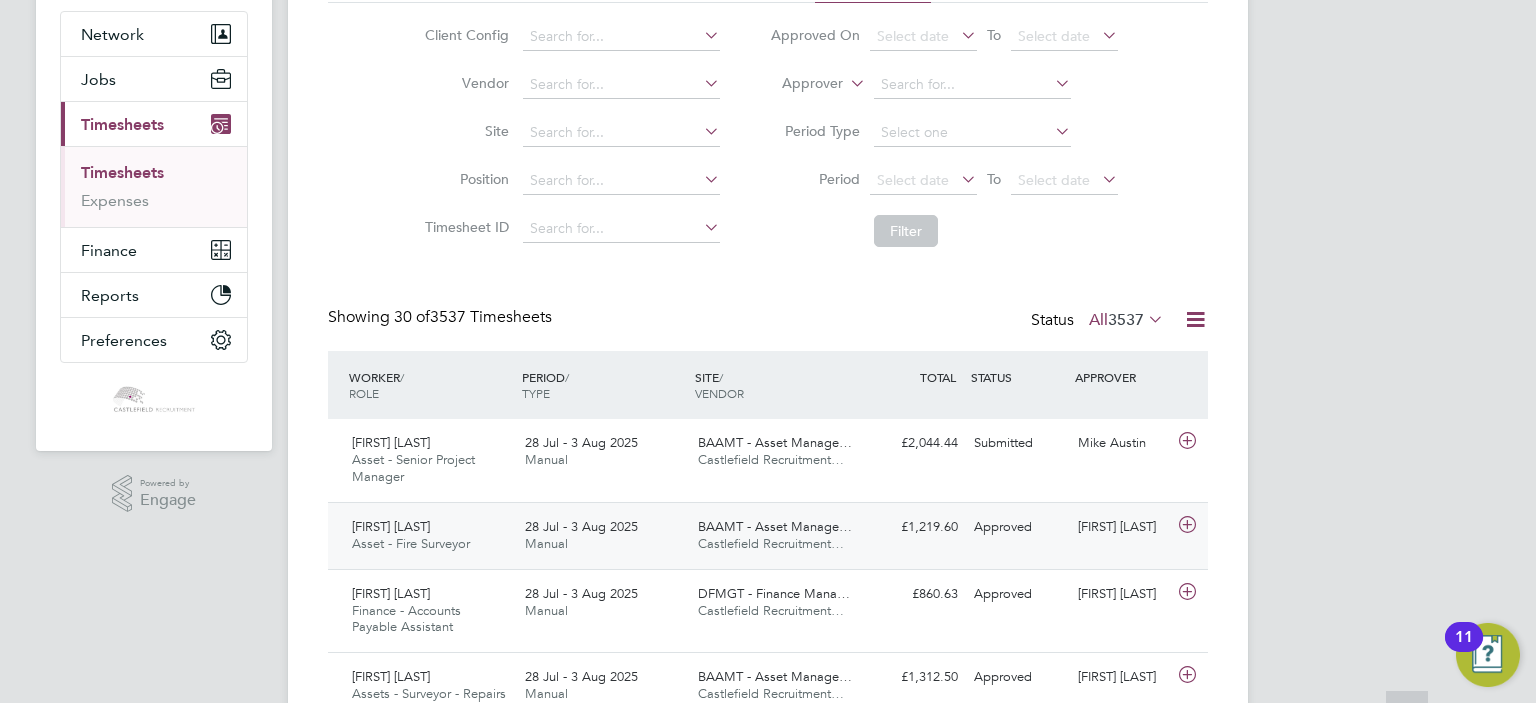 scroll, scrollTop: 300, scrollLeft: 0, axis: vertical 